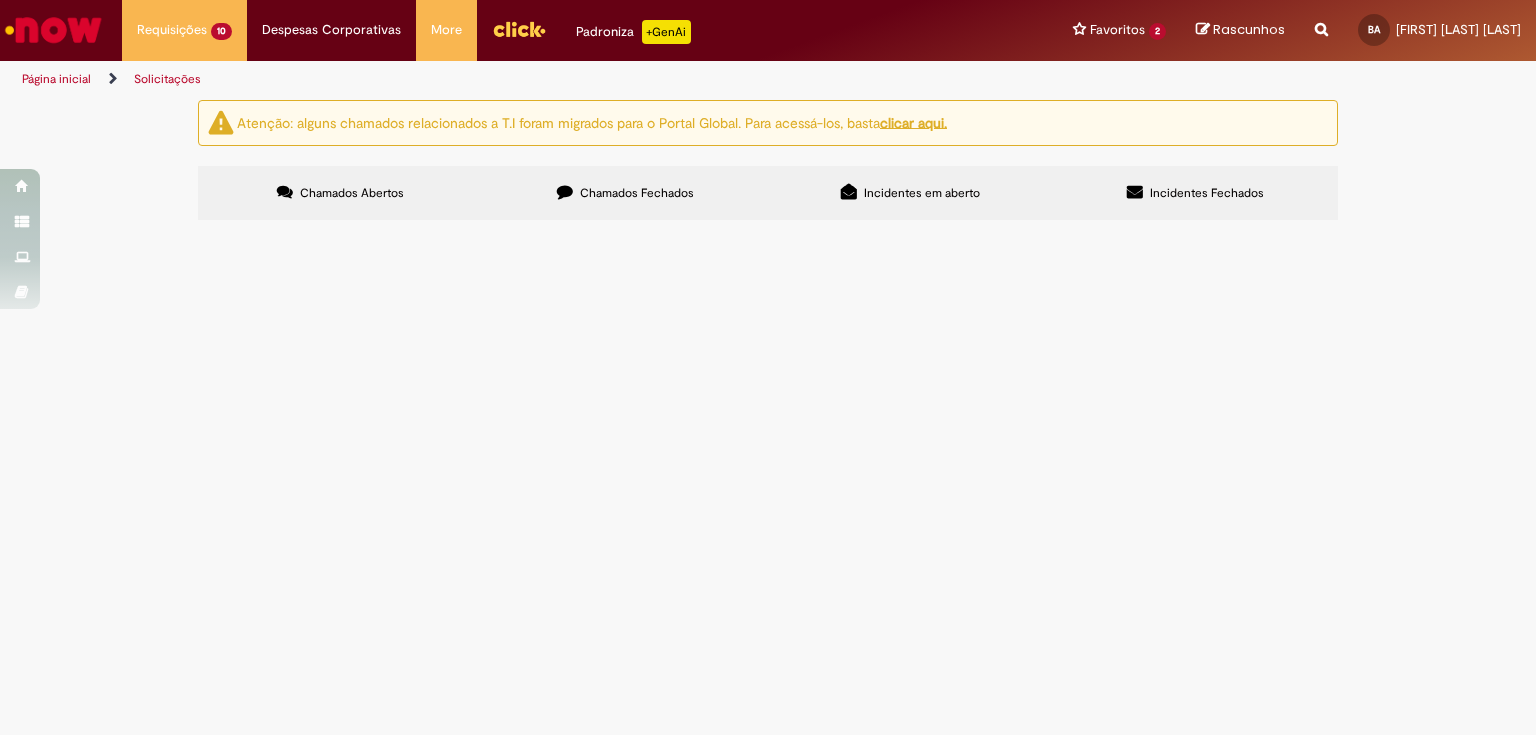 scroll, scrollTop: 0, scrollLeft: 0, axis: both 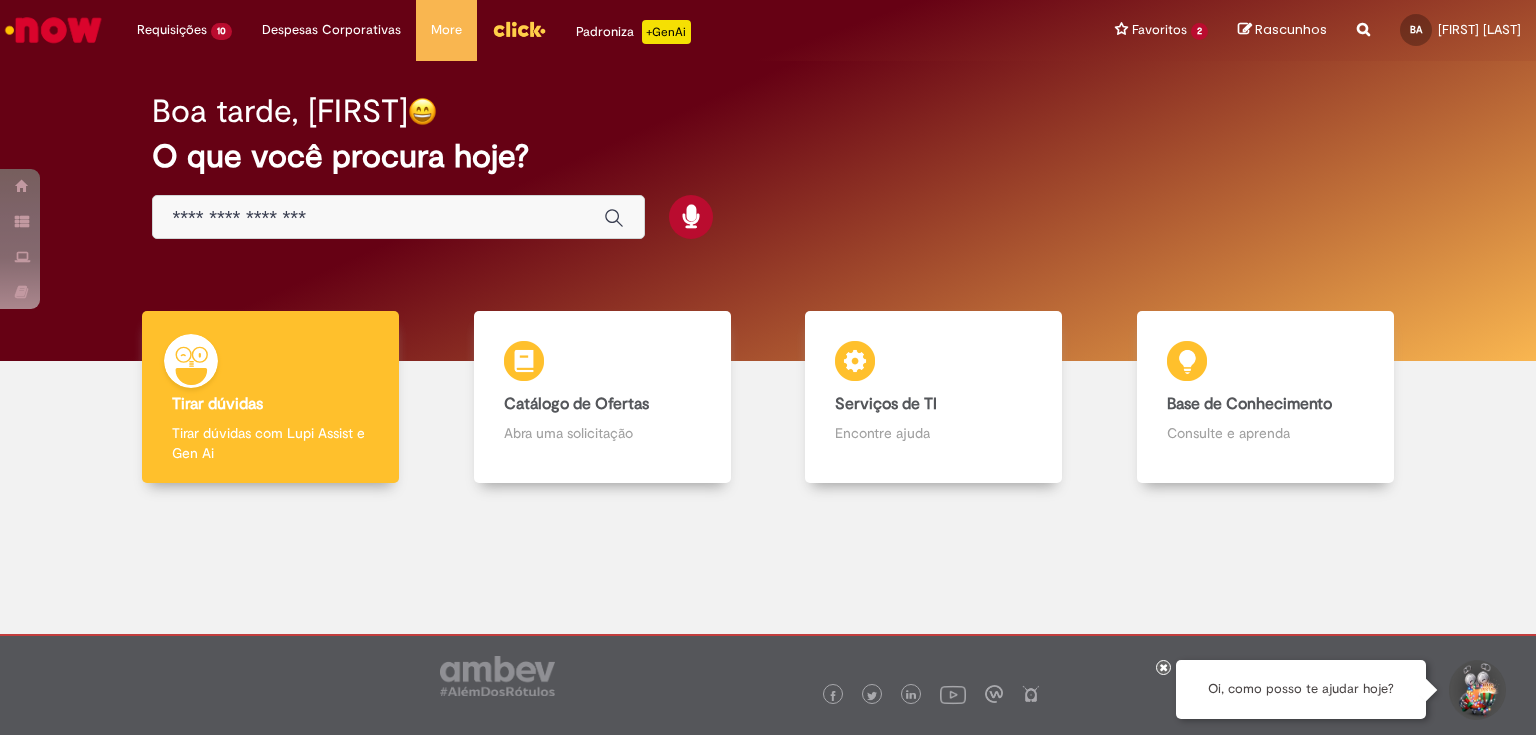 click at bounding box center [378, 218] 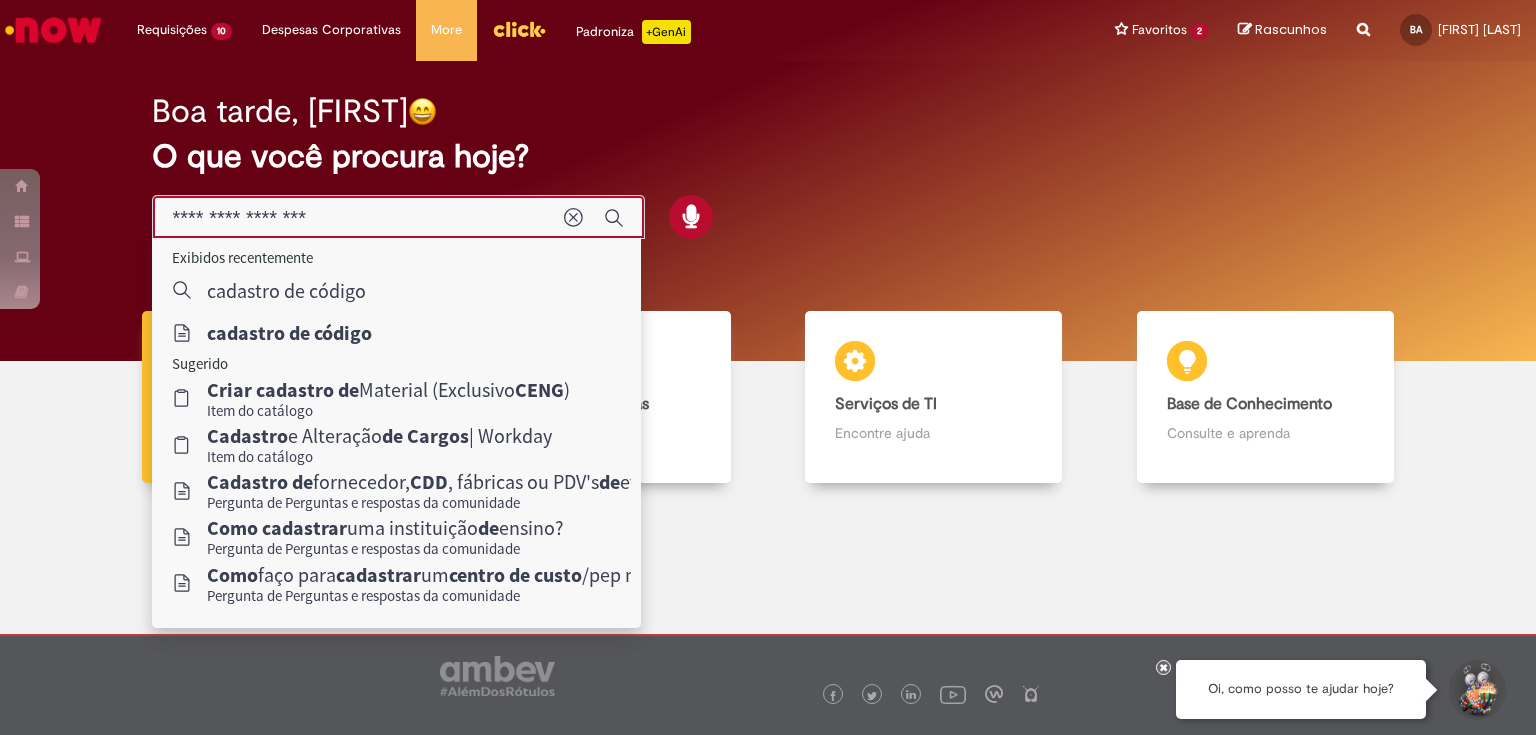 type on "**********" 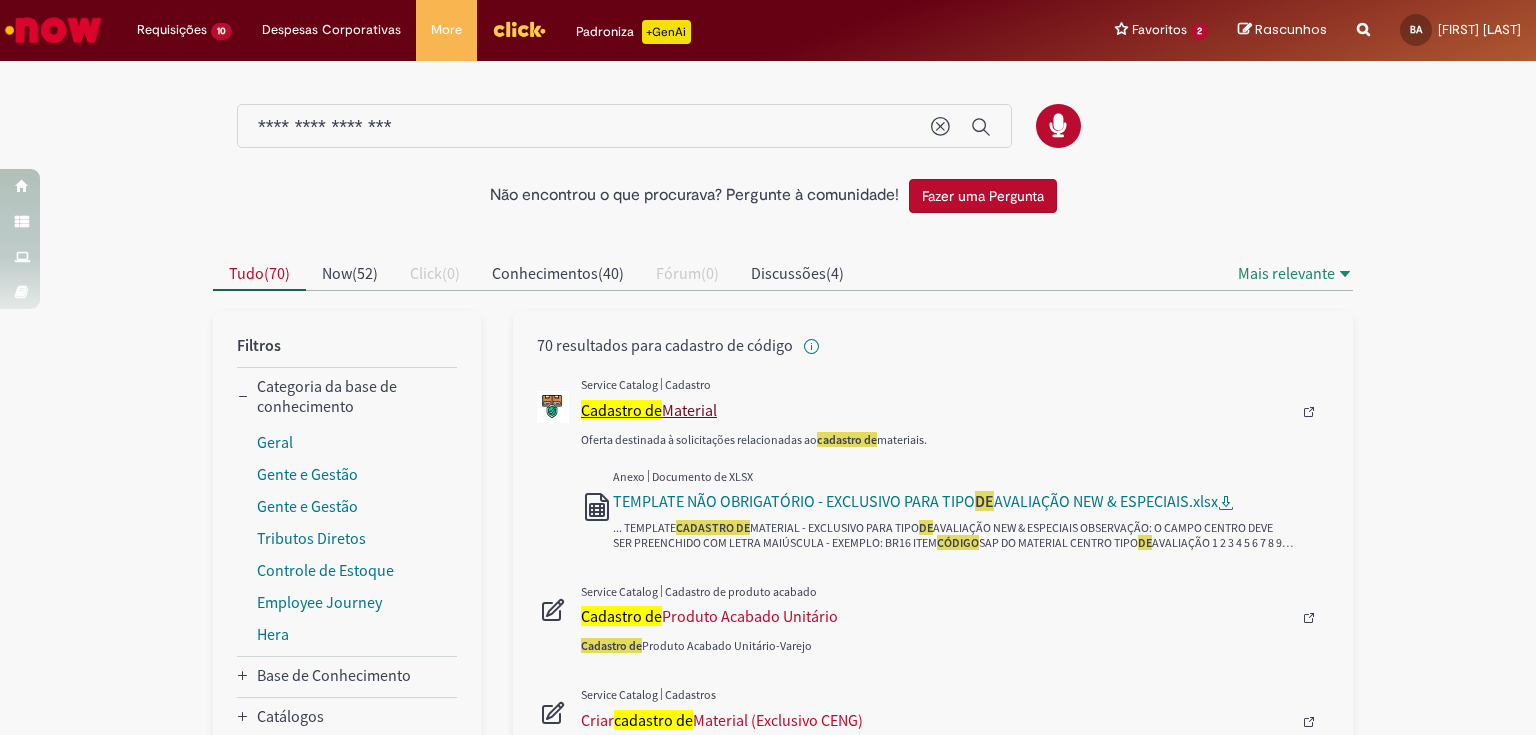 click on "Cadastro de" at bounding box center (621, 410) 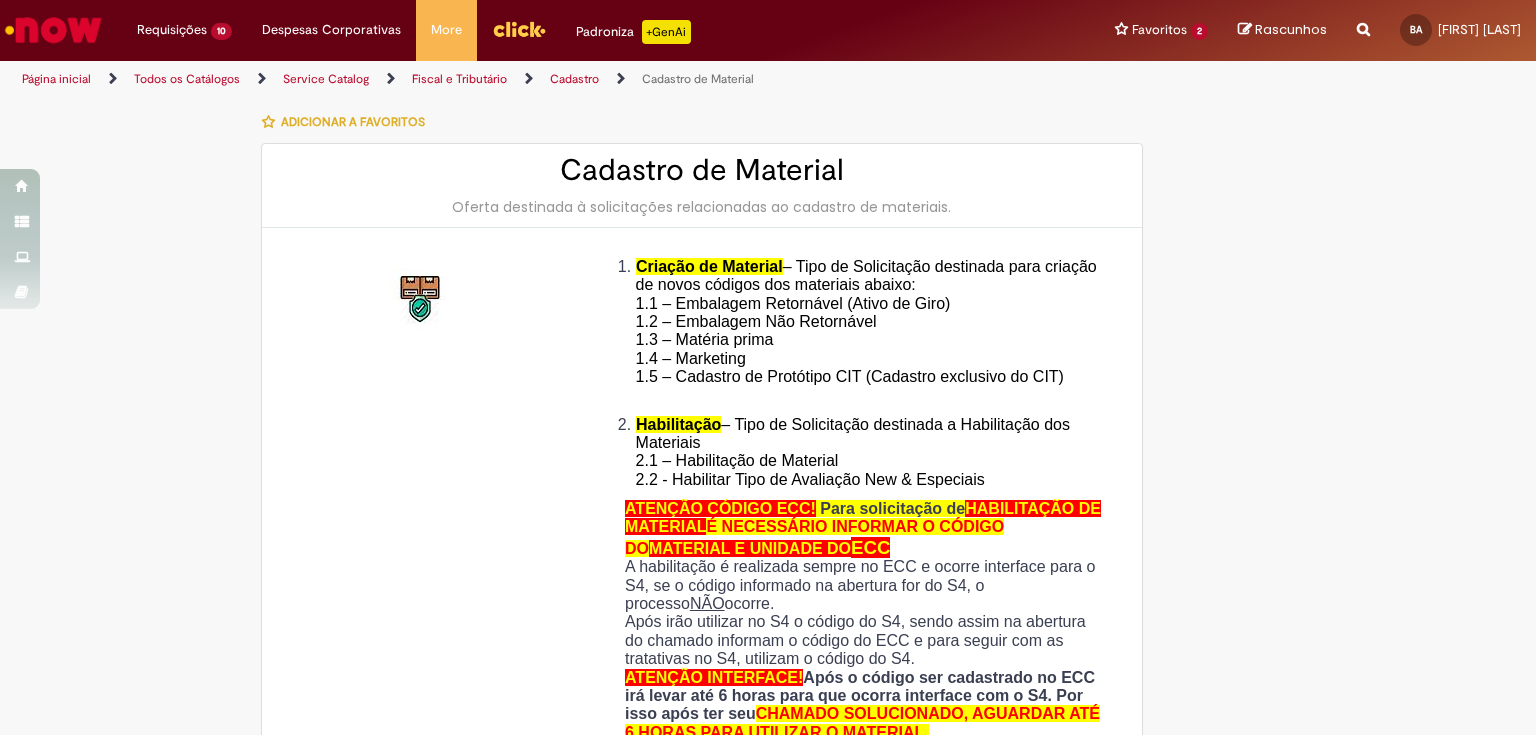 type on "********" 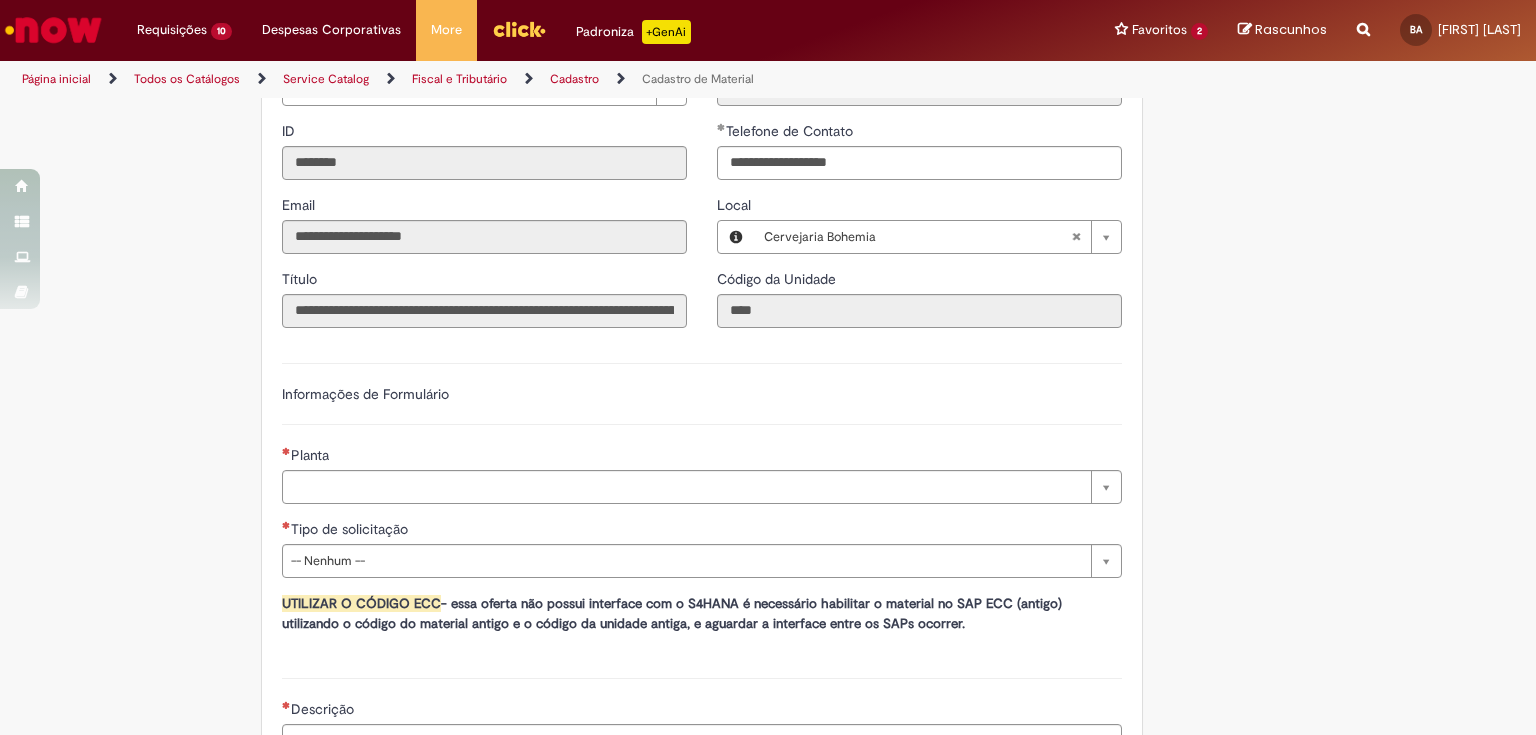 scroll, scrollTop: 1040, scrollLeft: 0, axis: vertical 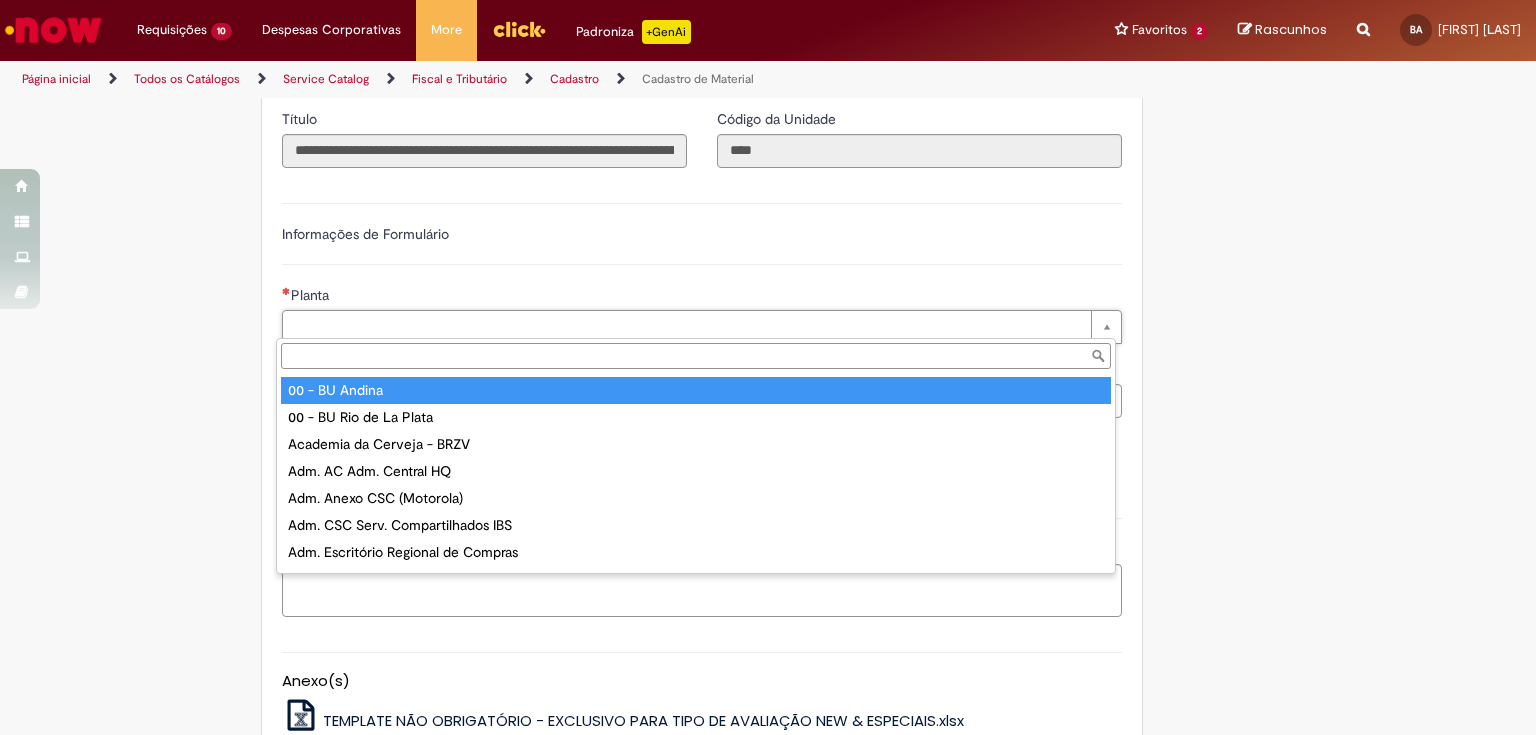 click on "Planta" at bounding box center (696, 356) 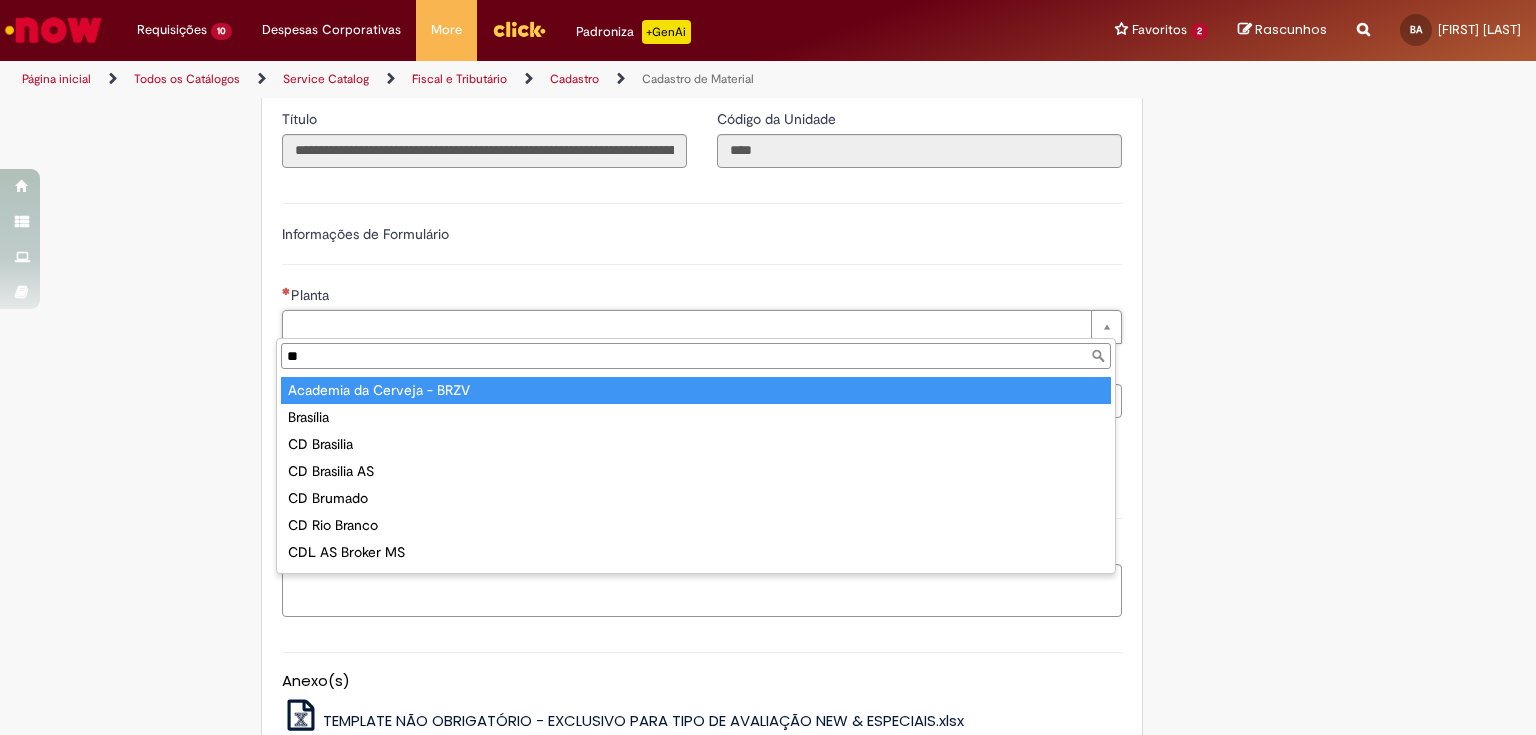 type on "*" 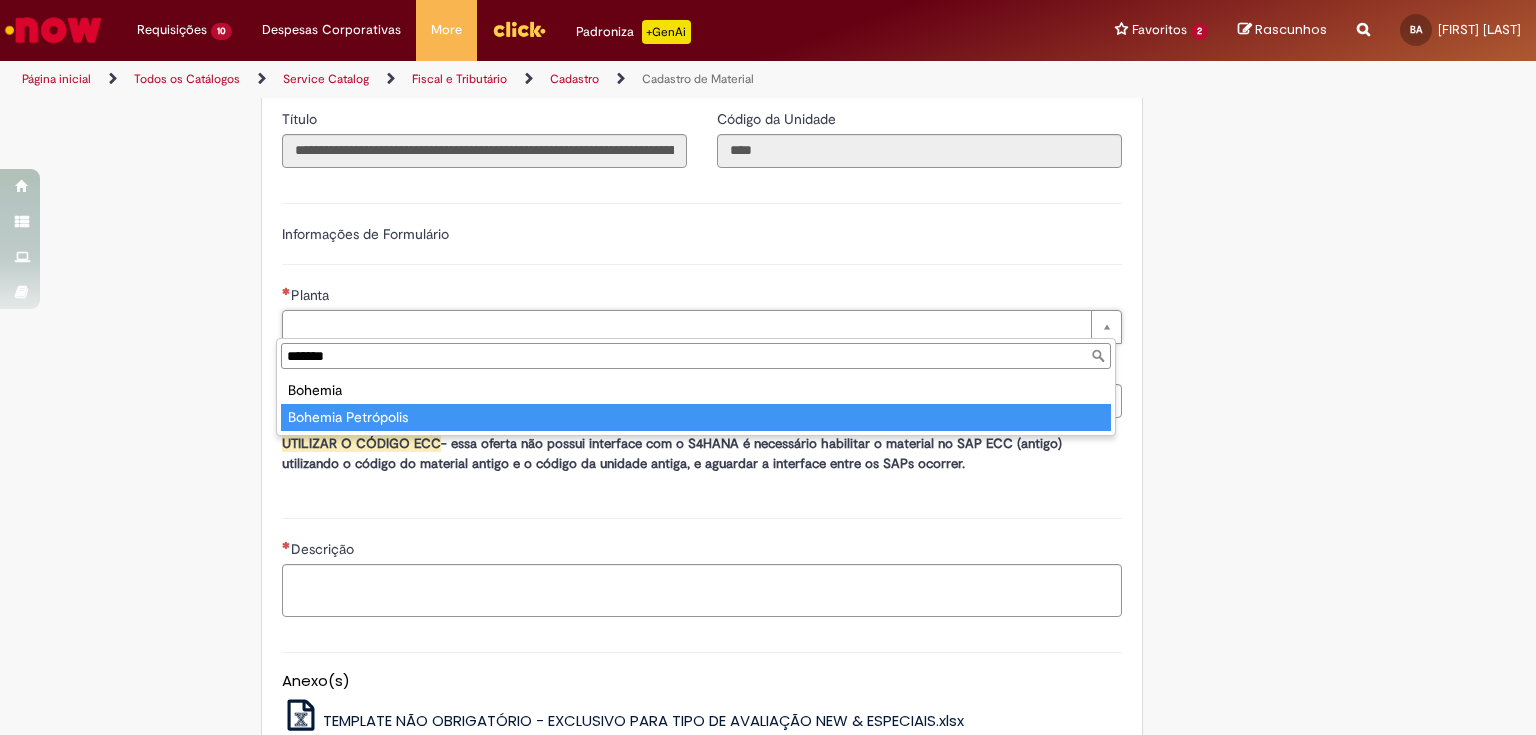 type on "*******" 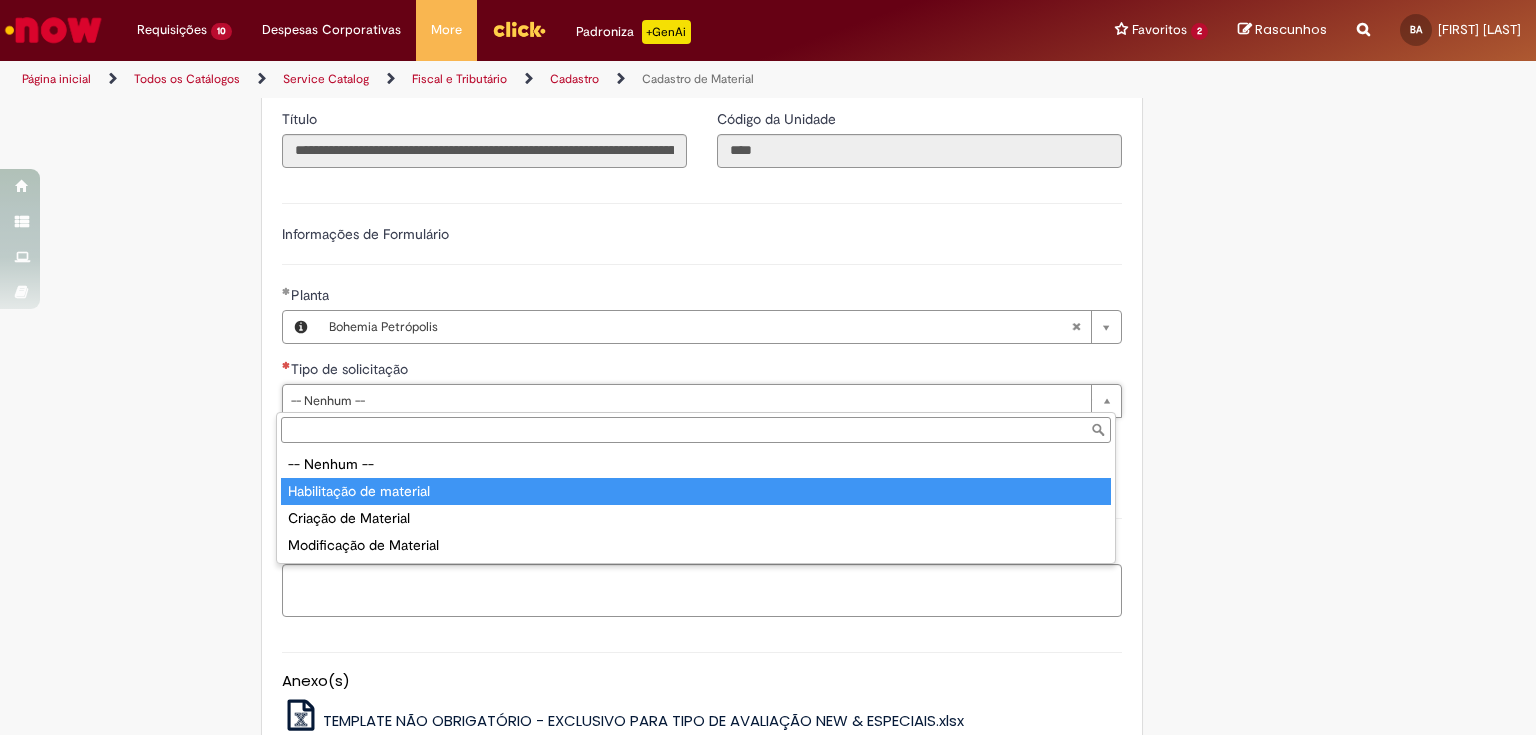 type on "**********" 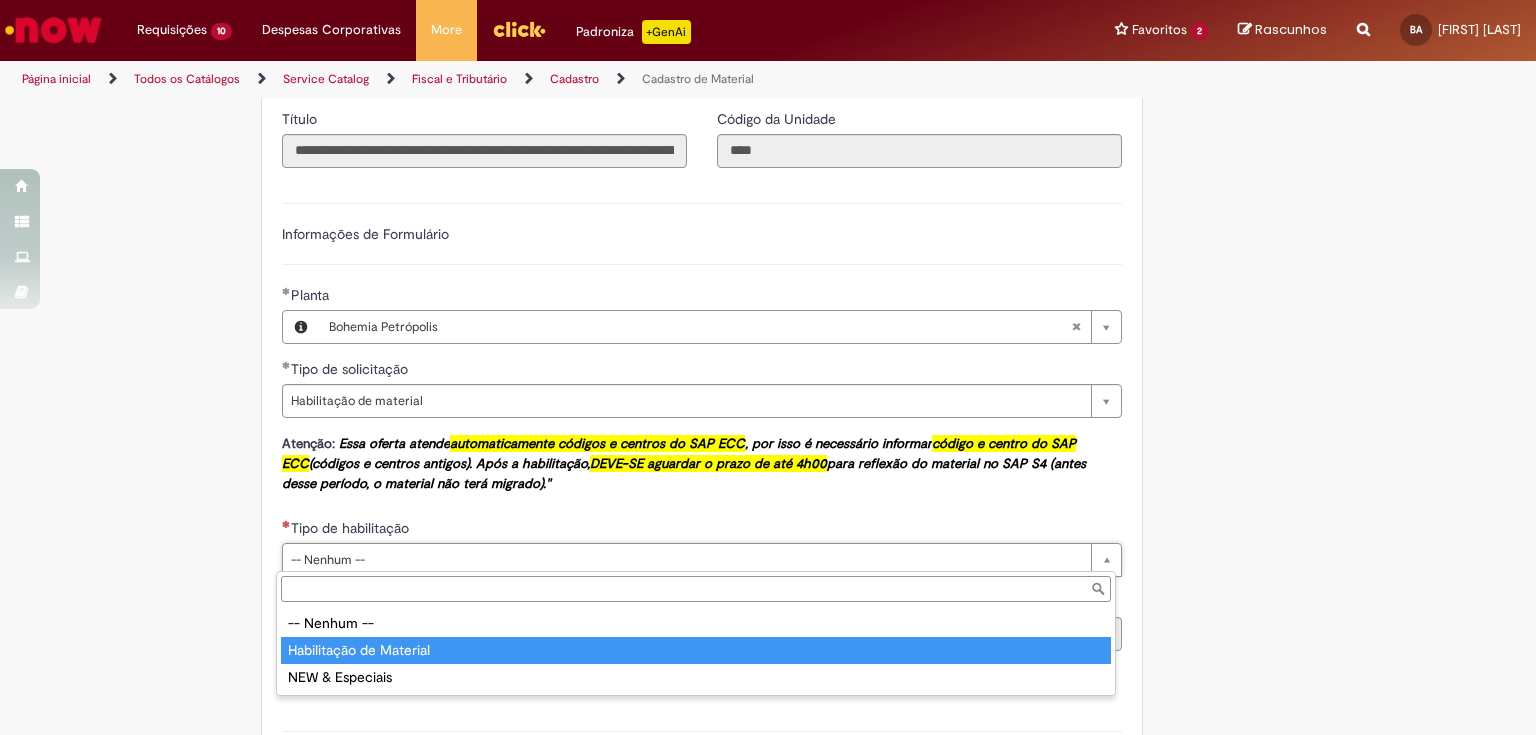 type on "**********" 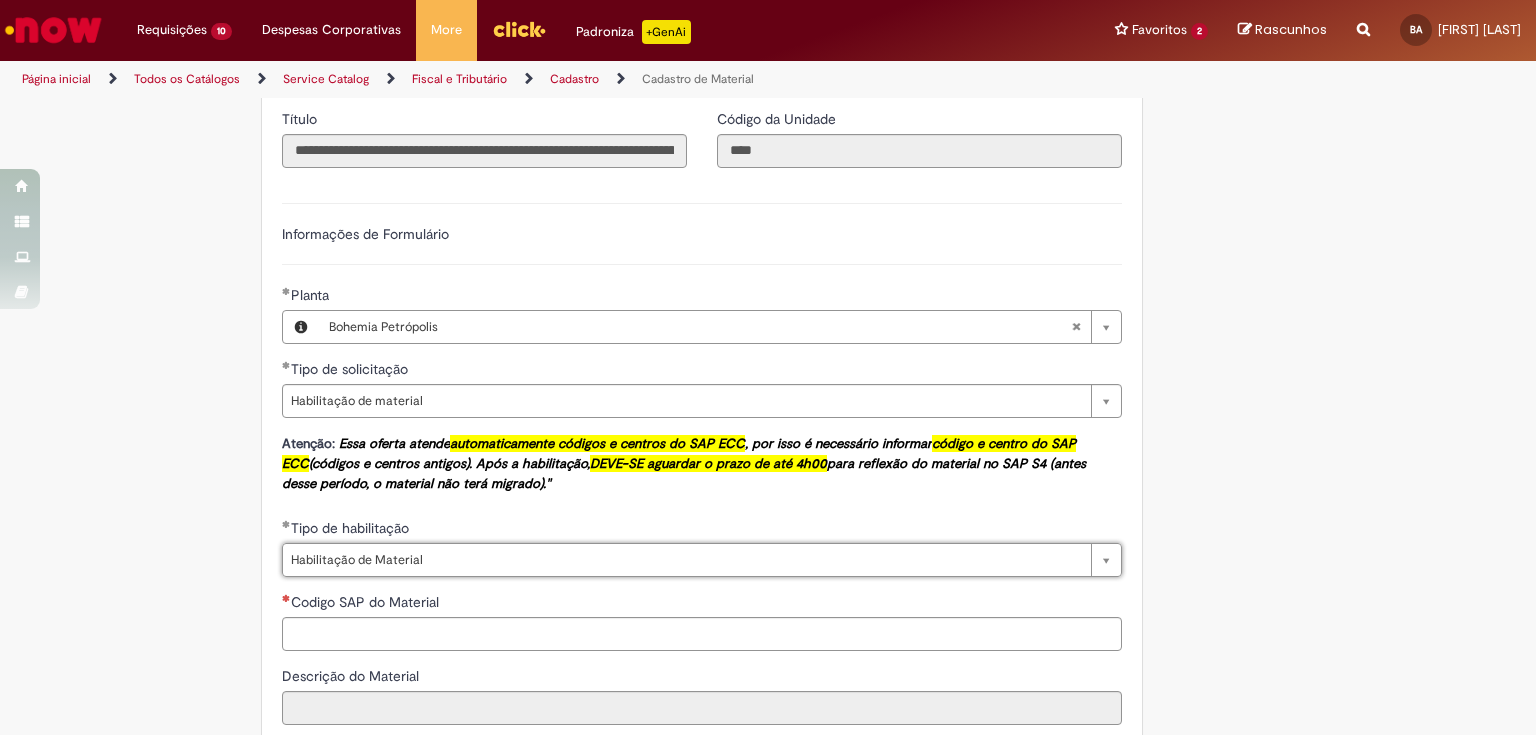 scroll, scrollTop: 1200, scrollLeft: 0, axis: vertical 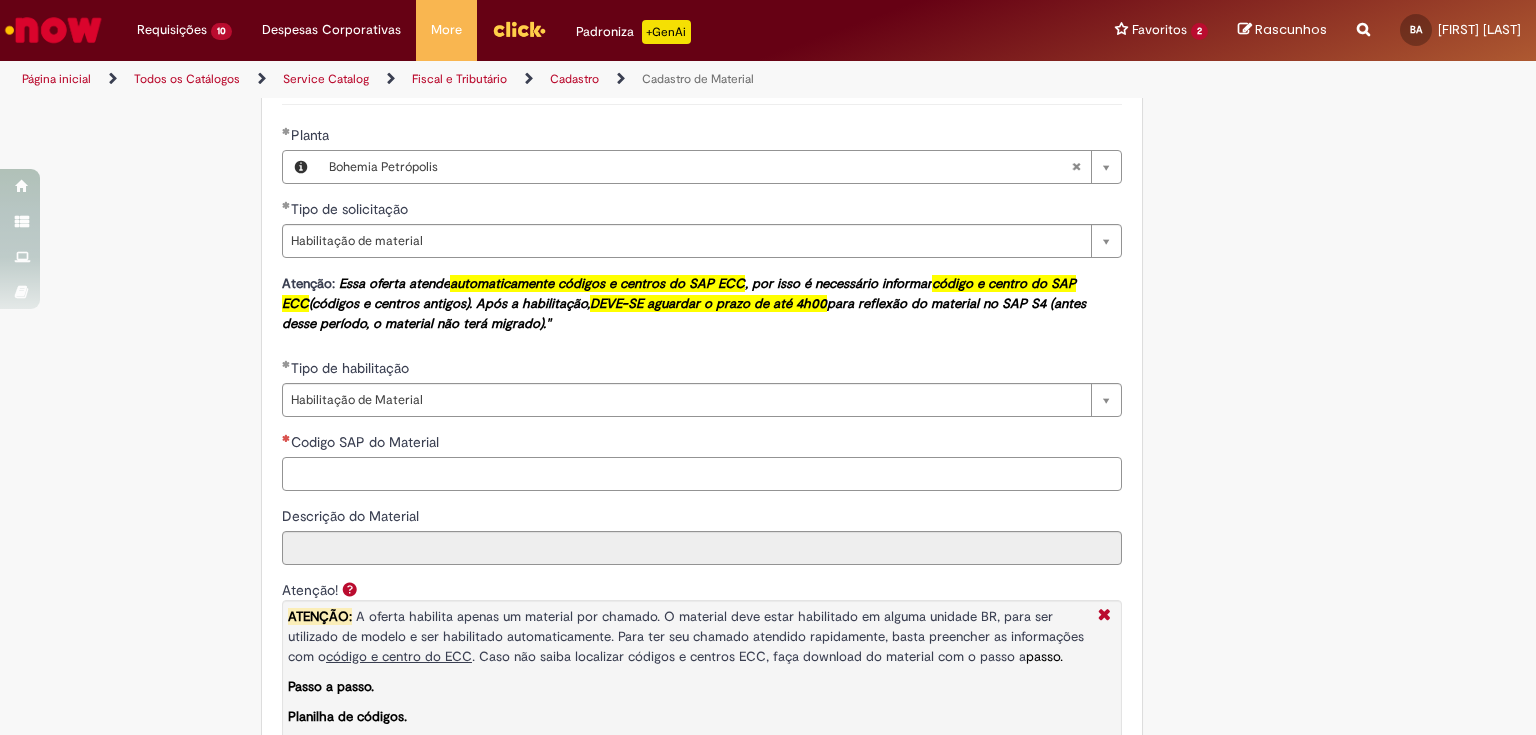click on "Codigo SAP do Material" at bounding box center [702, 474] 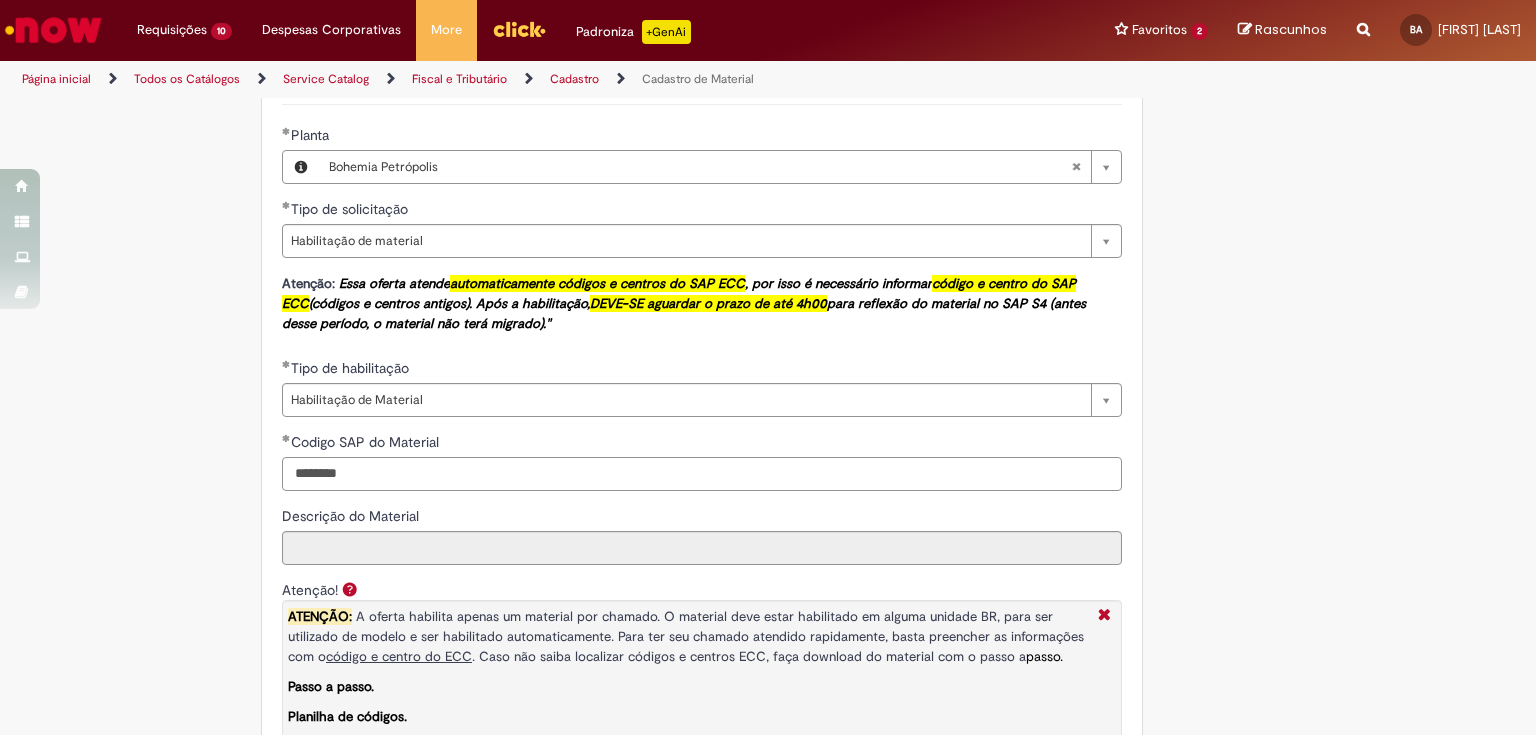 scroll, scrollTop: 1360, scrollLeft: 0, axis: vertical 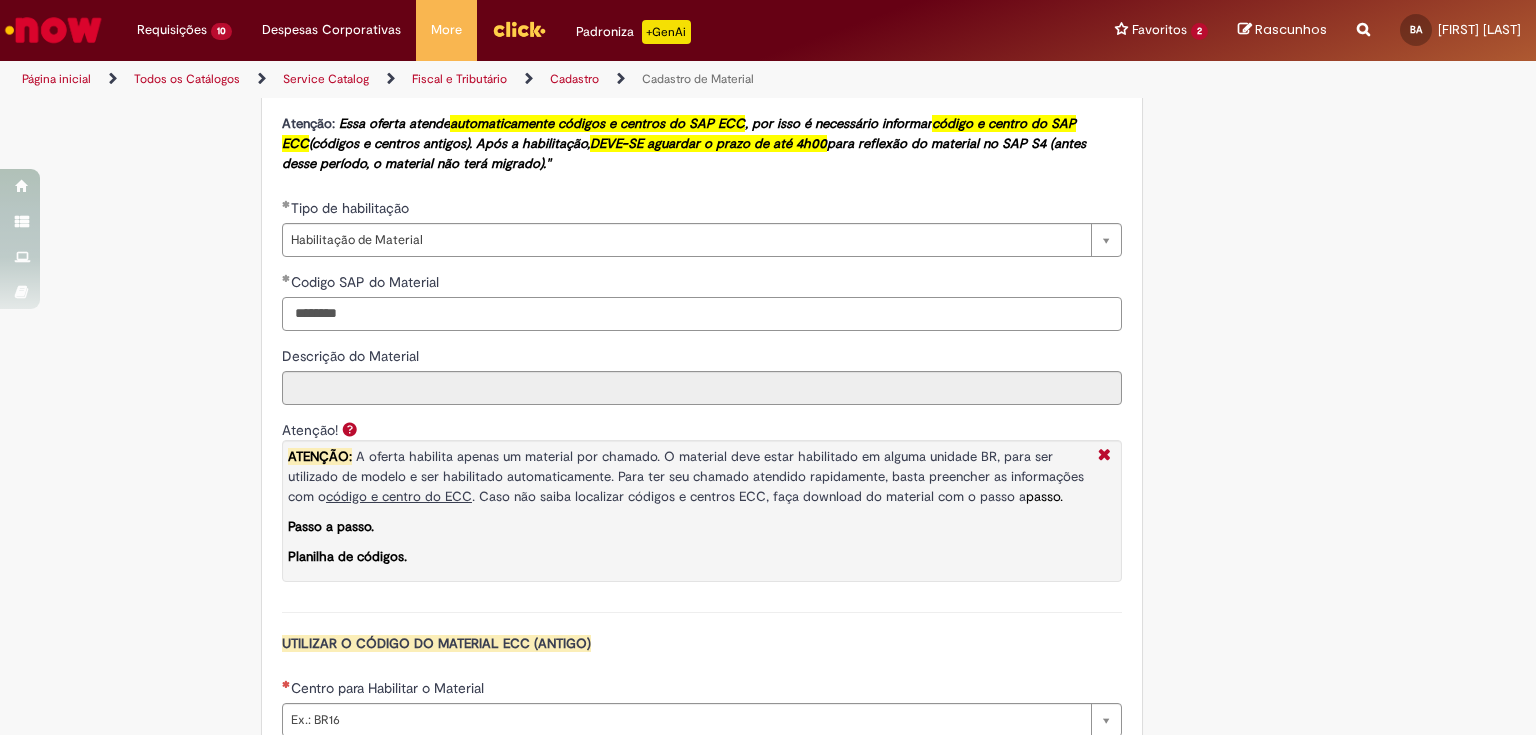type on "********" 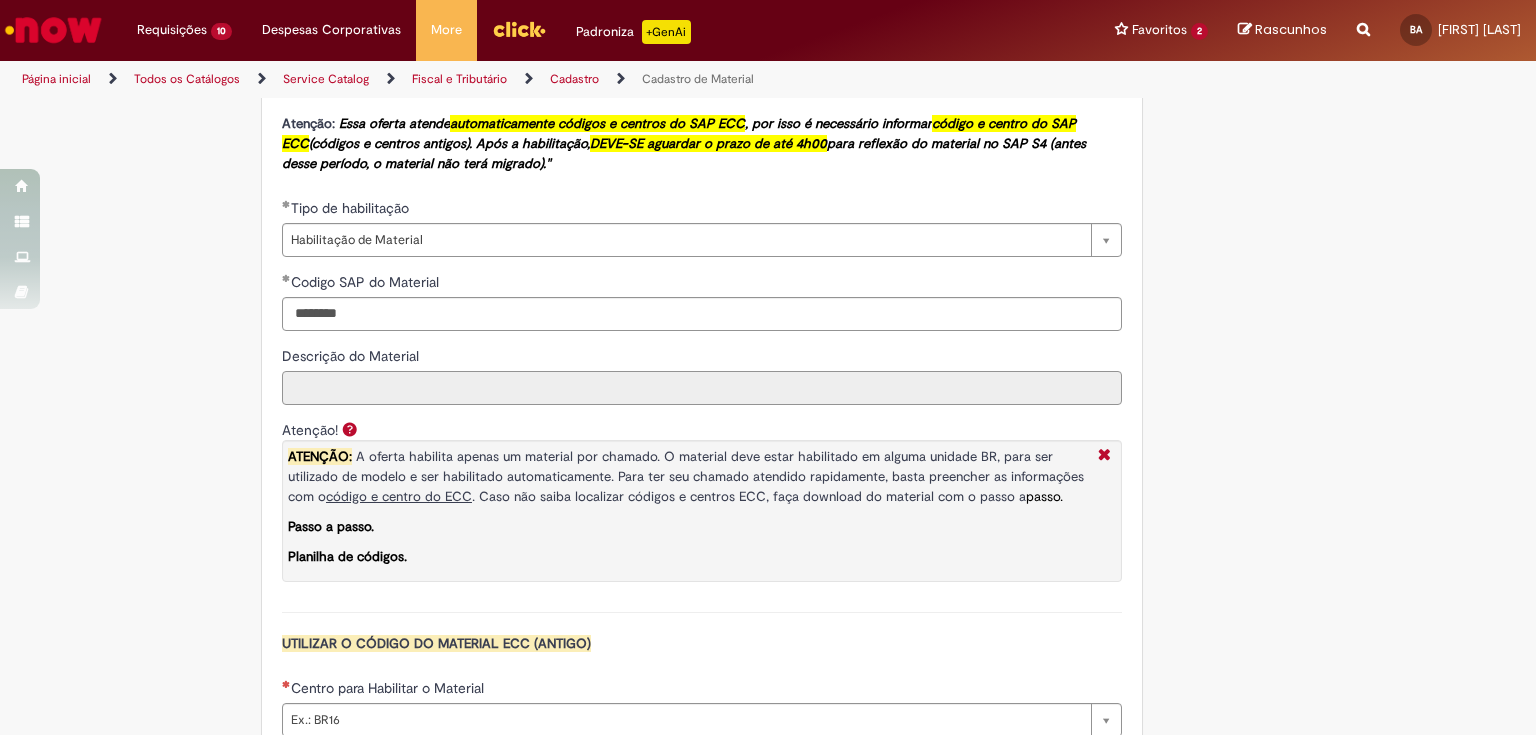 click on "Descrição do Material" at bounding box center [702, 388] 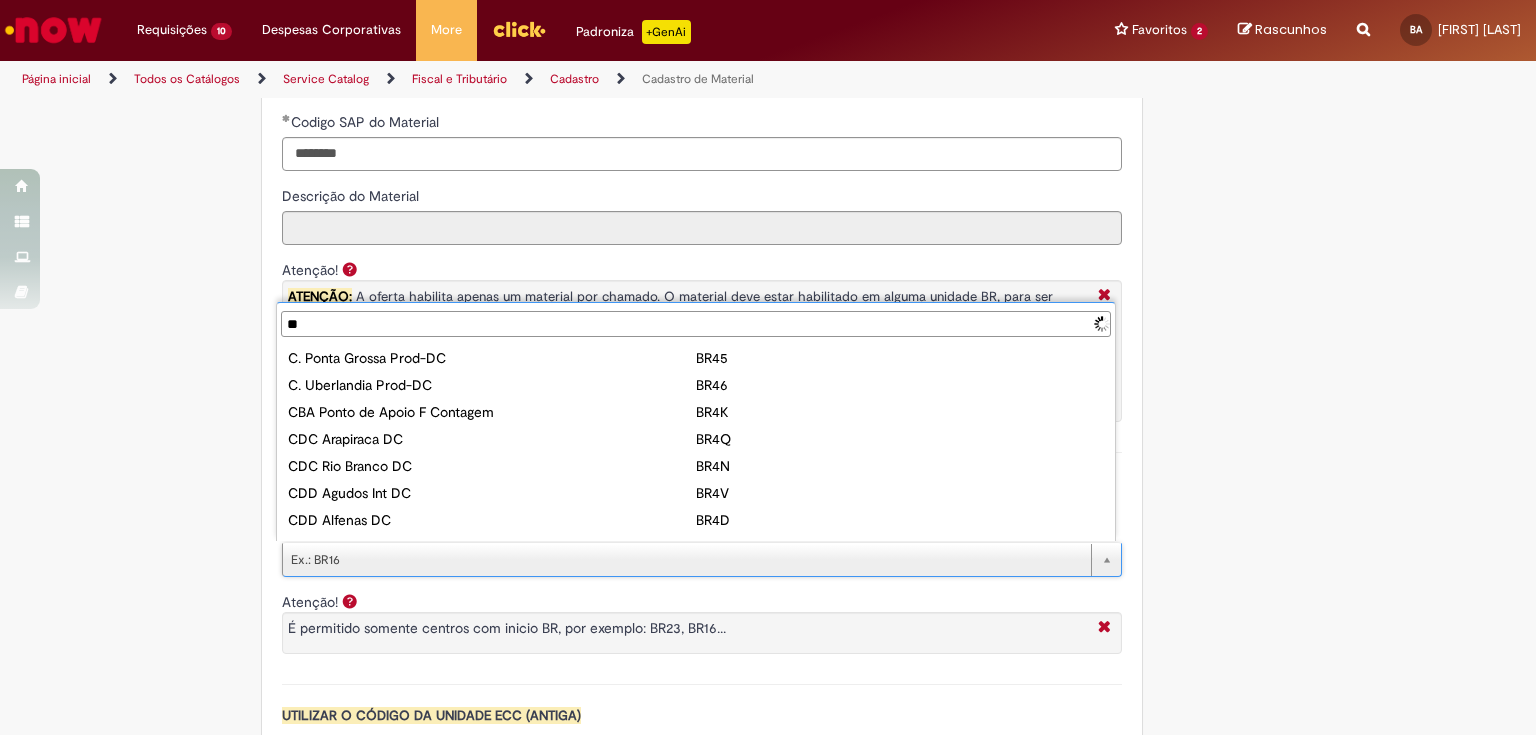 type on "*" 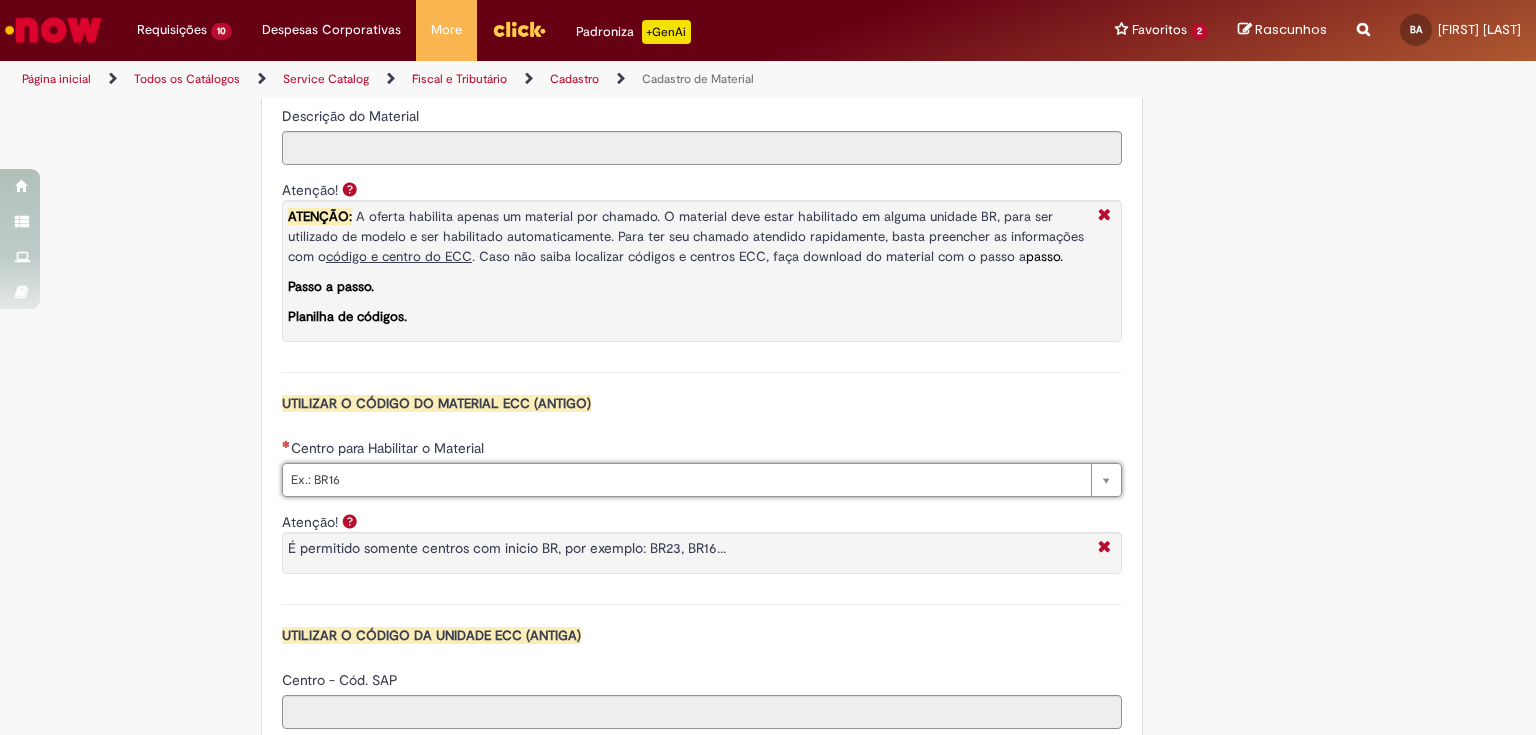 scroll, scrollTop: 1680, scrollLeft: 0, axis: vertical 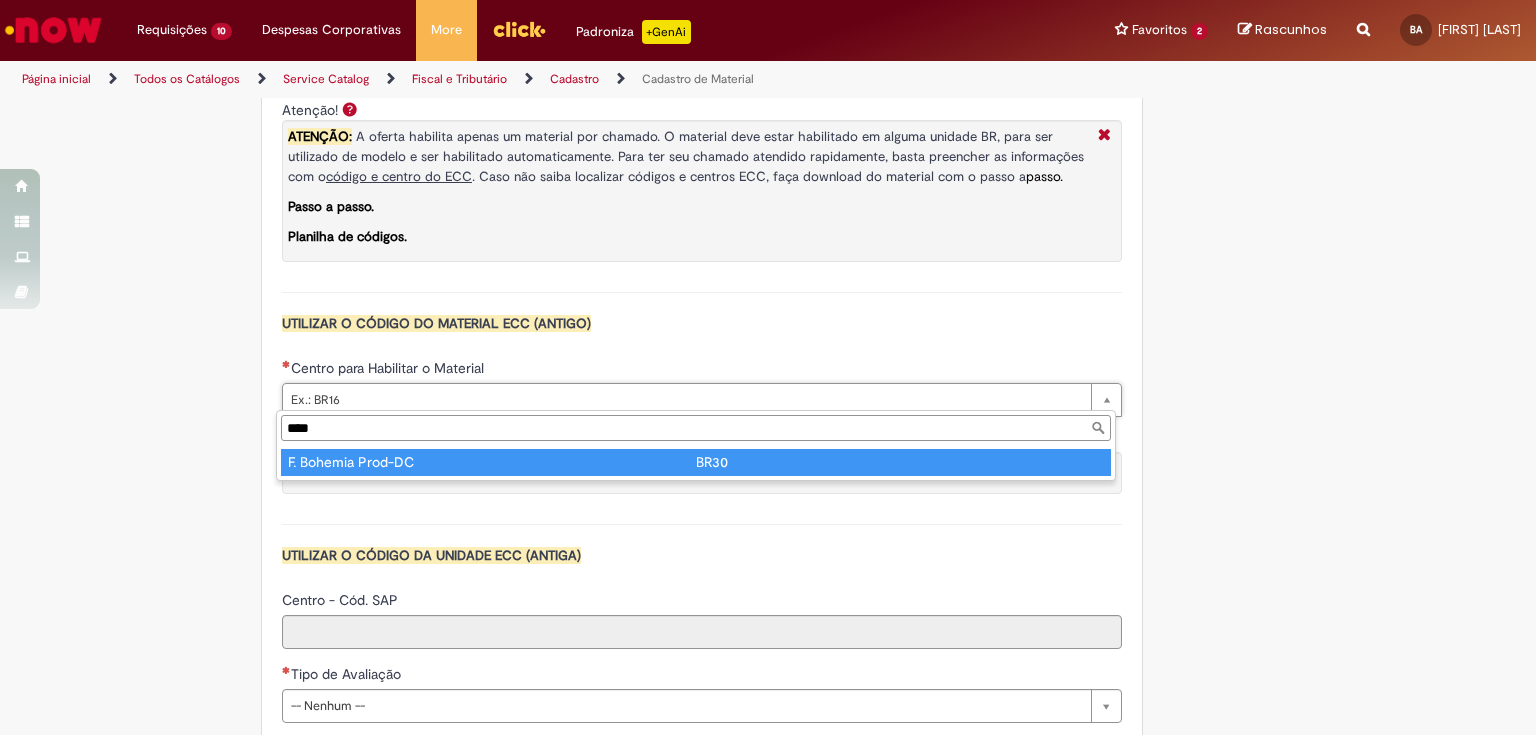 type on "****" 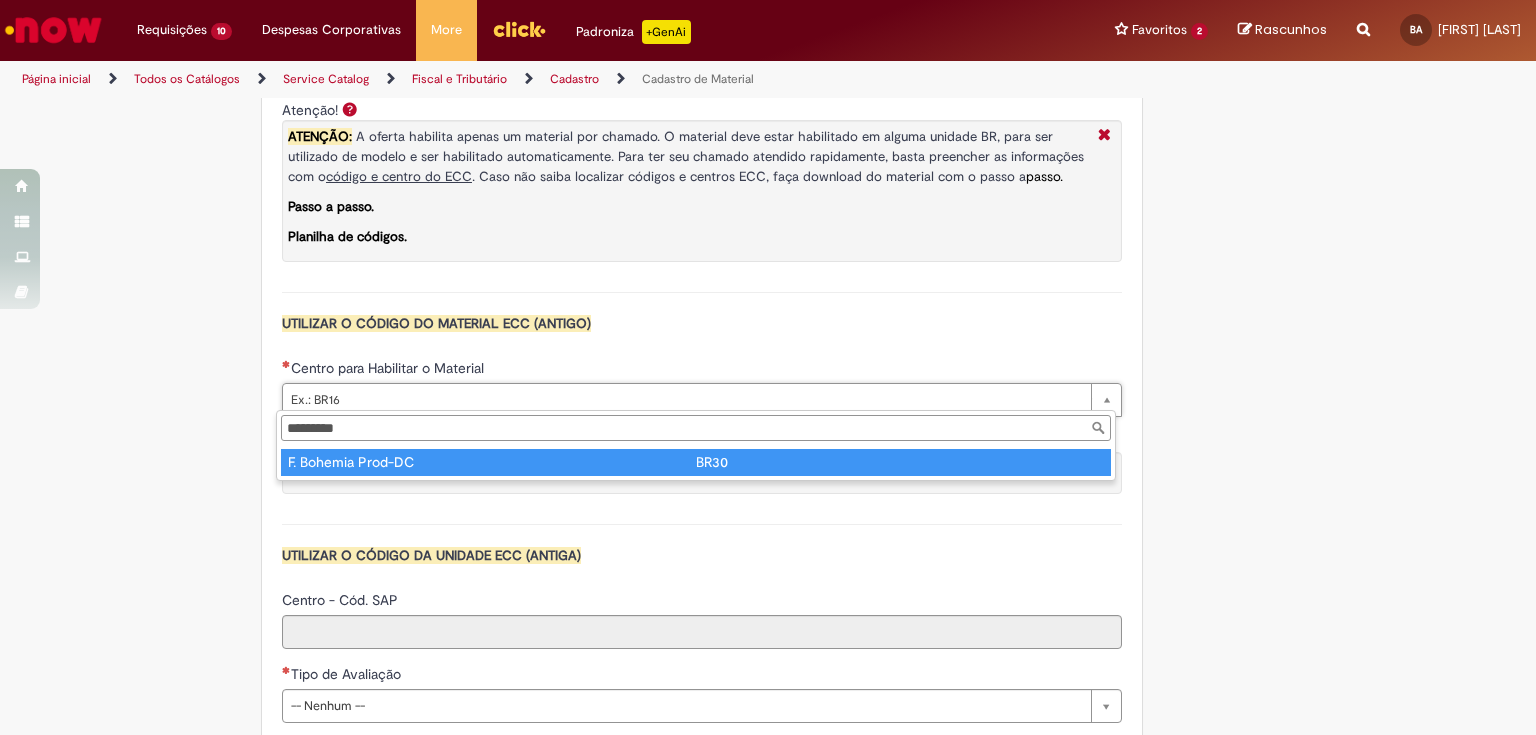 type on "****" 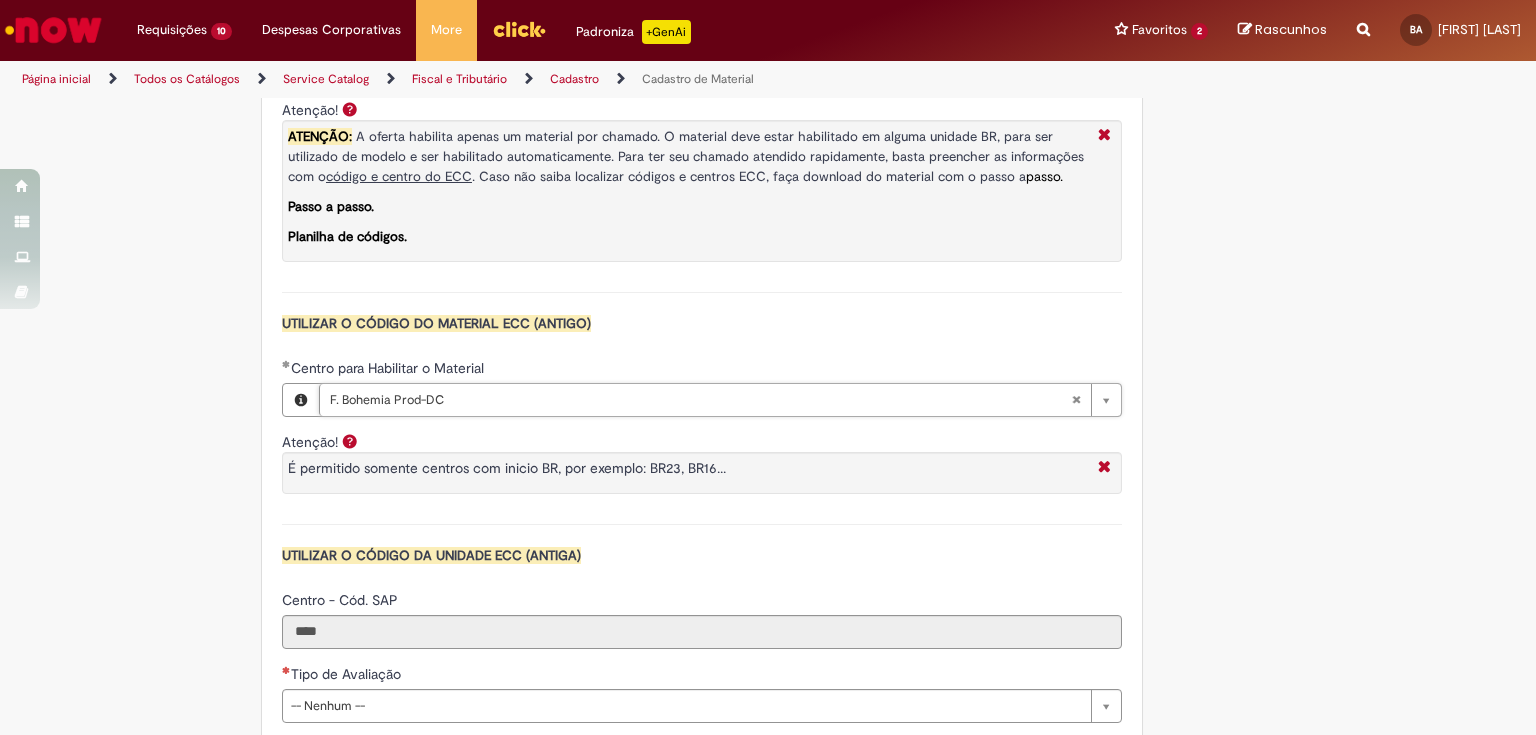 scroll, scrollTop: 1840, scrollLeft: 0, axis: vertical 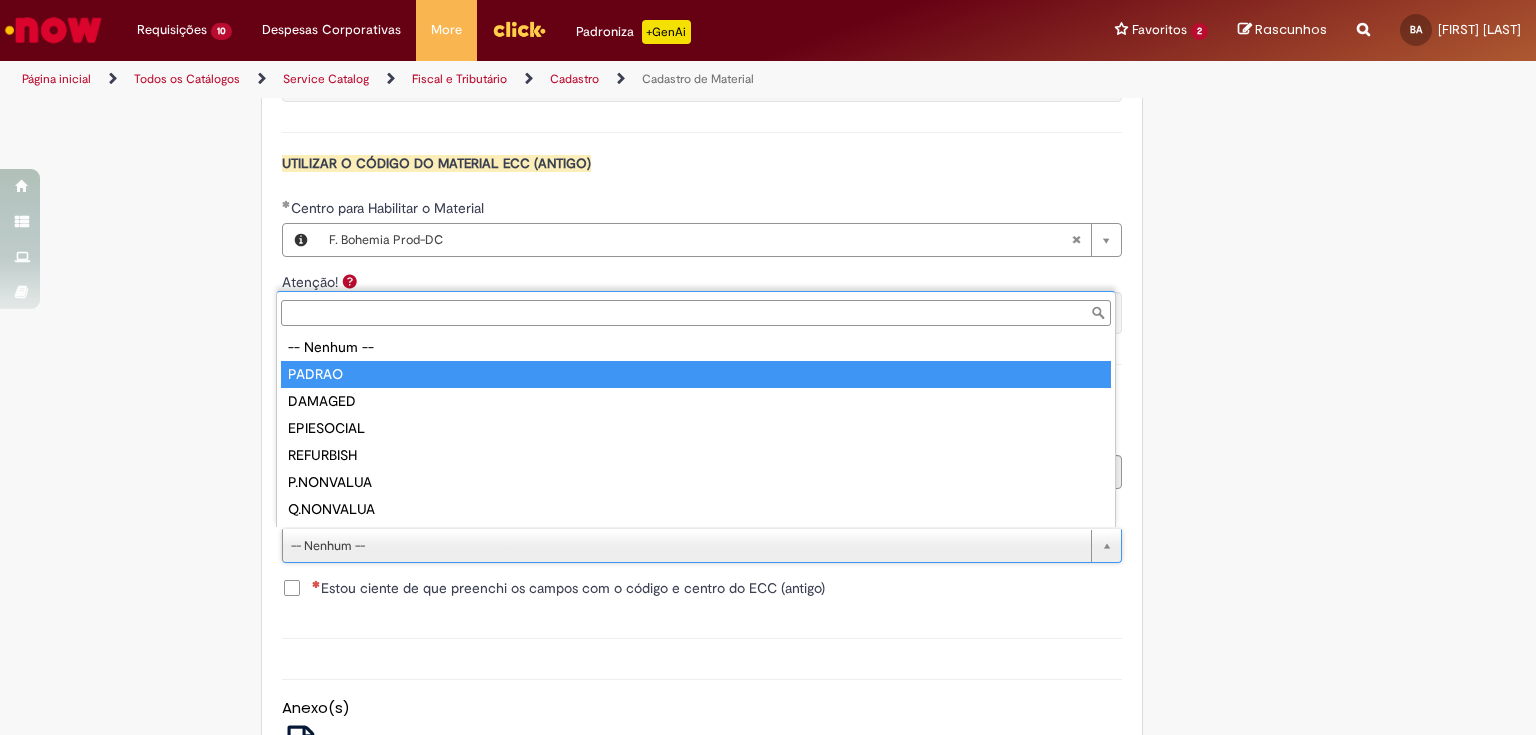 type on "******" 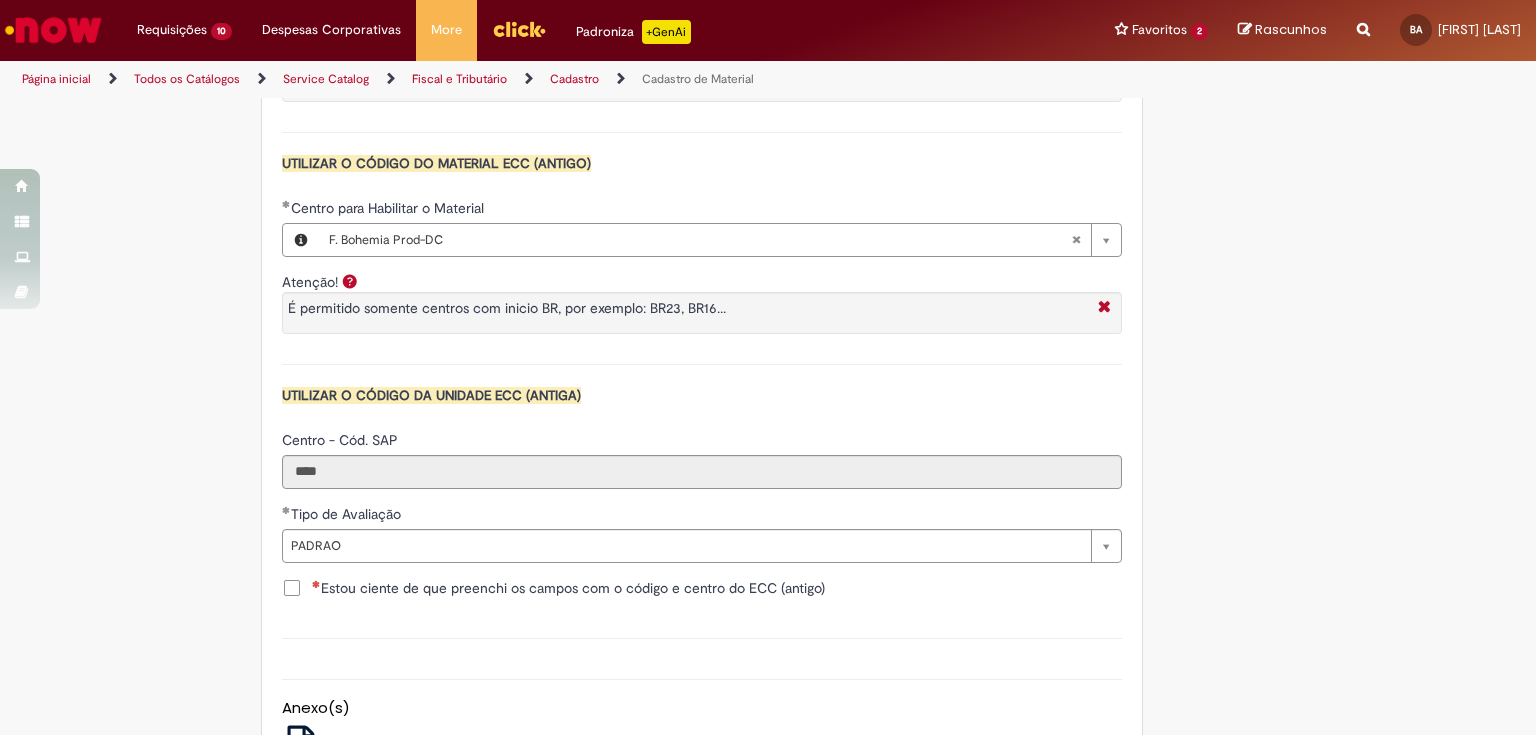 click on "Tire dúvidas com LupiAssist    +GenAI
Oi! Eu sou LupiAssist, uma Inteligência Artificial Generativa em constante aprendizado   Meu conteúdo é monitorado para trazer uma melhor experiência
Dúvidas comuns:
Só mais um instante, estou consultando nossas bases de conhecimento  e escrevendo a melhor resposta pra você!
Title
Lorem ipsum dolor sit amet    Fazer uma nova pergunta
Gerei esta resposta utilizando IA Generativa em conjunto com os nossos padrões. Em caso de divergência, os documentos oficiais prevalecerão.
Saiba mais em:
Ou ligue para:
E aí, te ajudei?
Sim, obrigado!" at bounding box center [768, -381] 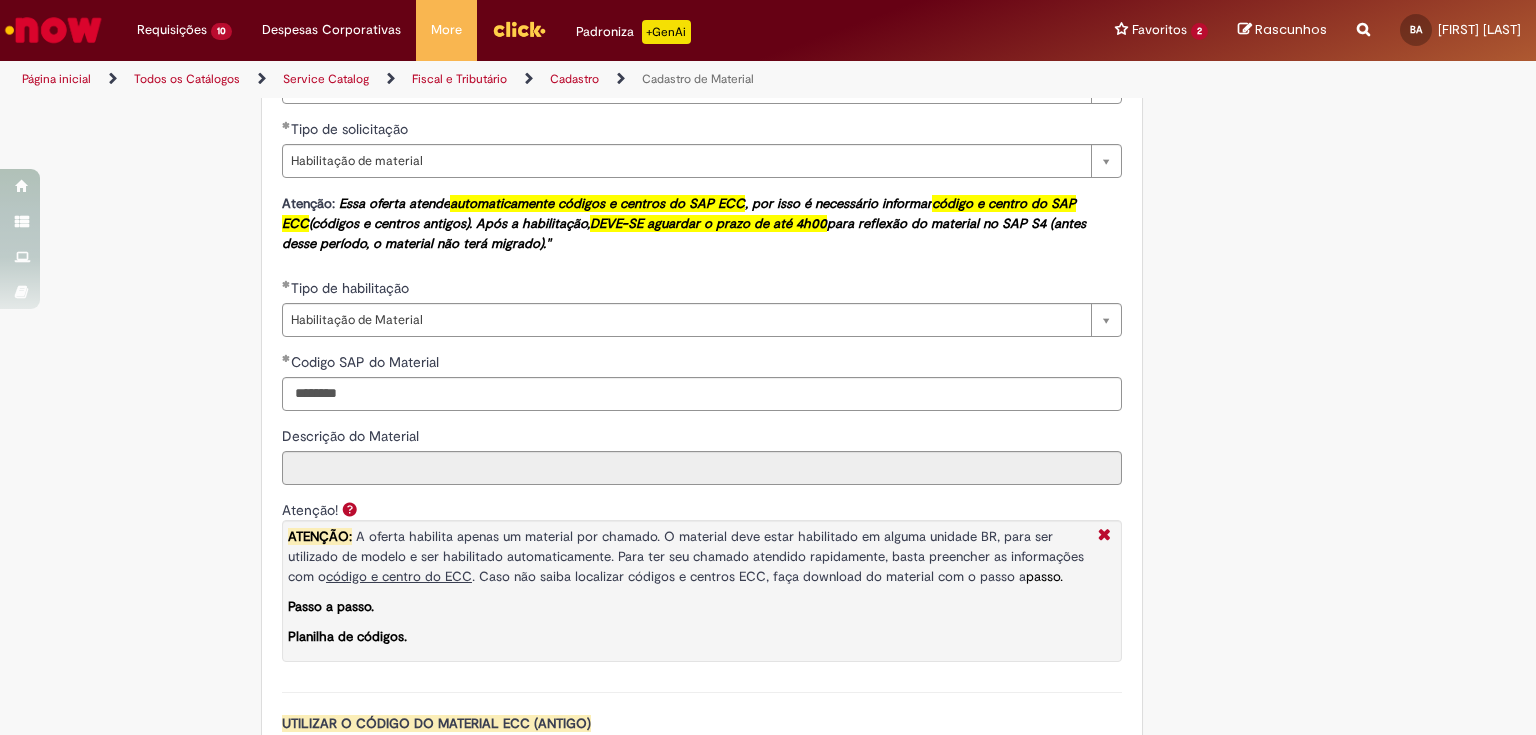scroll, scrollTop: 1200, scrollLeft: 0, axis: vertical 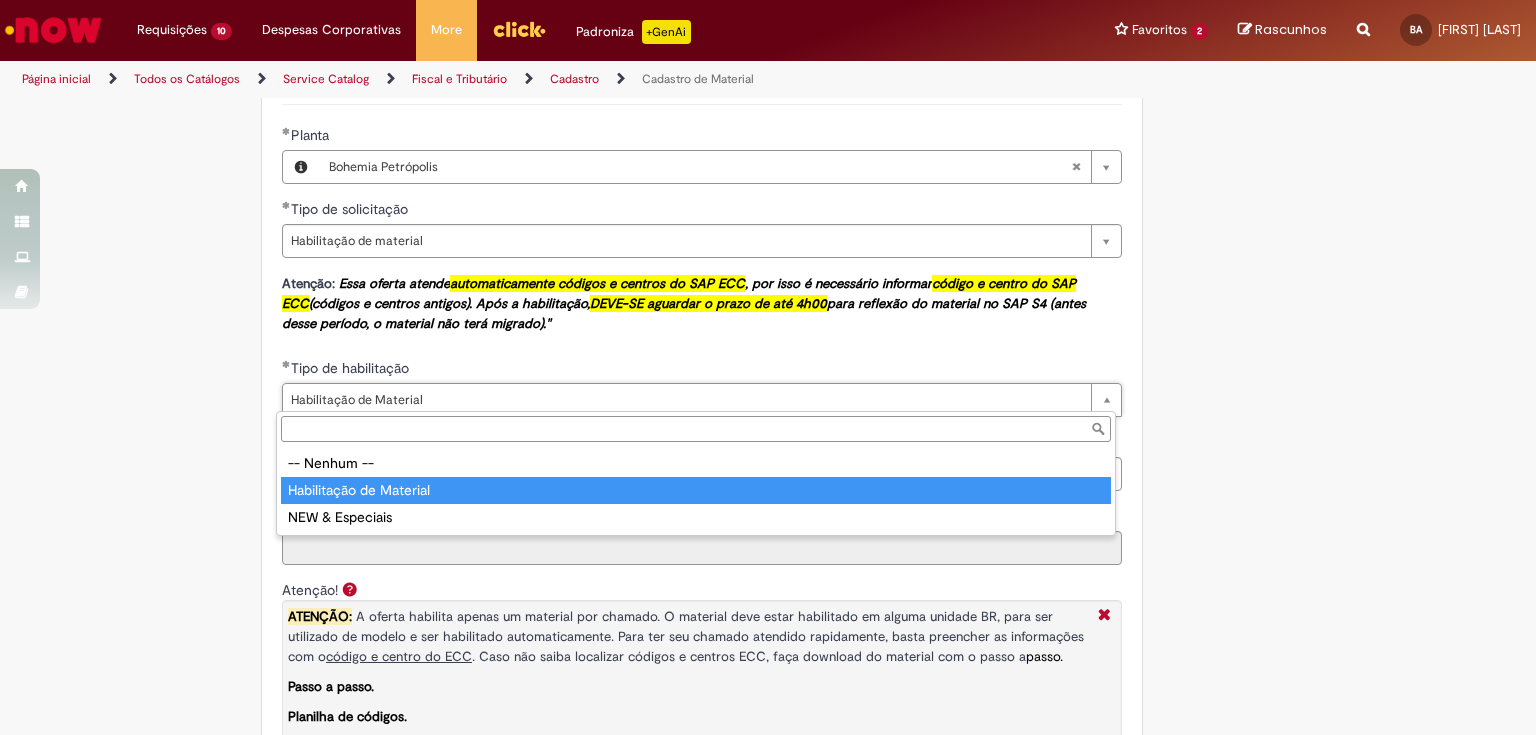 type on "**********" 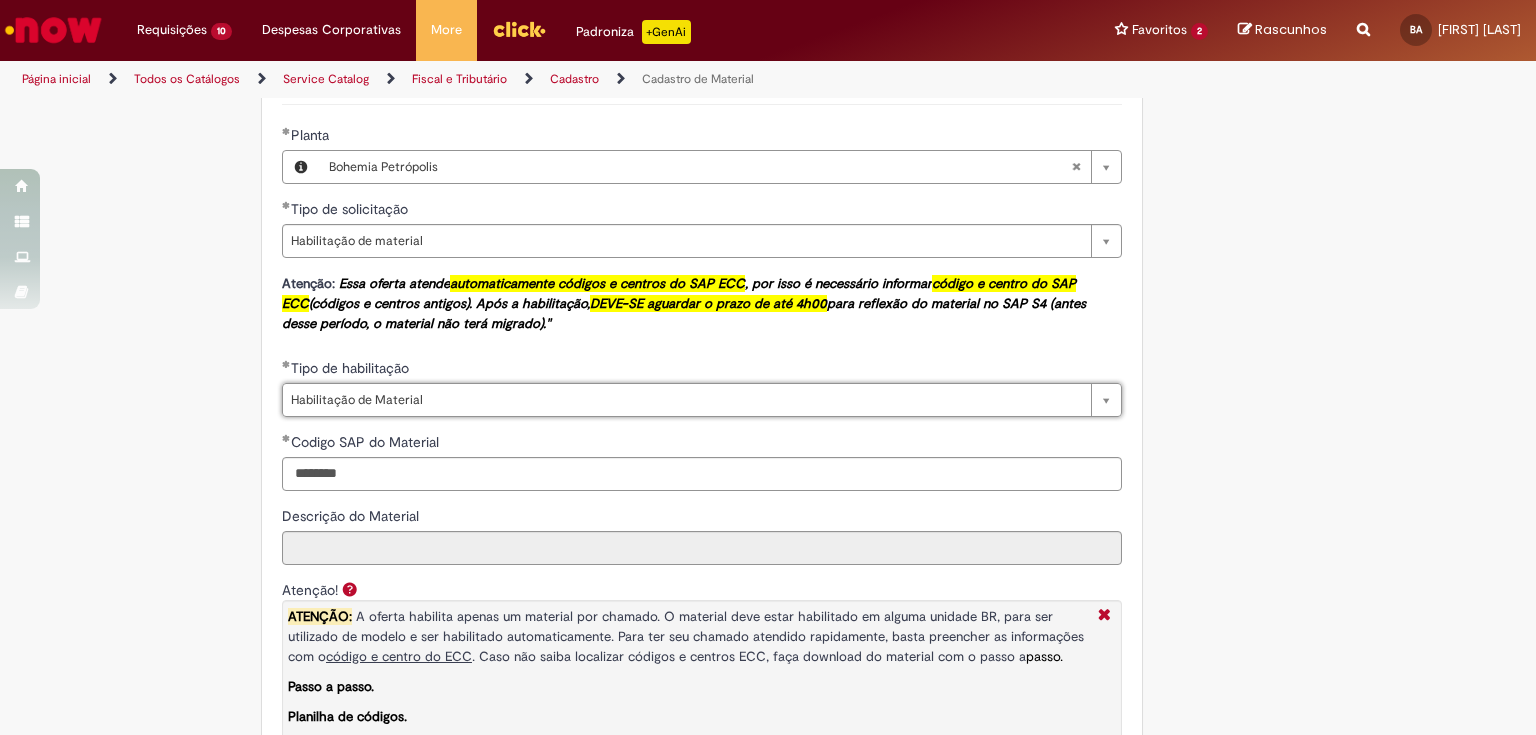 scroll, scrollTop: 0, scrollLeft: 141, axis: horizontal 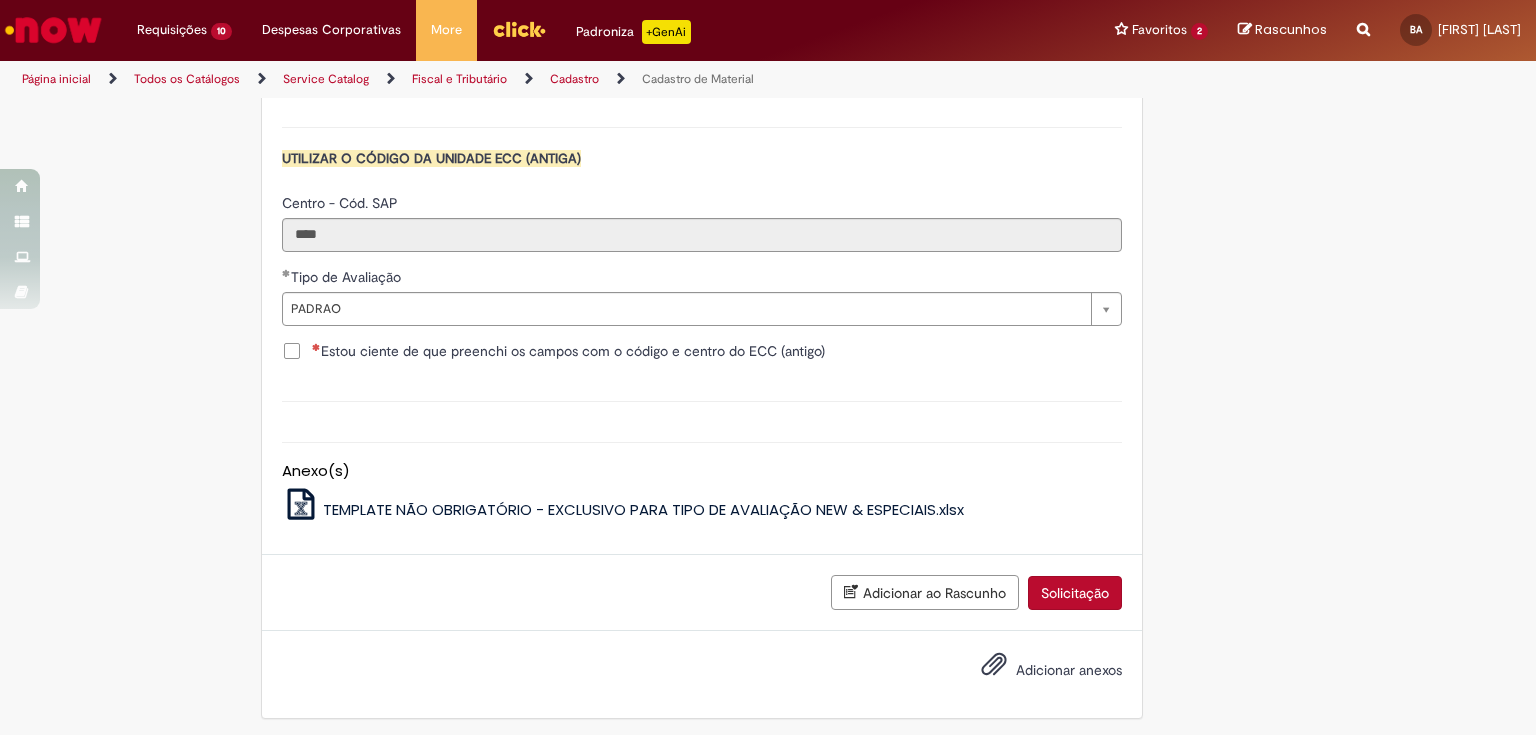 click on "Estou ciente de que preenchi os campos com o código e centro do ECC  (antigo)" at bounding box center [568, 351] 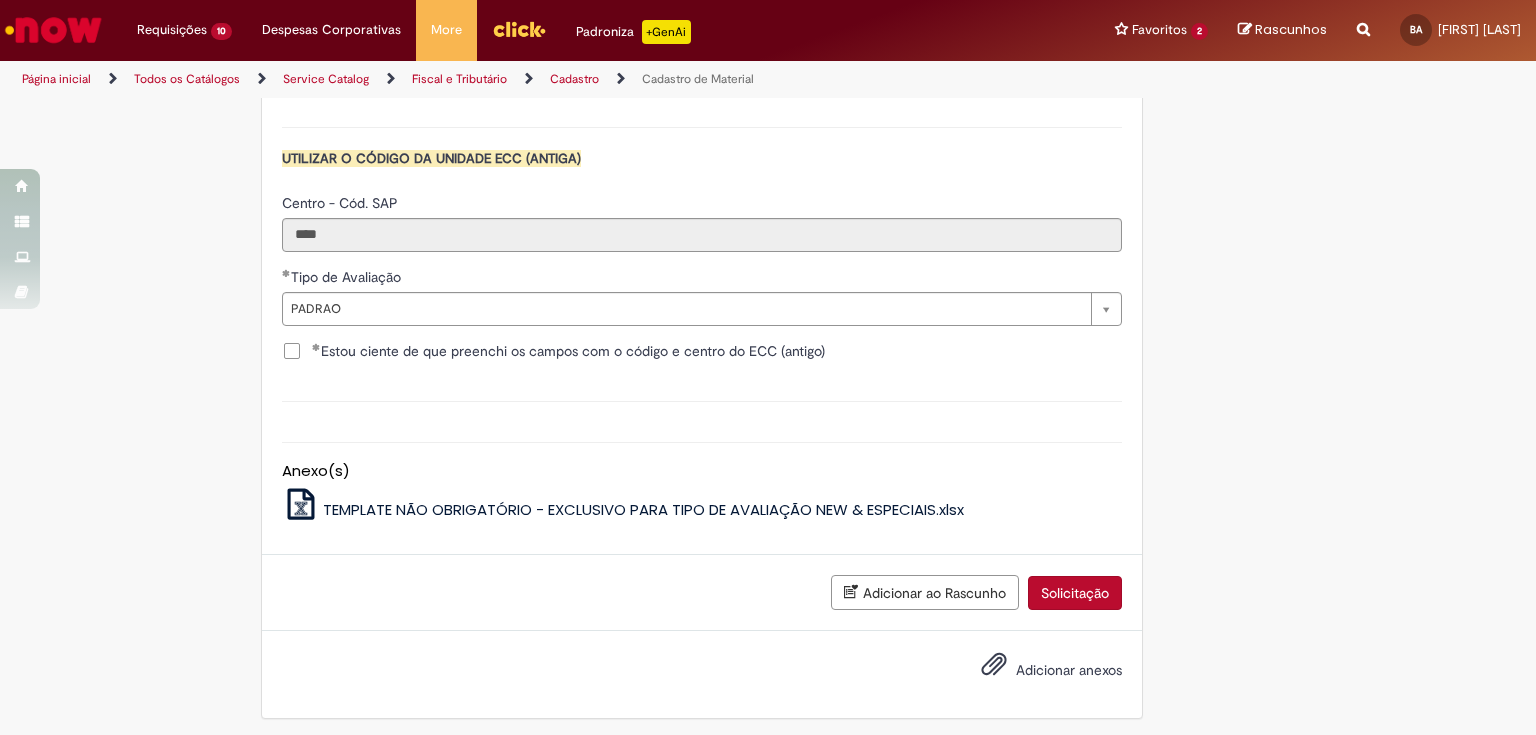 scroll, scrollTop: 1917, scrollLeft: 0, axis: vertical 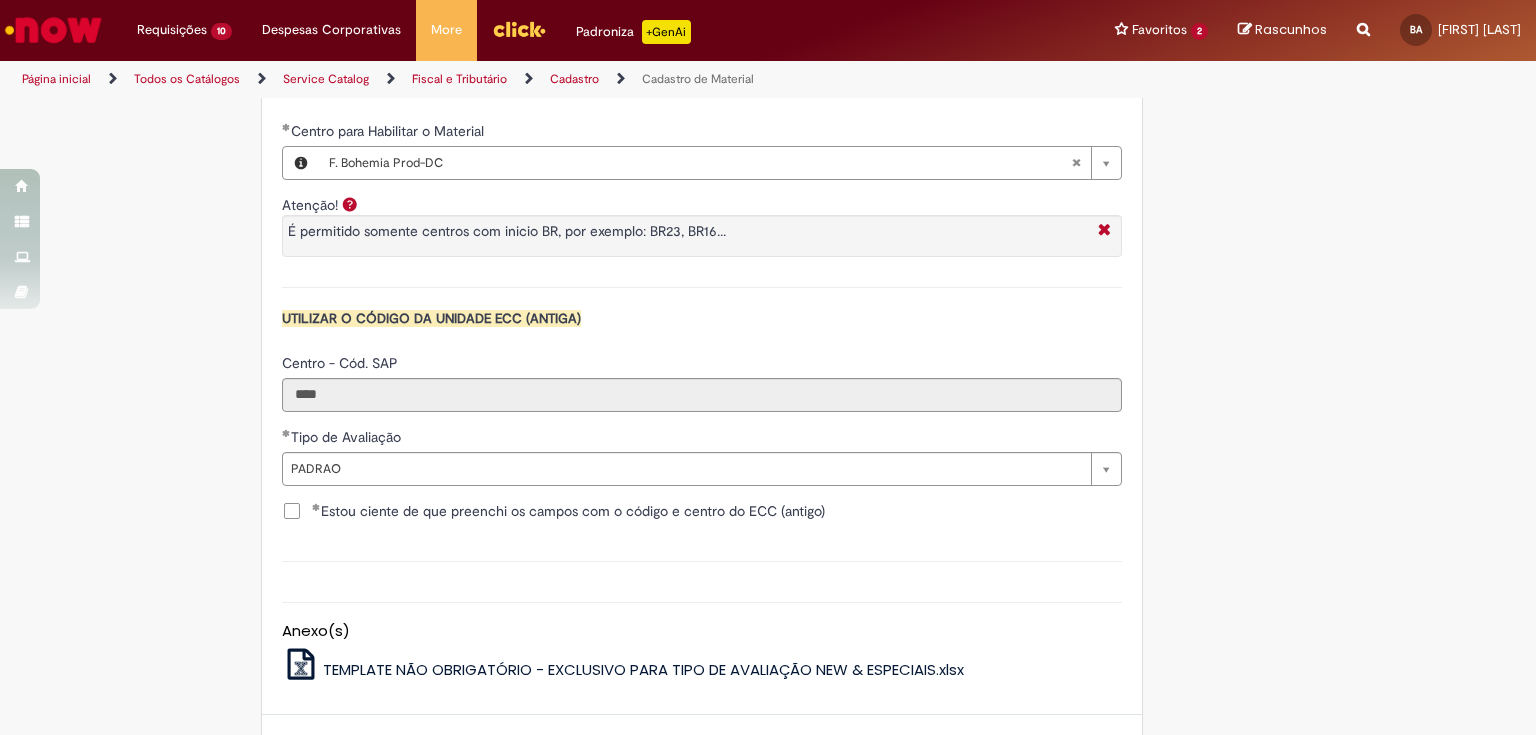 type 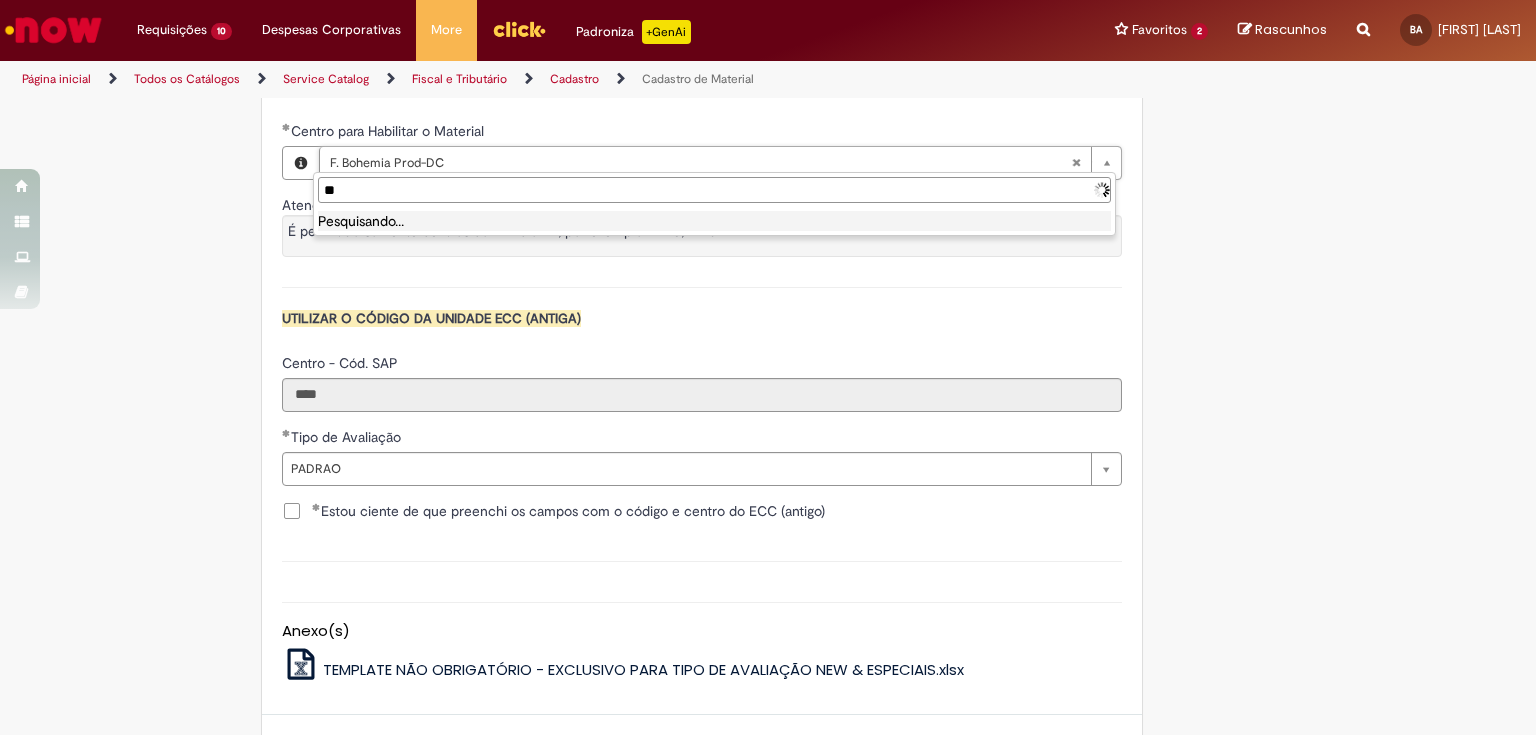 type on "*" 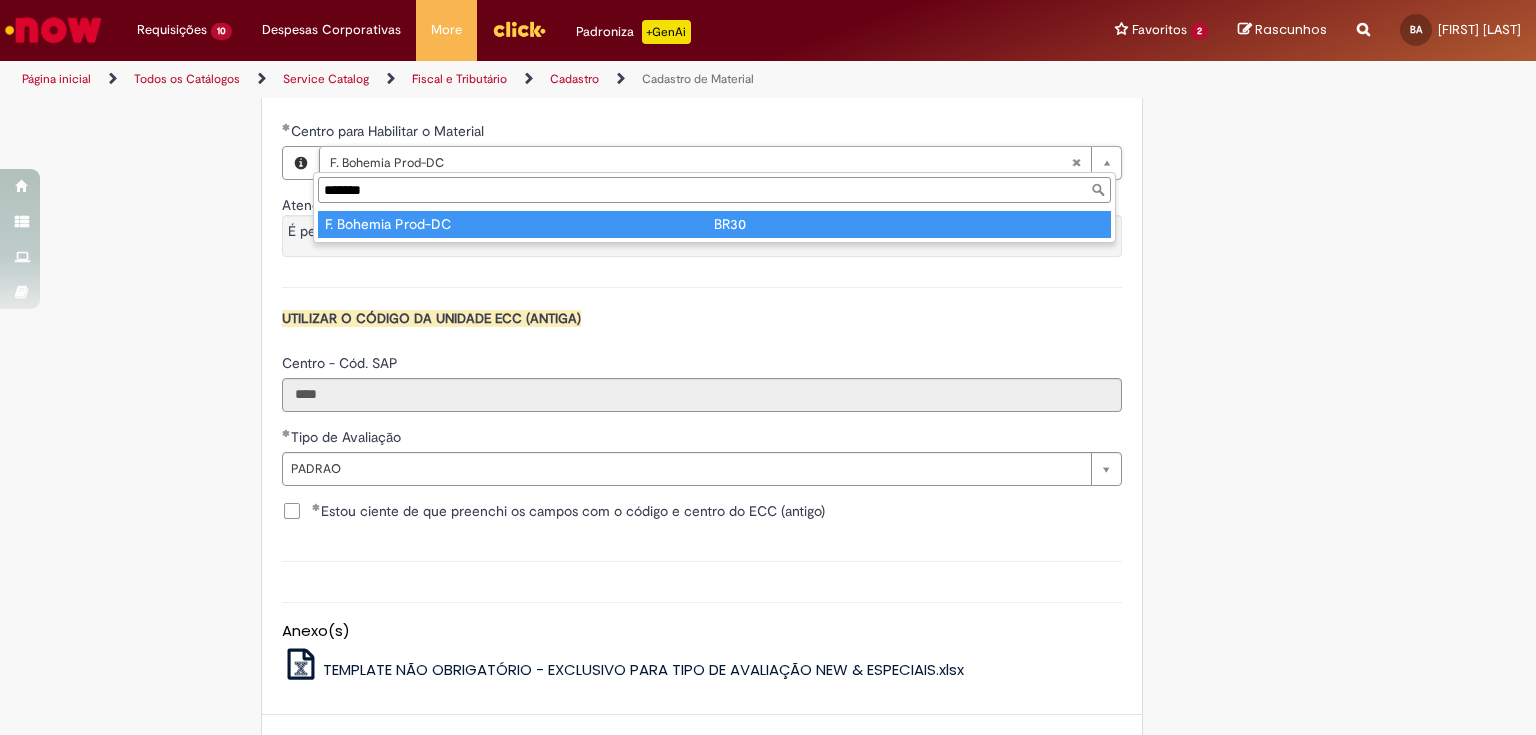 type on "*******" 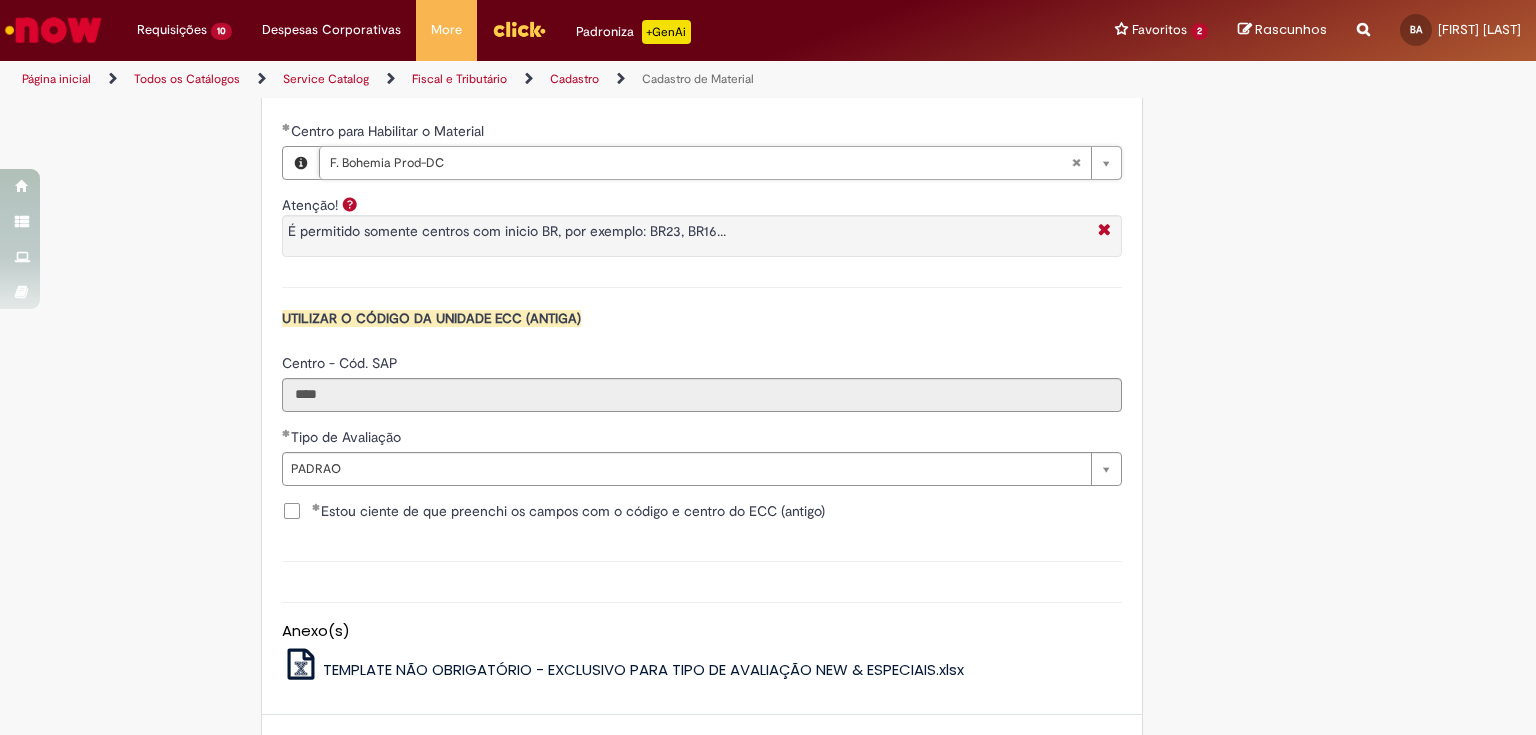 scroll, scrollTop: 0, scrollLeft: 124, axis: horizontal 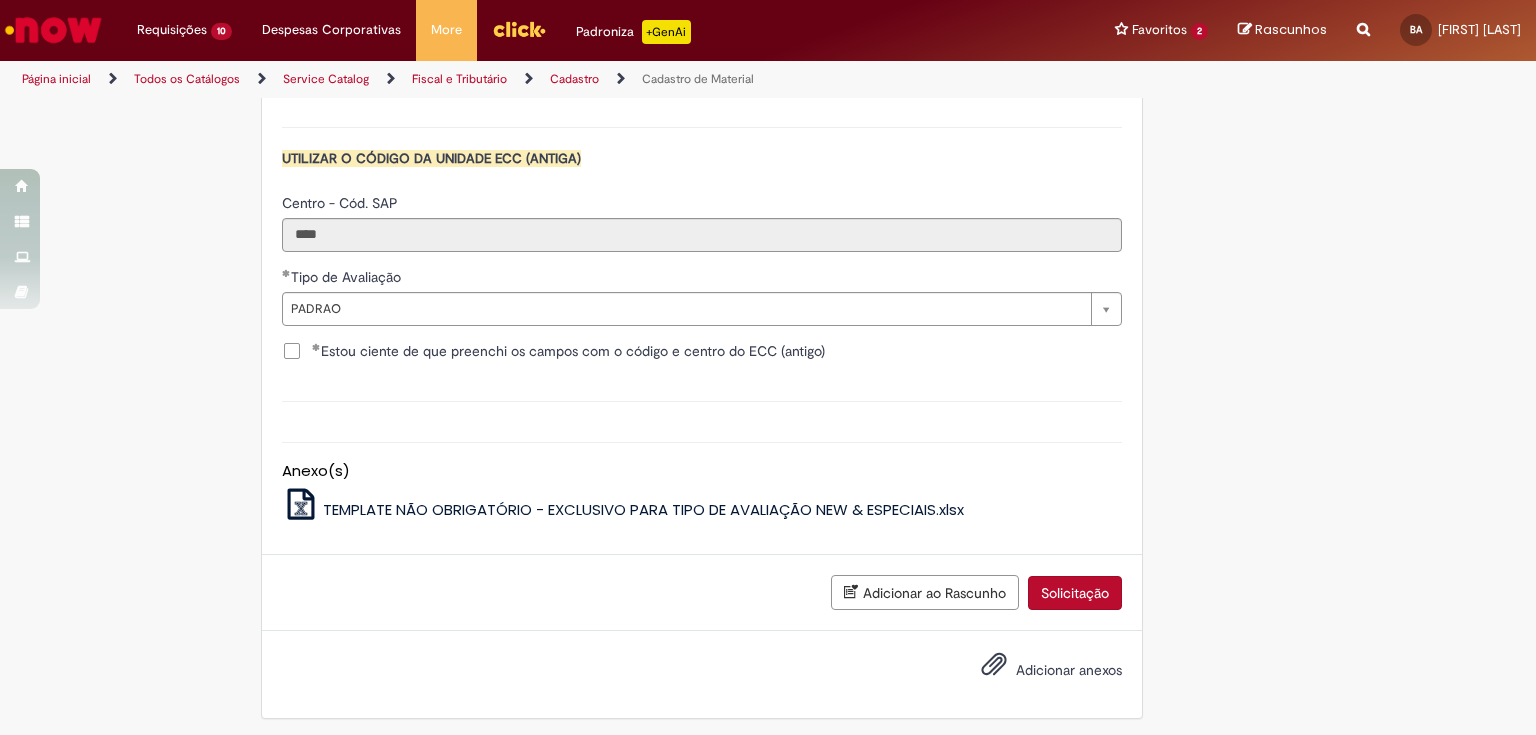 click on "Solicitação" at bounding box center (1075, 593) 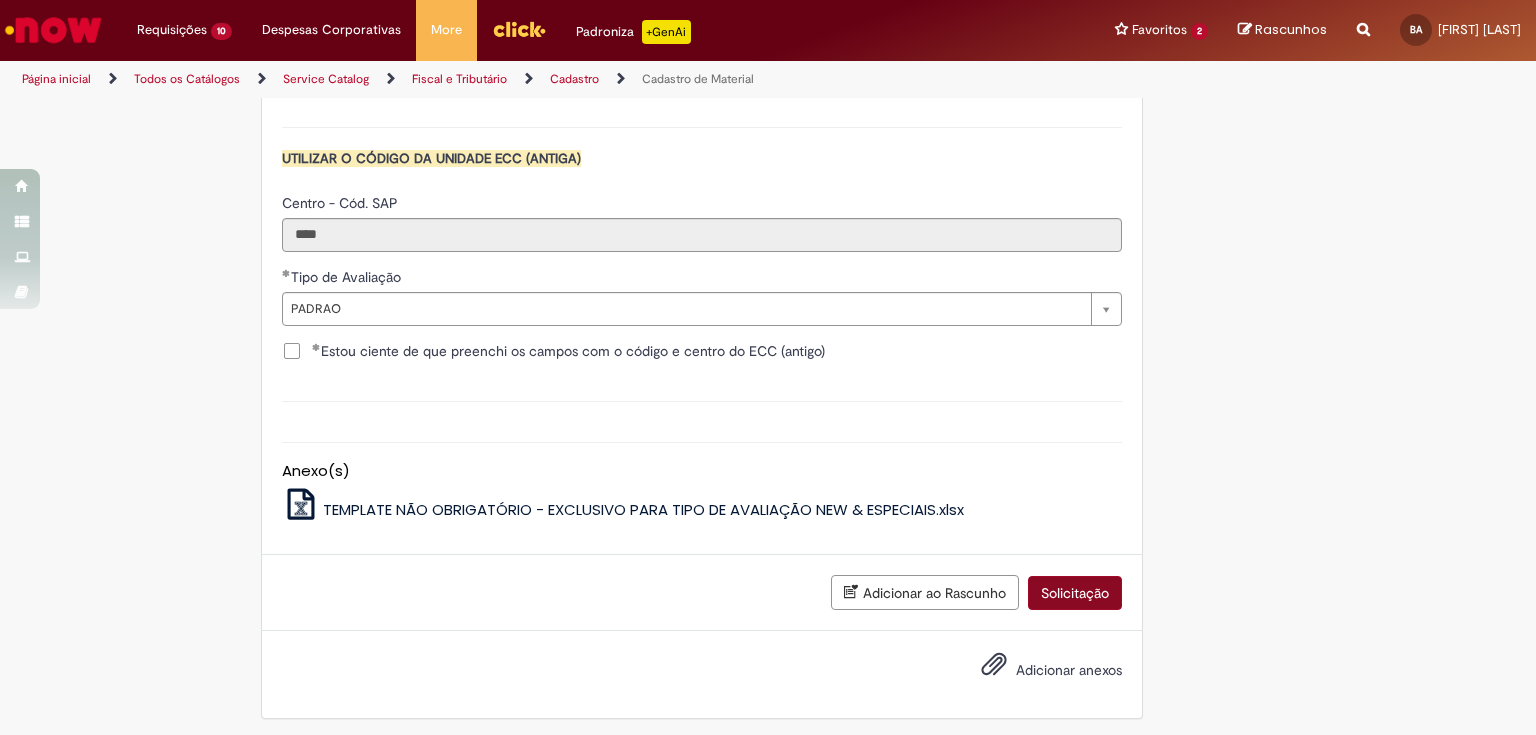 scroll, scrollTop: 0, scrollLeft: 0, axis: both 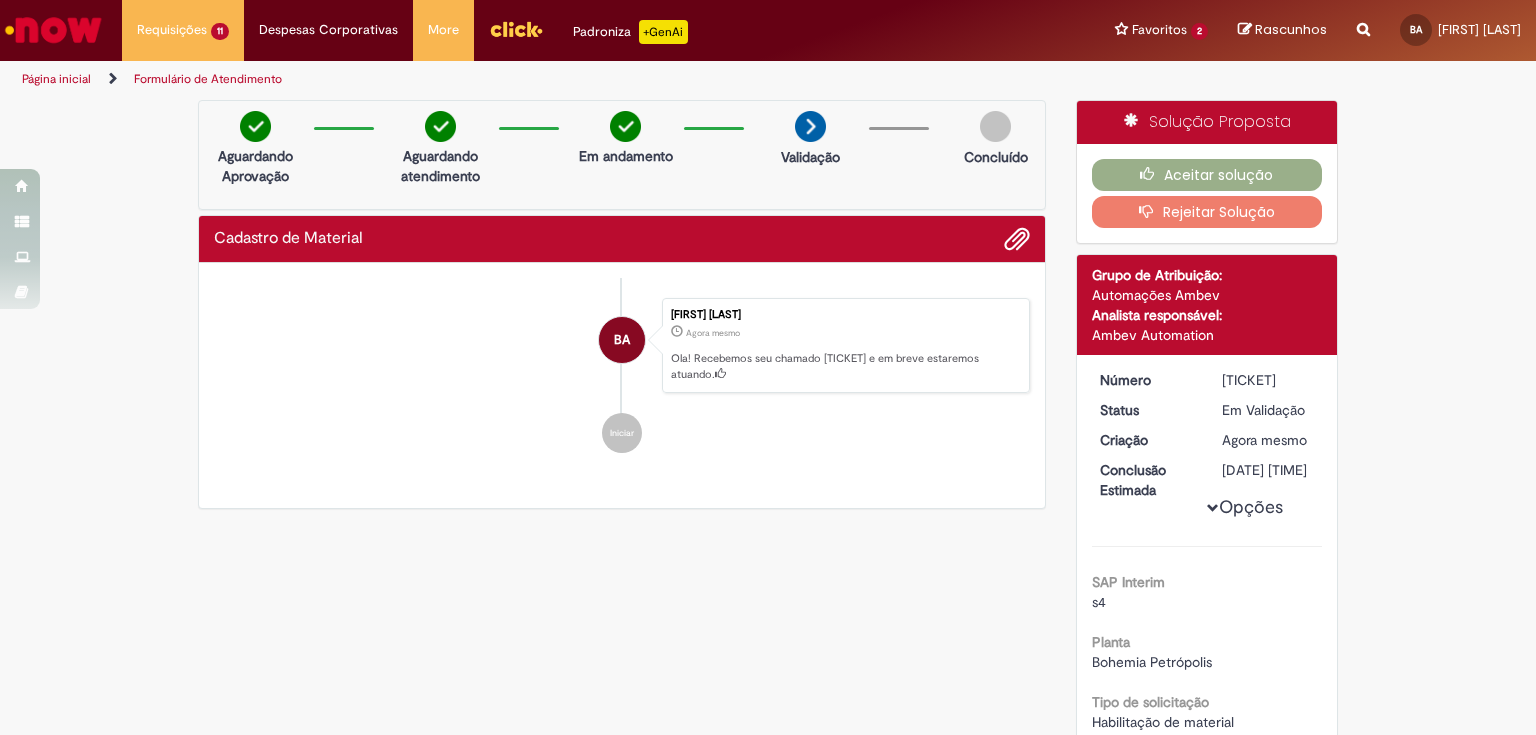 click on "R13350958" at bounding box center (1268, 380) 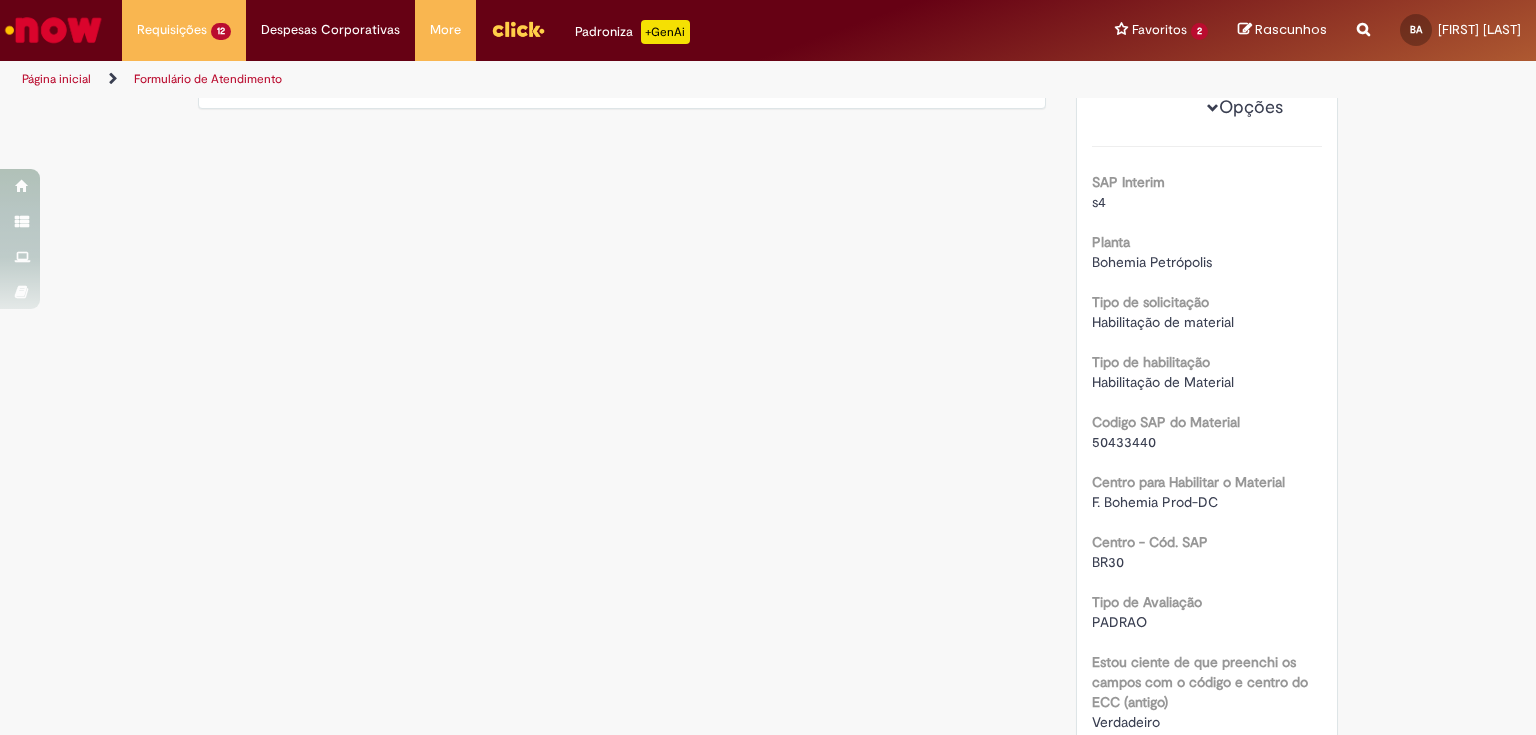 scroll, scrollTop: 560, scrollLeft: 0, axis: vertical 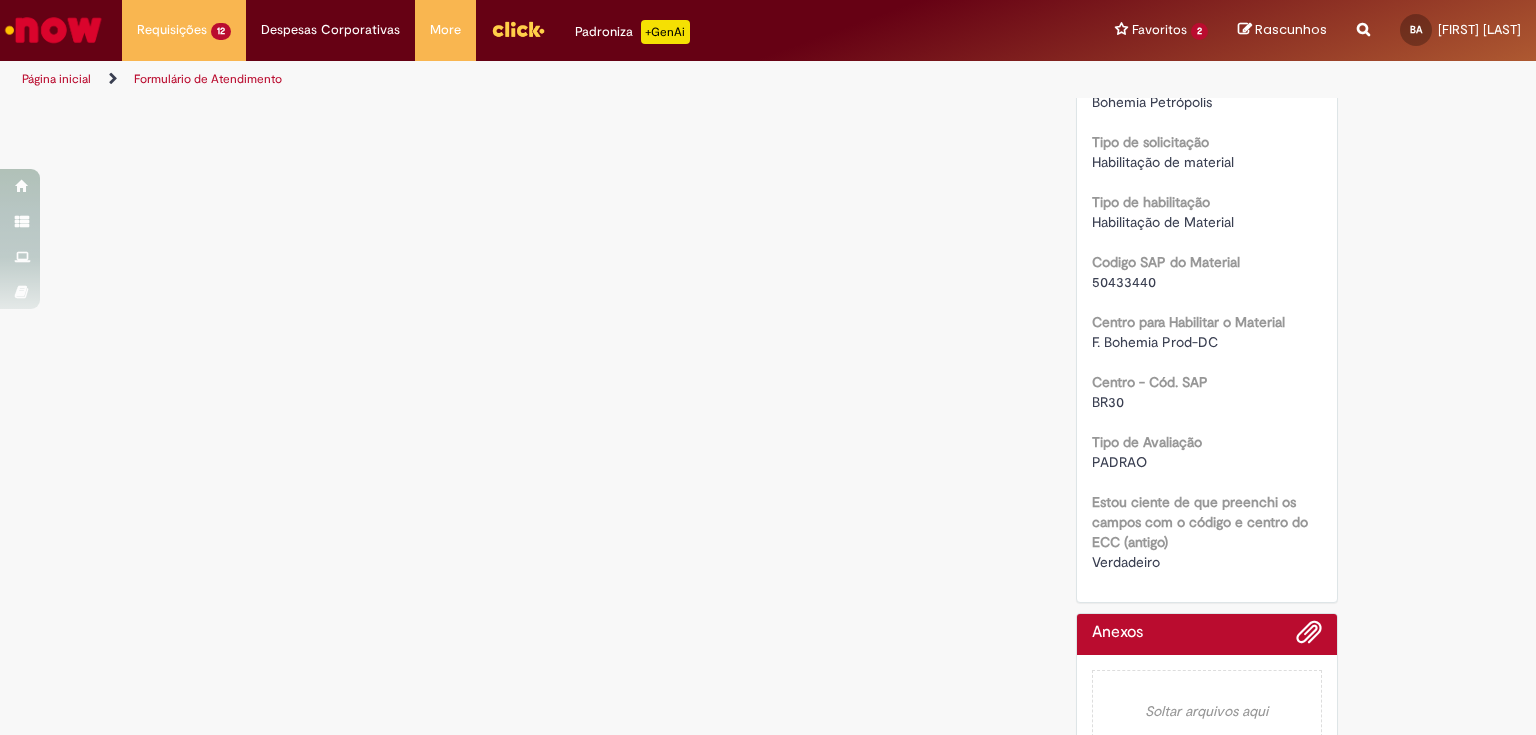 click on "50433440" at bounding box center [1124, 282] 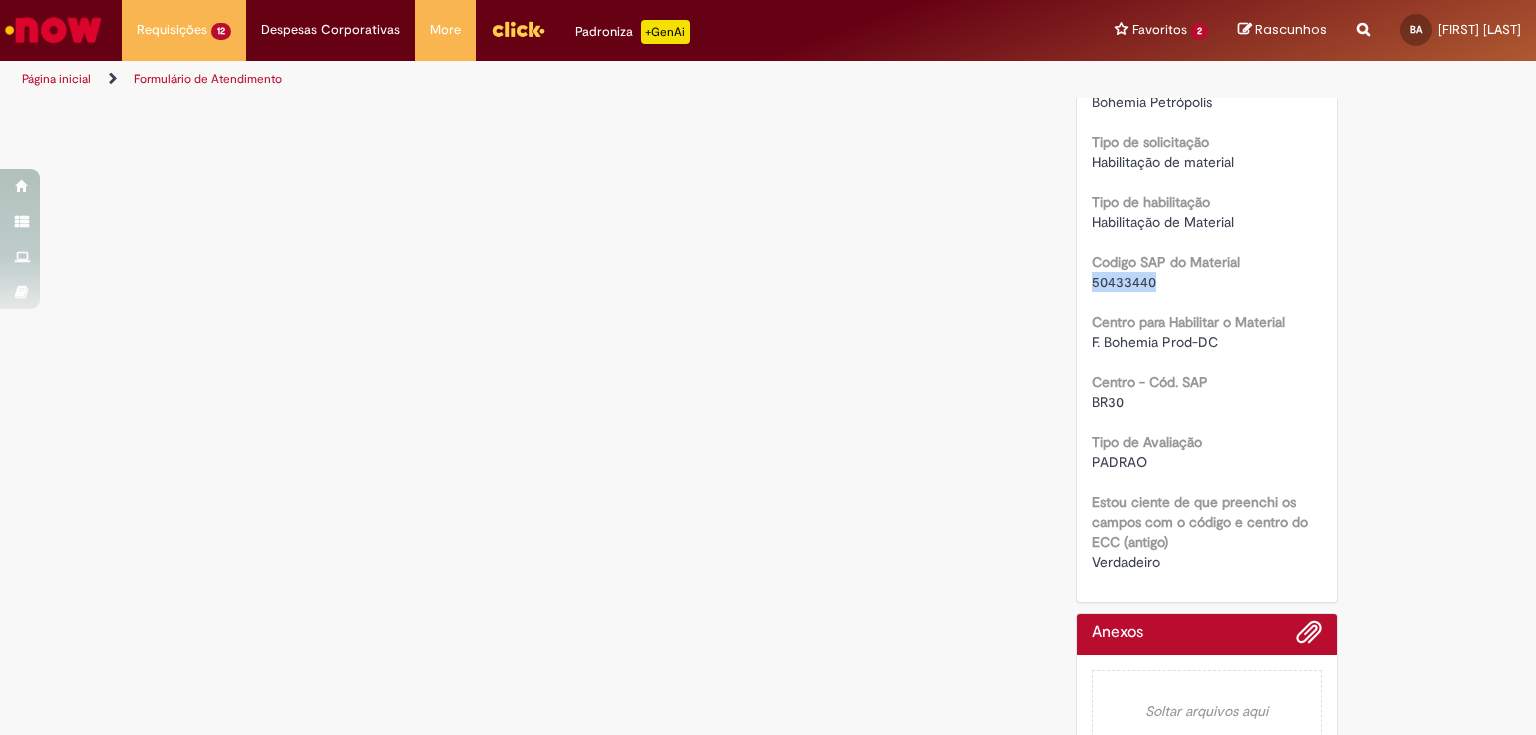 click on "50433440" at bounding box center [1124, 282] 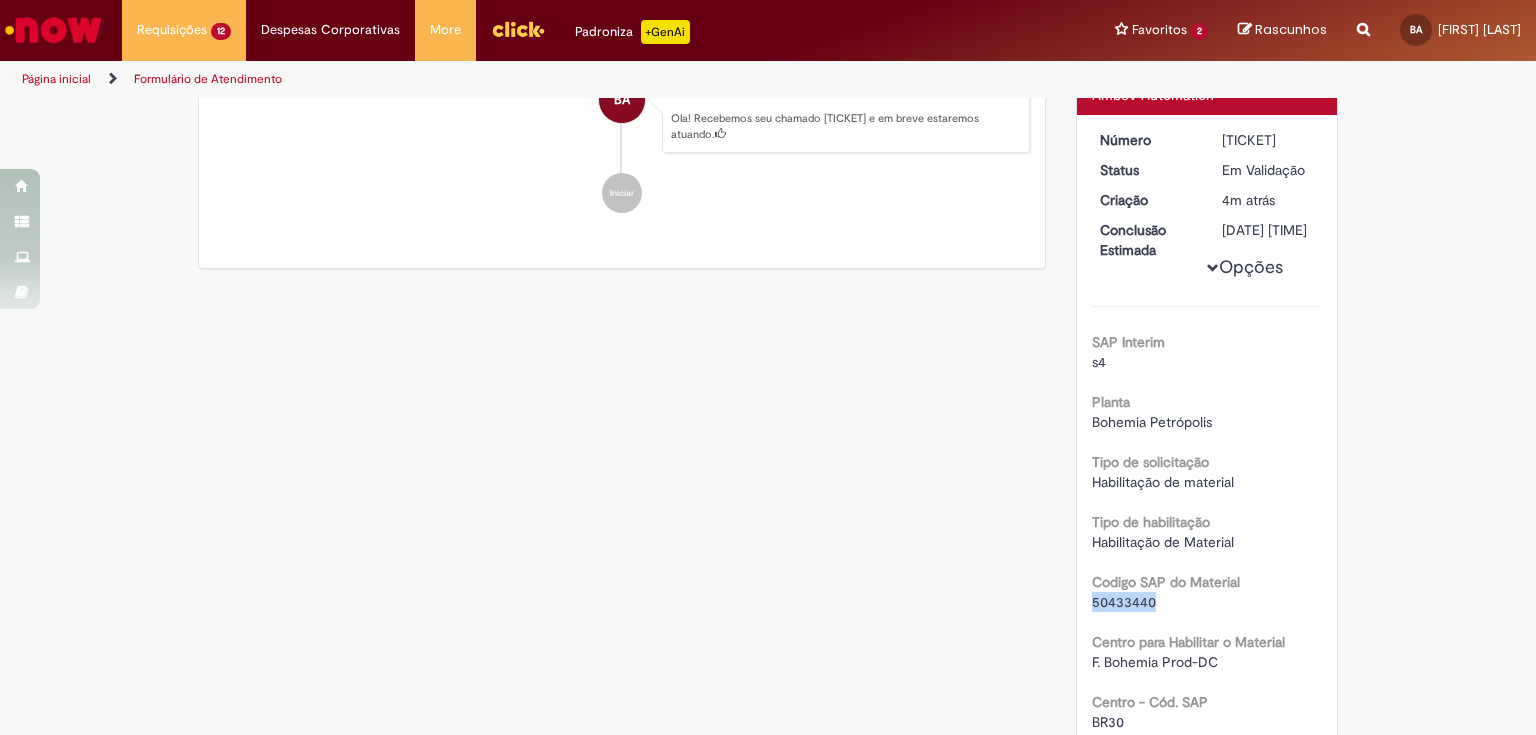 scroll, scrollTop: 0, scrollLeft: 0, axis: both 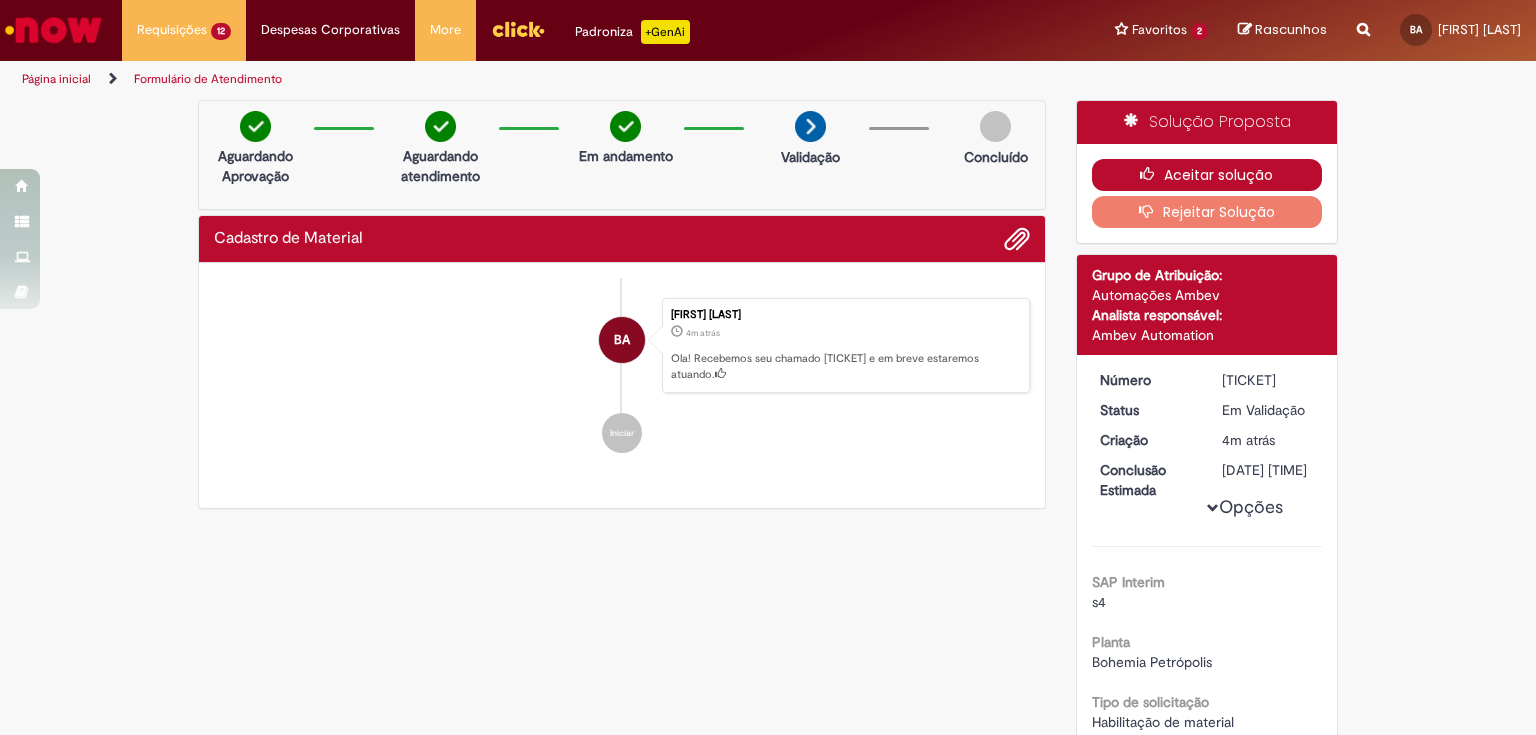 click on "Aceitar solução" at bounding box center (1207, 175) 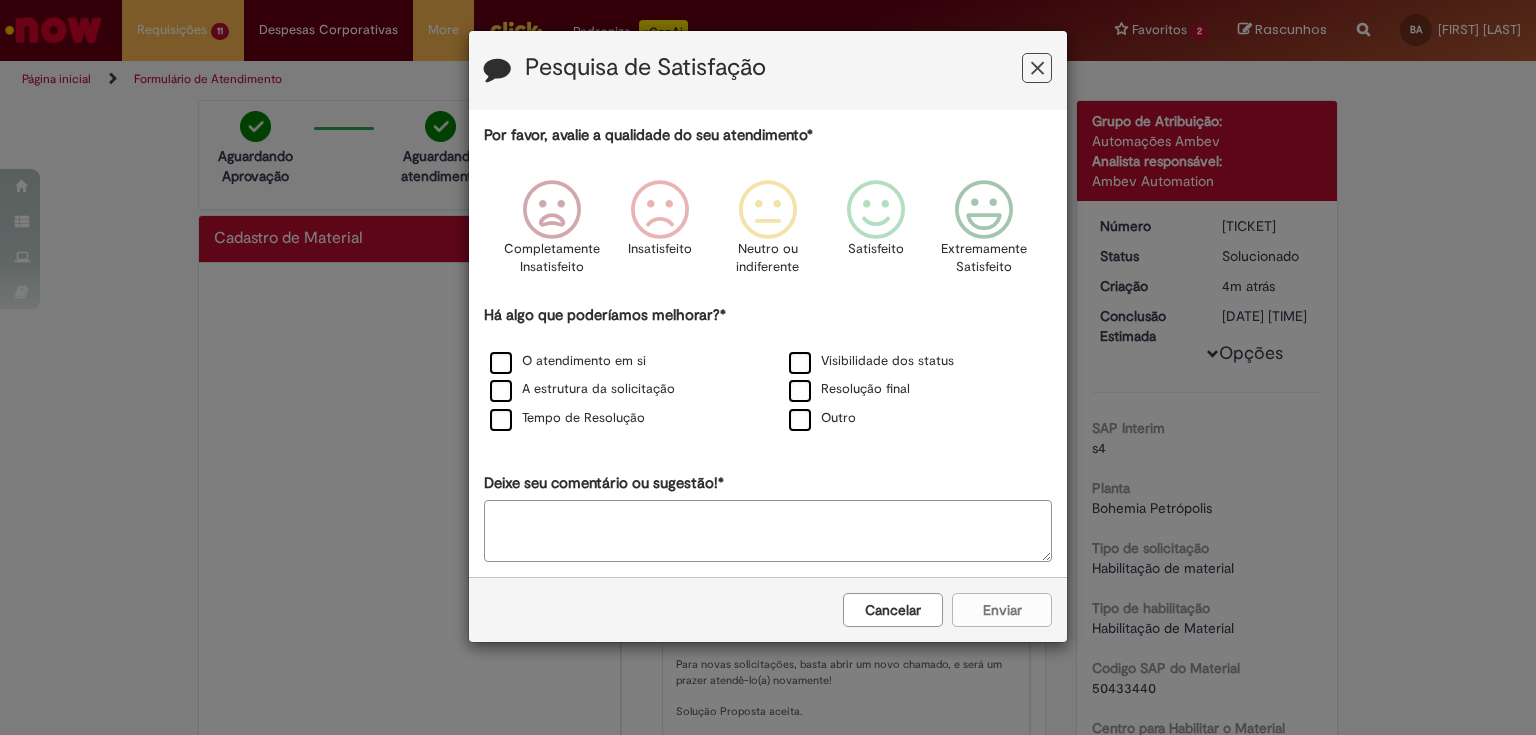 click at bounding box center (1037, 68) 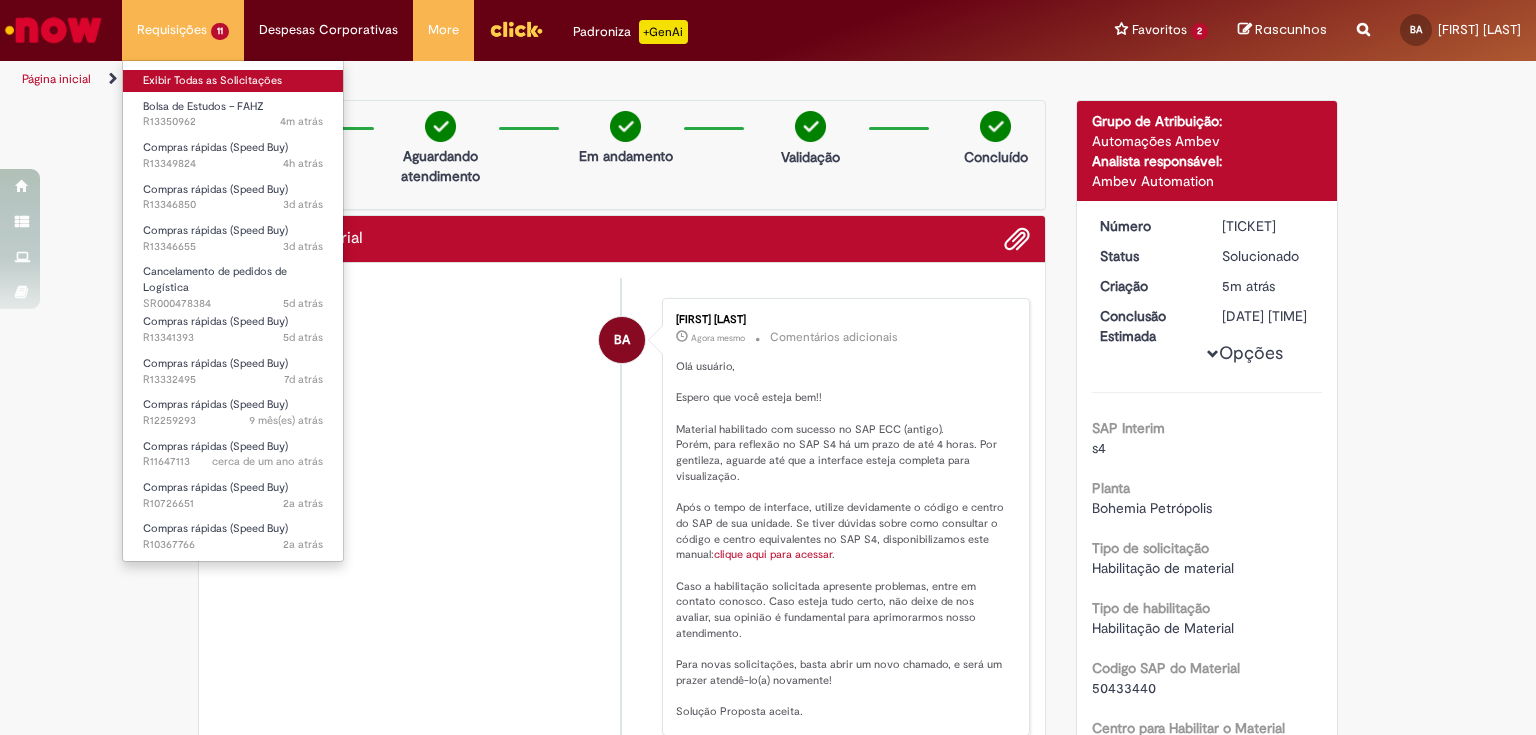 click on "Exibir Todas as Solicitações" at bounding box center (233, 81) 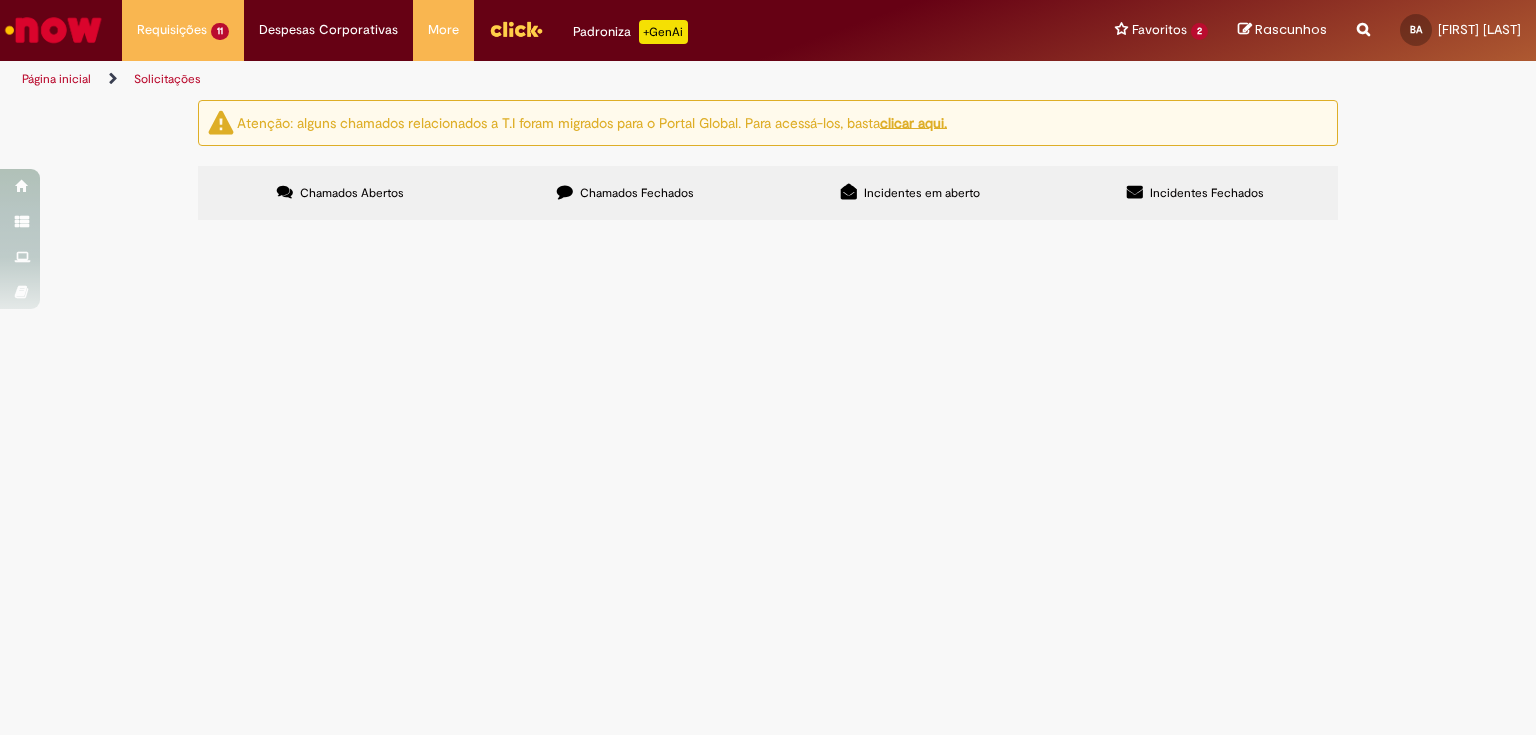 click at bounding box center [53, 30] 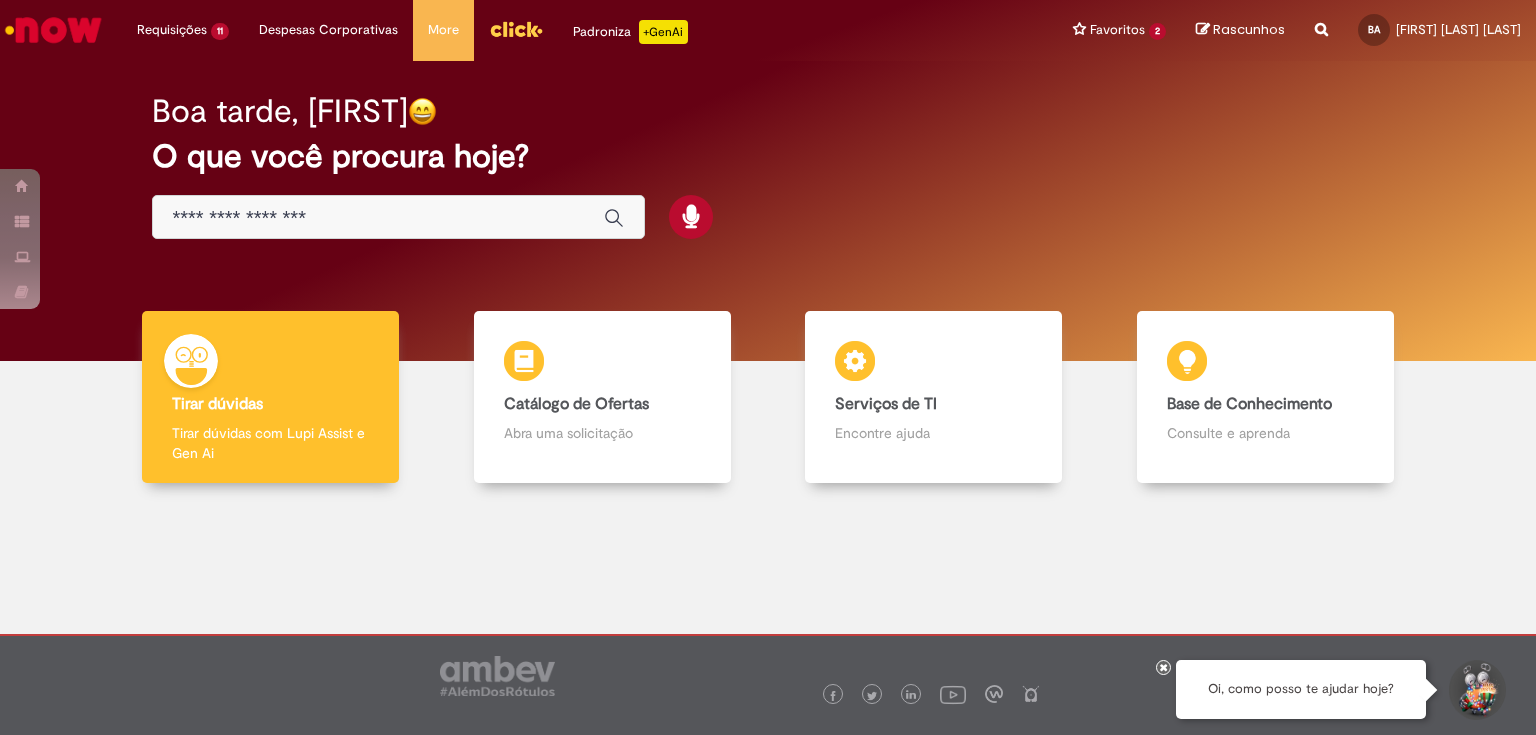 scroll, scrollTop: 0, scrollLeft: 0, axis: both 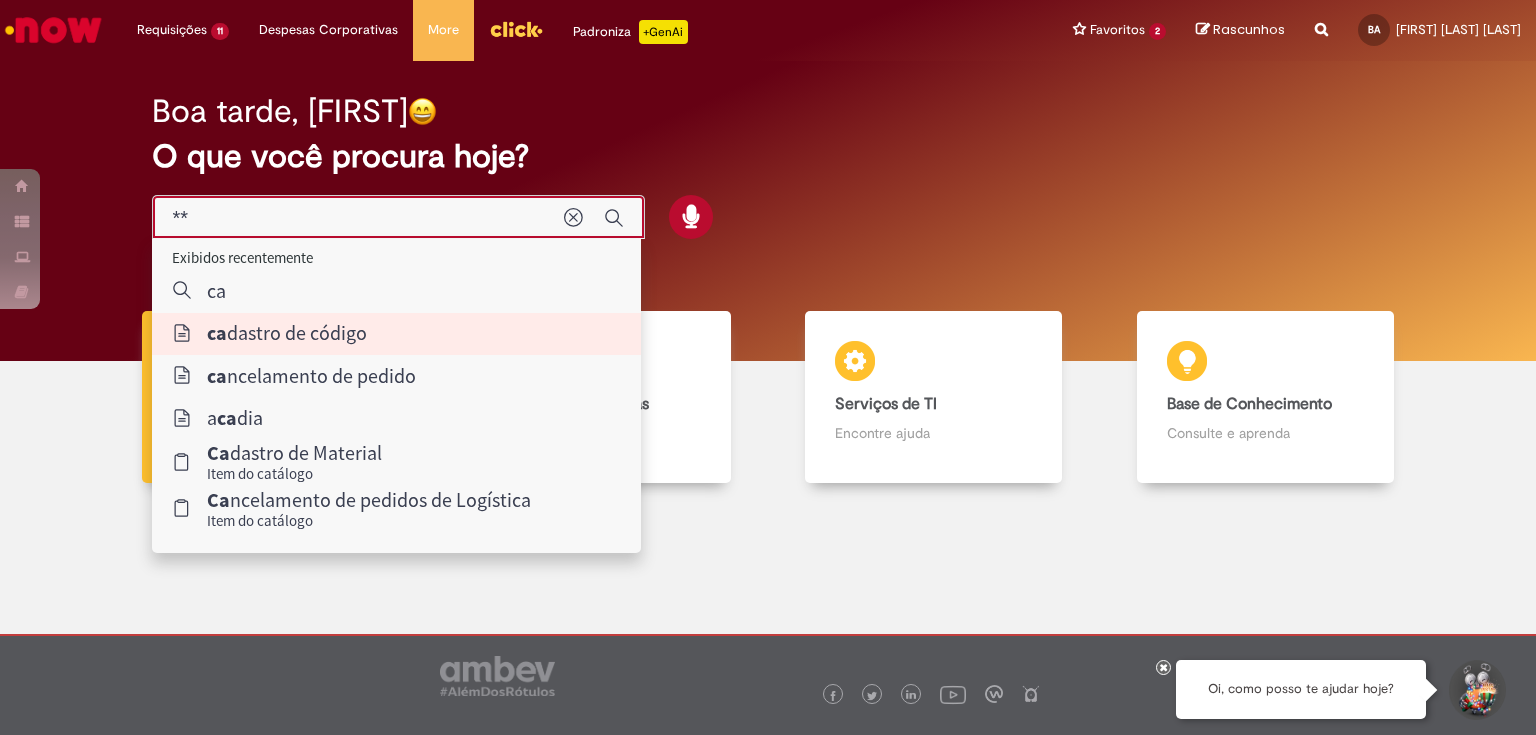 type on "**********" 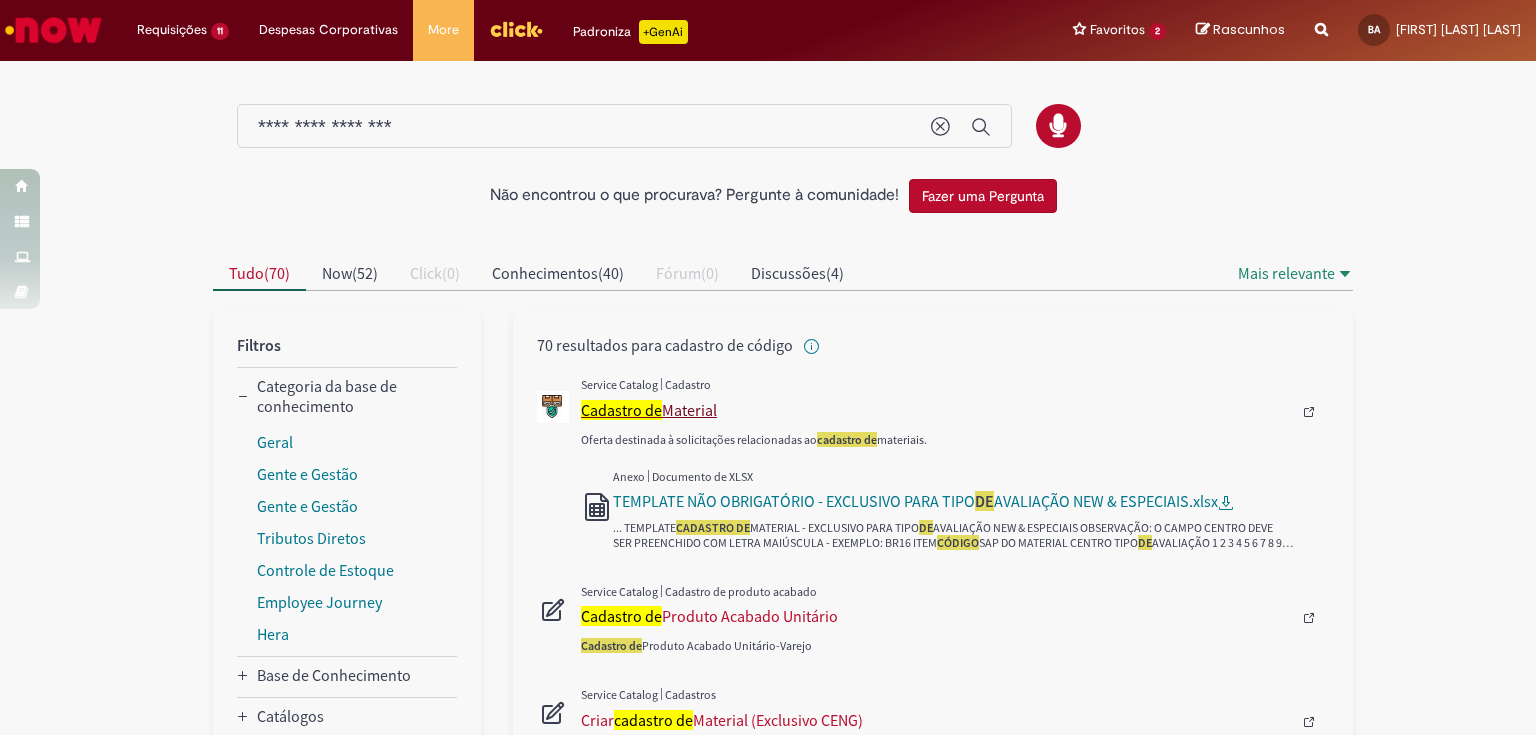 click on "Cadastro de" at bounding box center (621, 410) 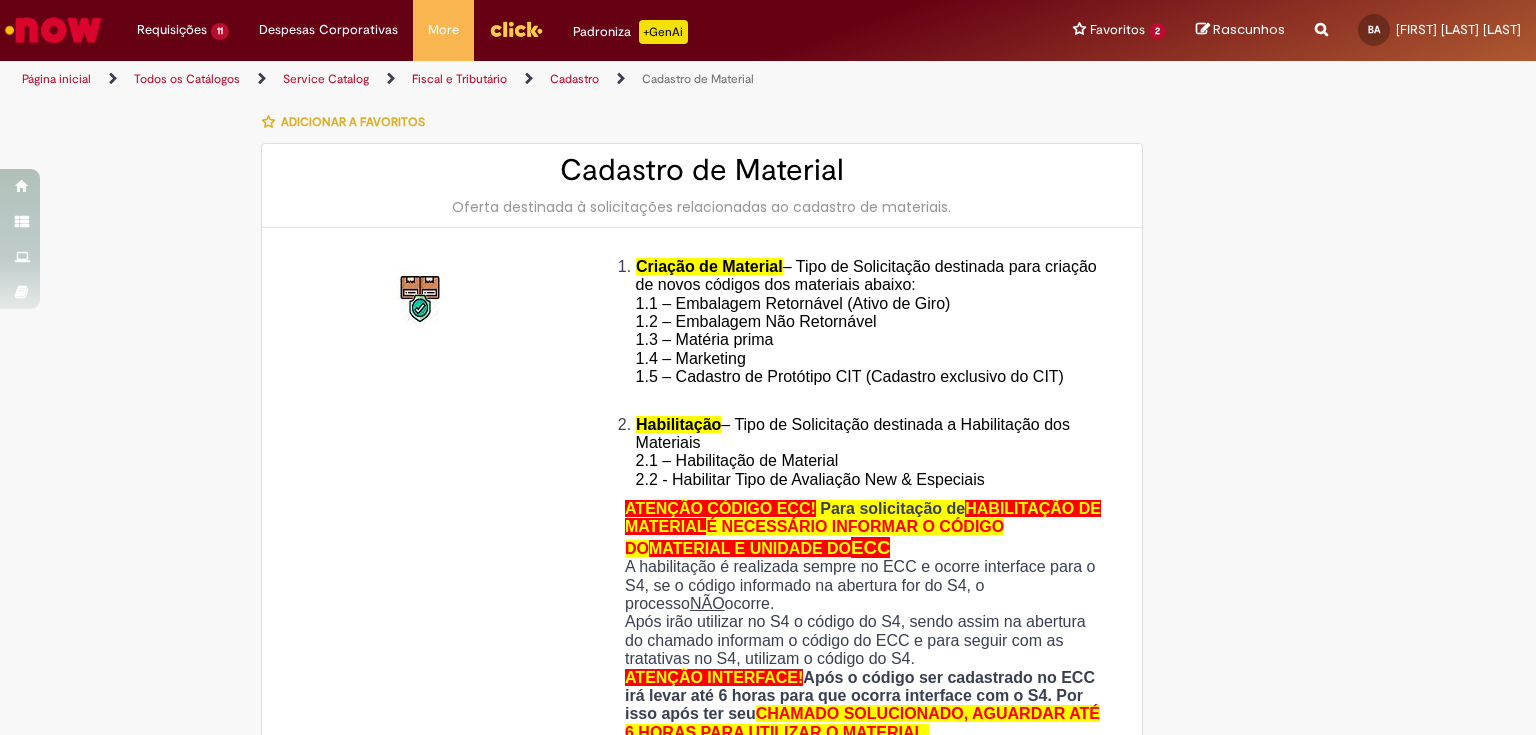 type on "********" 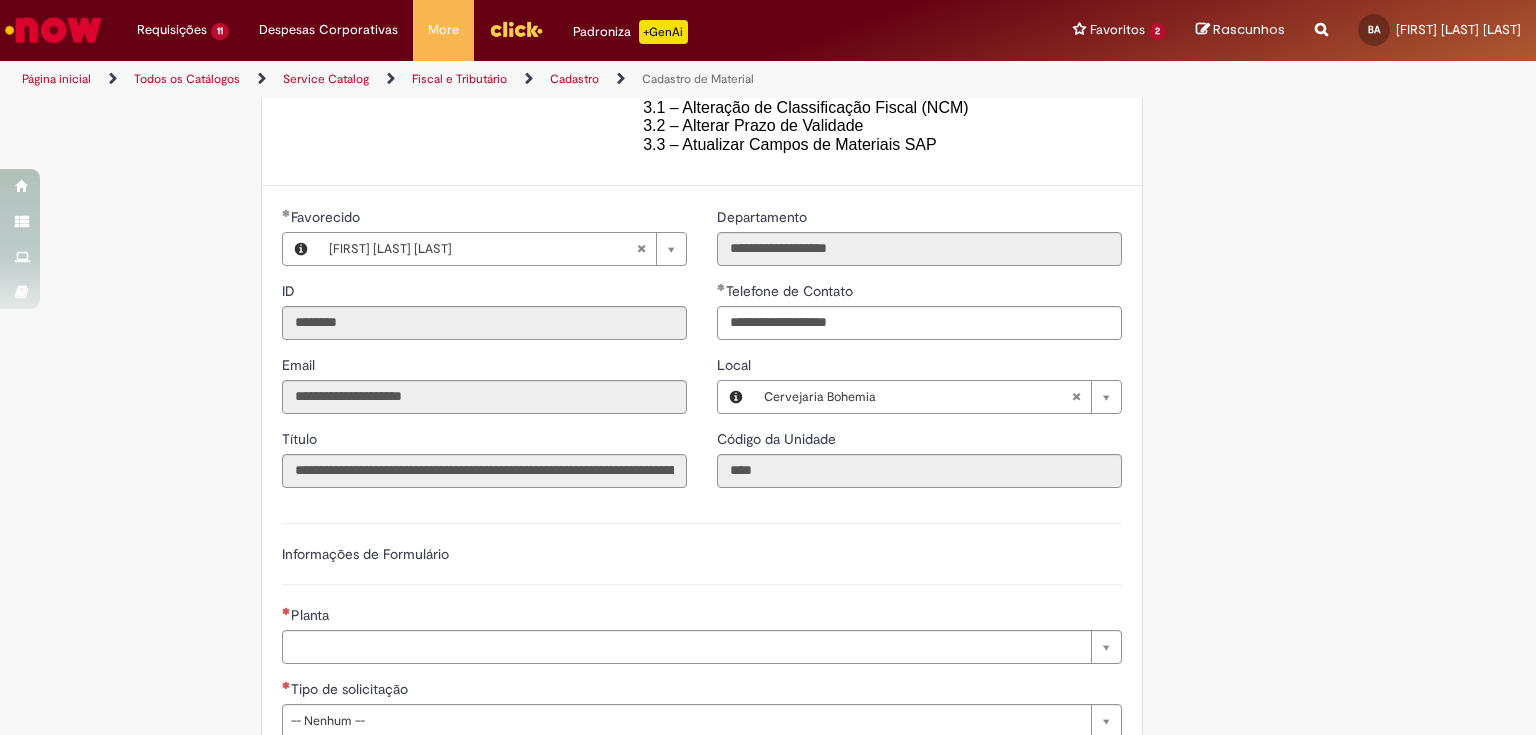 scroll, scrollTop: 880, scrollLeft: 0, axis: vertical 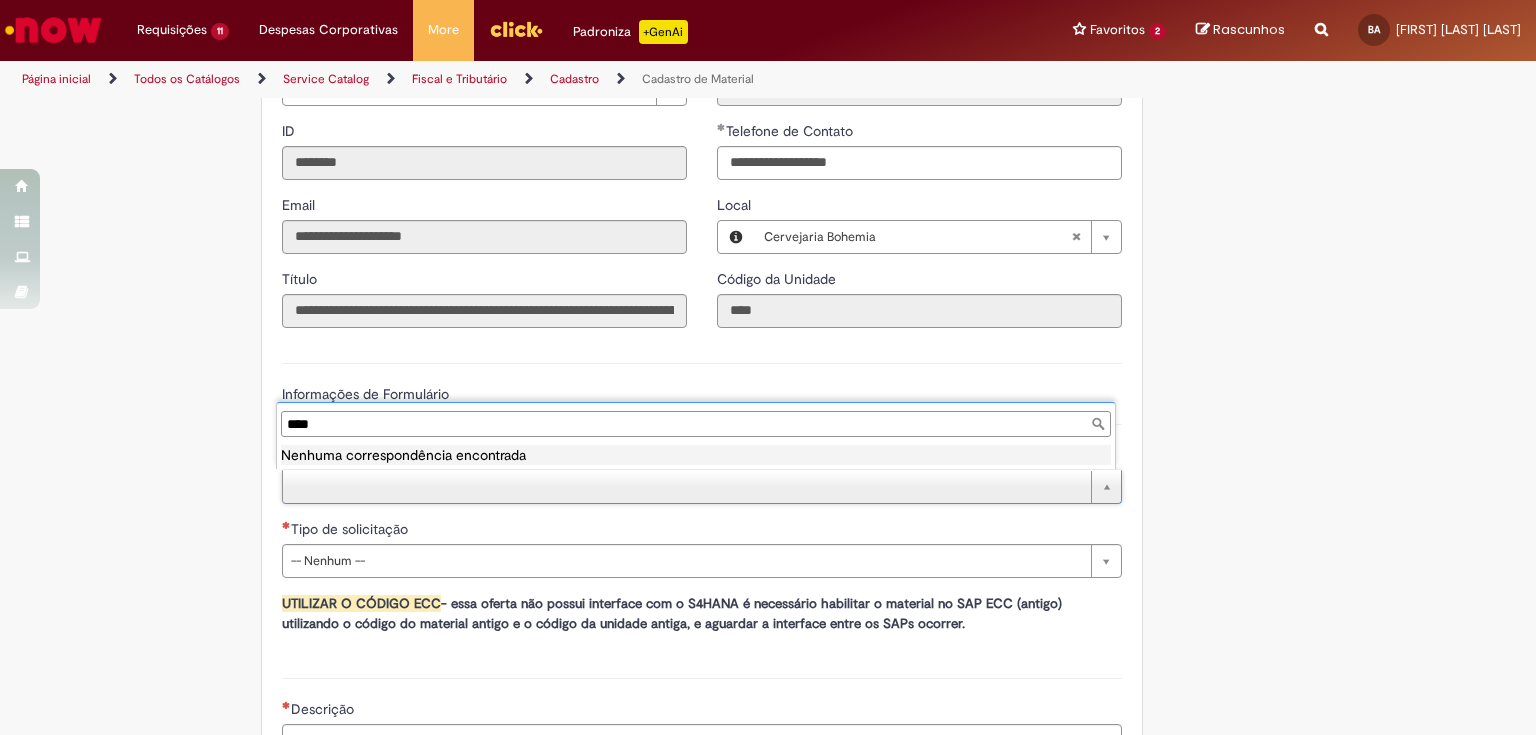 type on "****" 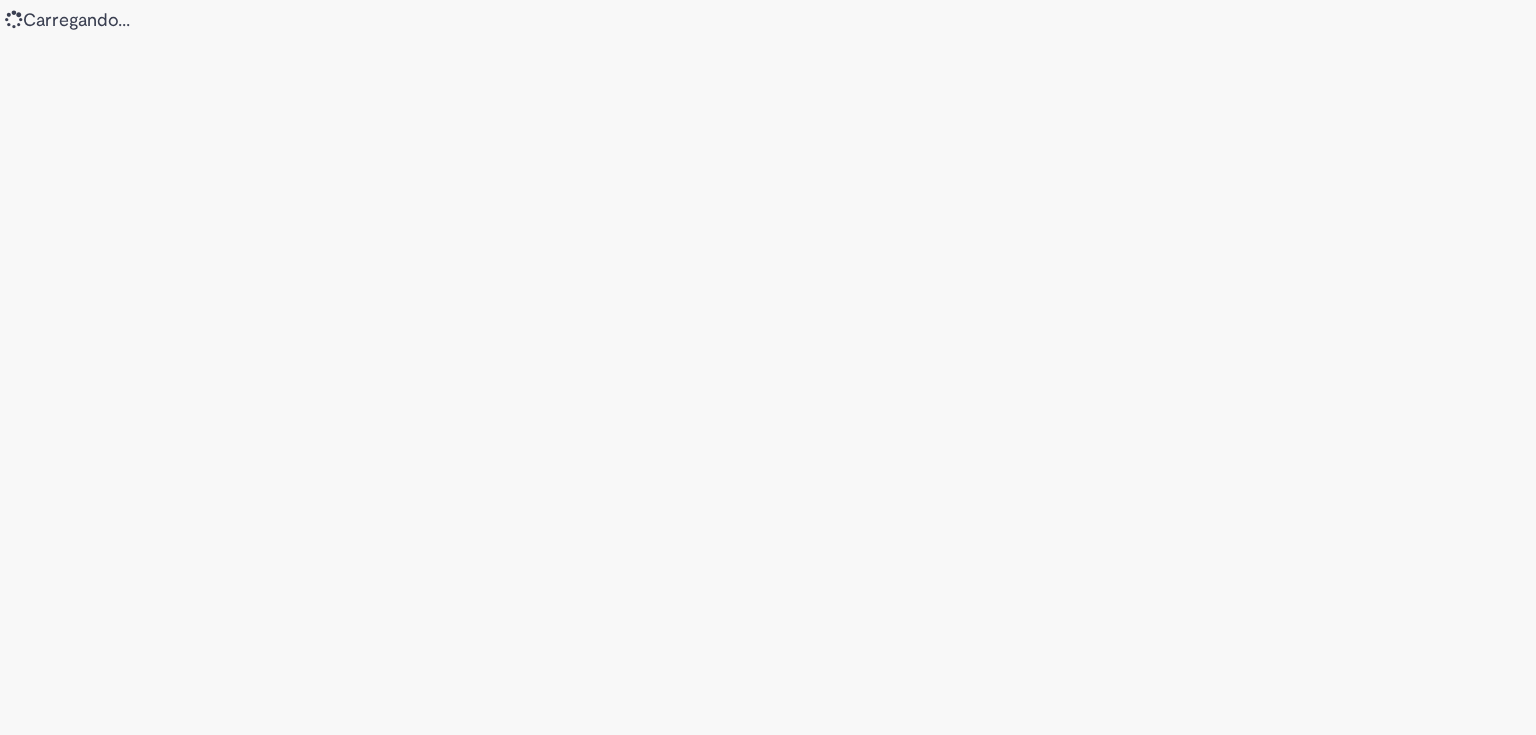 scroll, scrollTop: 0, scrollLeft: 0, axis: both 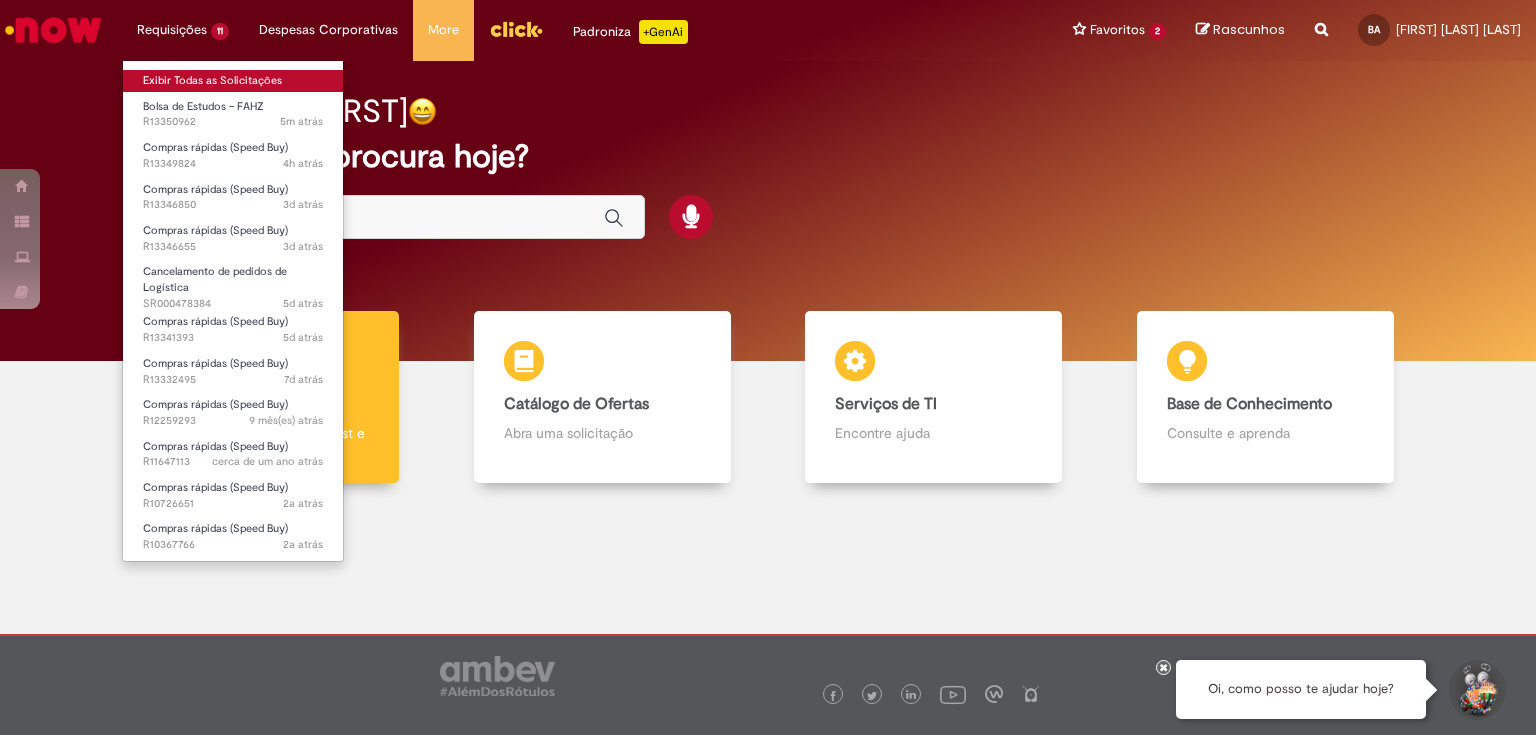 click on "Exibir Todas as Solicitações" at bounding box center [233, 81] 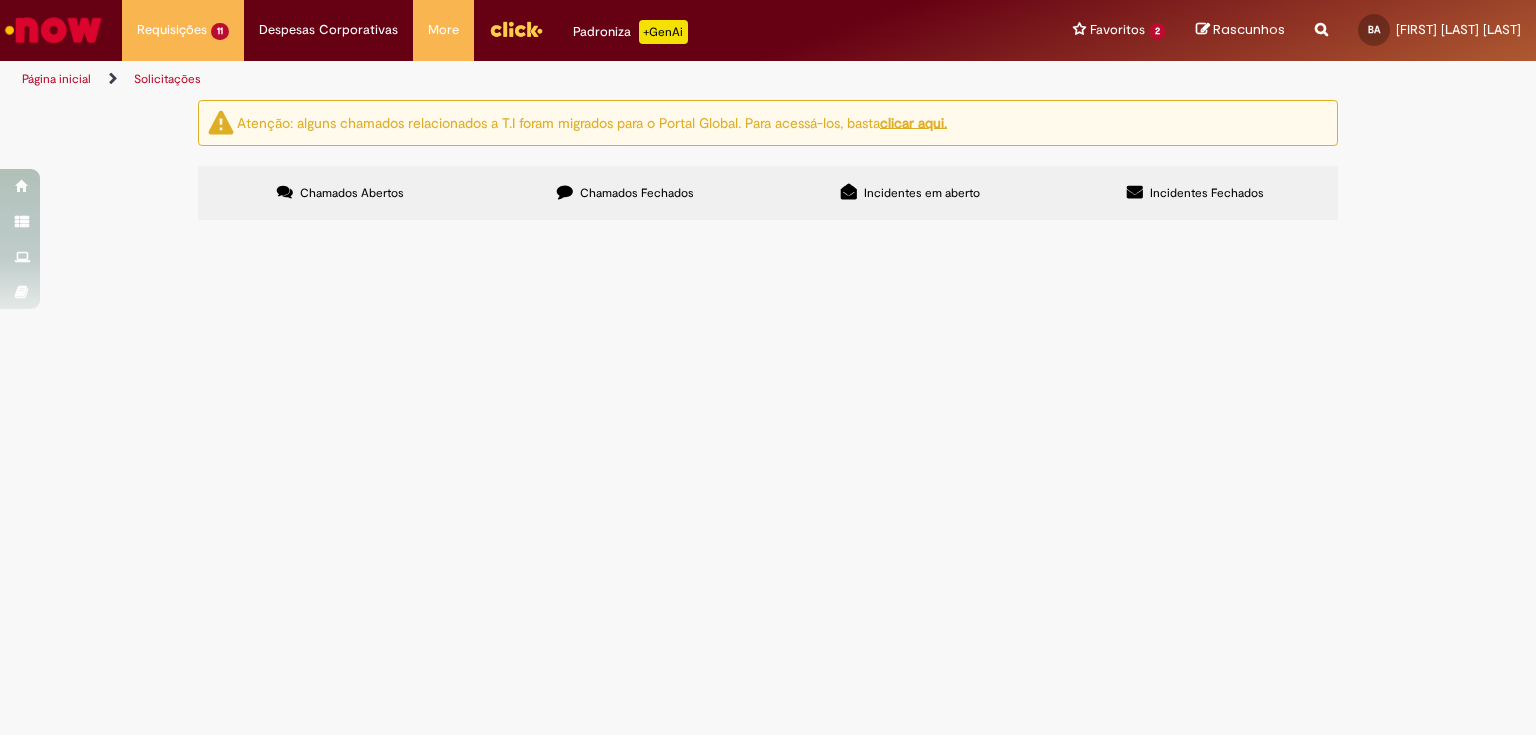 click on "Olá, bom dia! Estou com problemas em relação a Solicitação de Reembolso da Fundação Fahz, poderia me ajudar, por favor?
Houve uma solicitação da matrícula do ano e histórico escolar, os documentos foram enviados, porém, mesmo assim não foi aceito. A partir disso, outros documentos foram solicitados, como matérias que foram aprovadas para trás e matérias que virão no próximo semestre (porém a faculdade trabalha por módulos e não segue uma ordem cronológica).
Os seguintes documentos foram anexados e reprovados:
- Matrícula de 2025 + Histórico
- Relatório de Acompanhamento Escolar
Segue em os prints do retorno da Fahz, em ordem de recebimento." at bounding box center [0, 0] 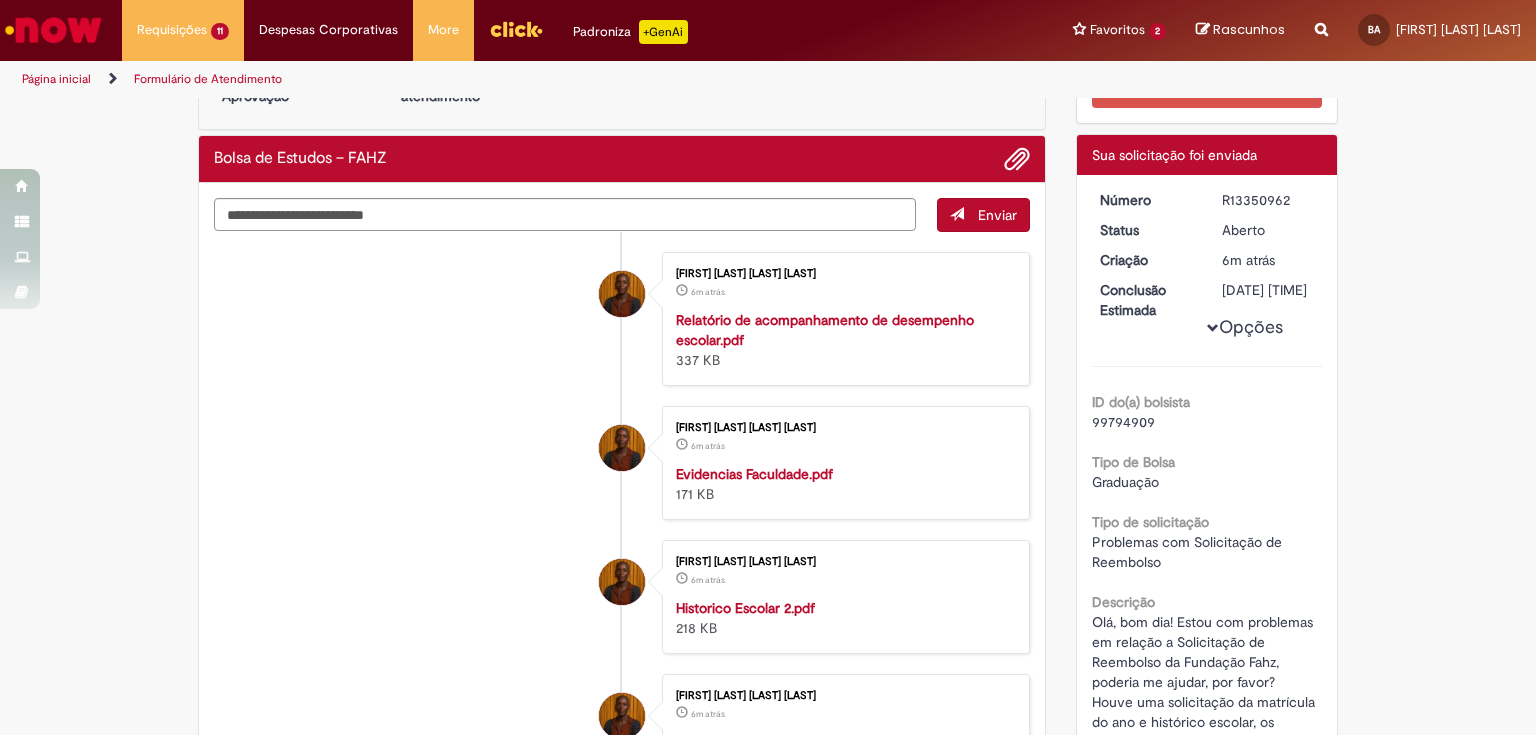 scroll, scrollTop: 160, scrollLeft: 0, axis: vertical 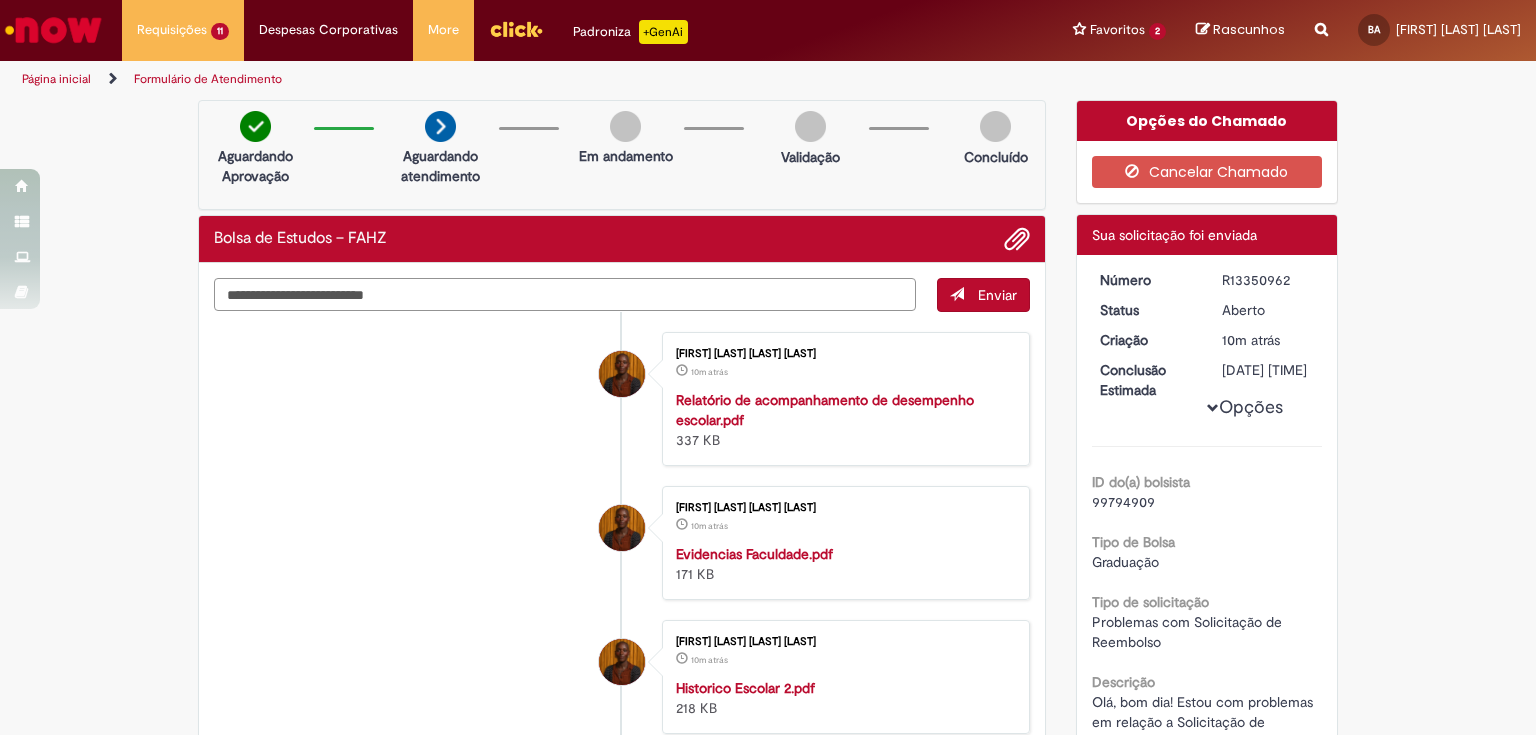 click at bounding box center (565, 295) 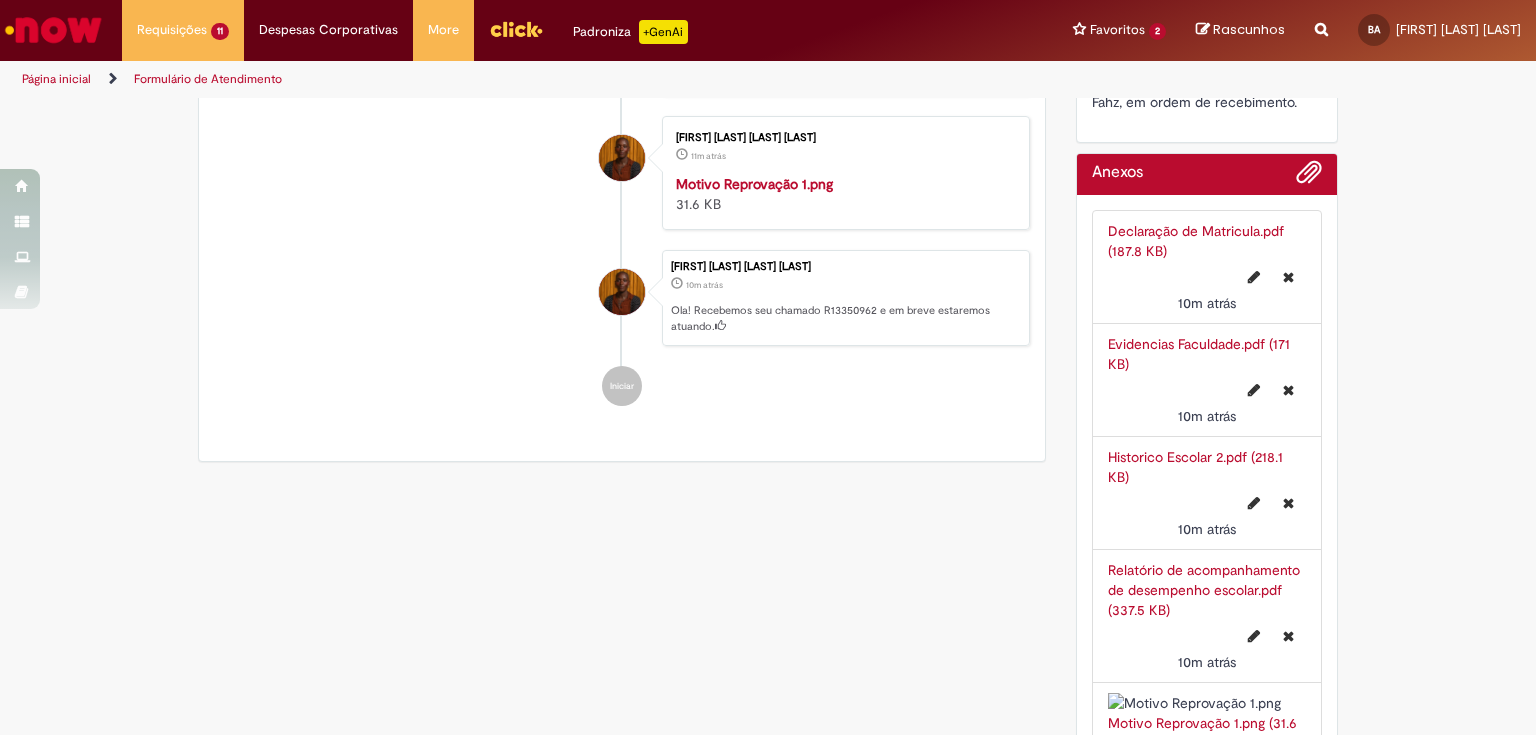 scroll, scrollTop: 1120, scrollLeft: 0, axis: vertical 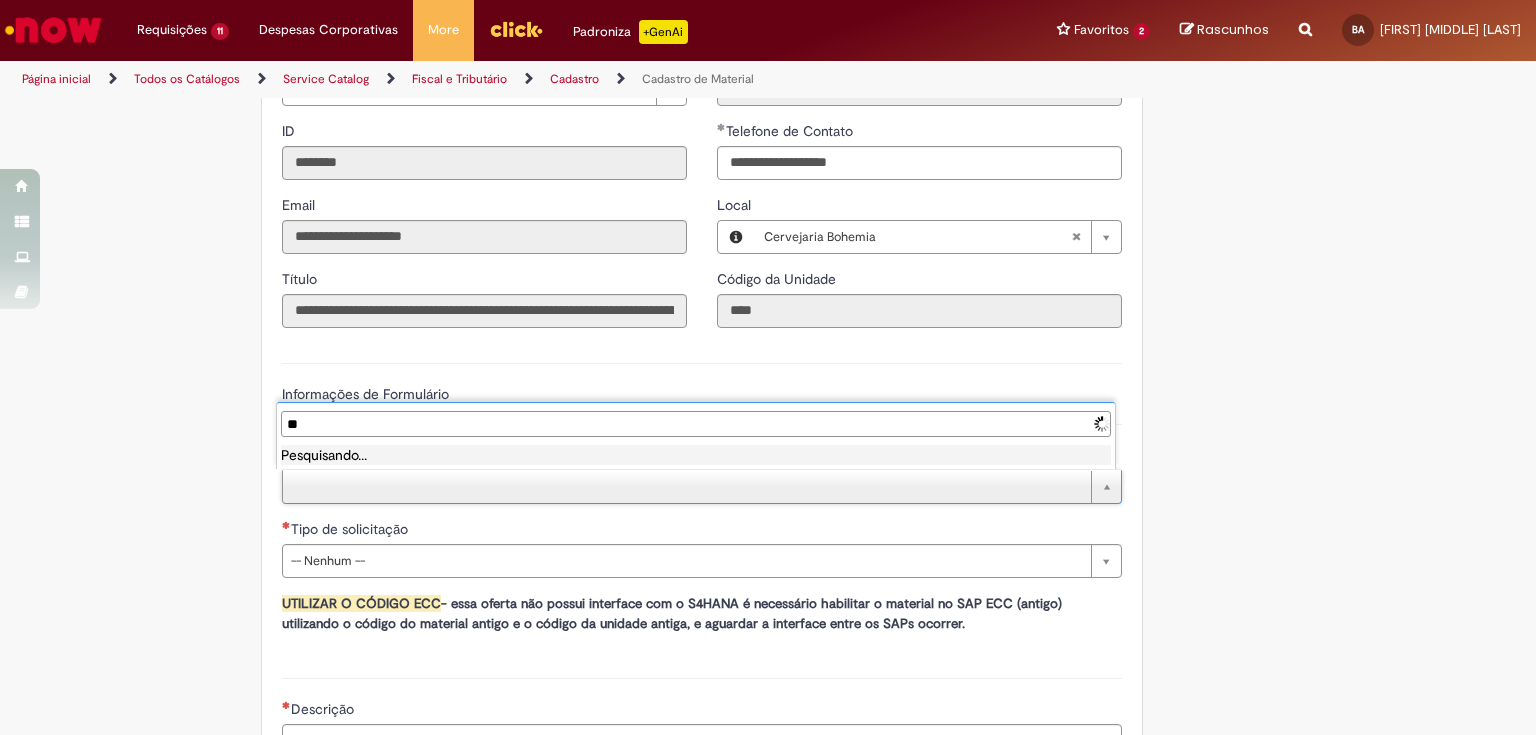 type on "*" 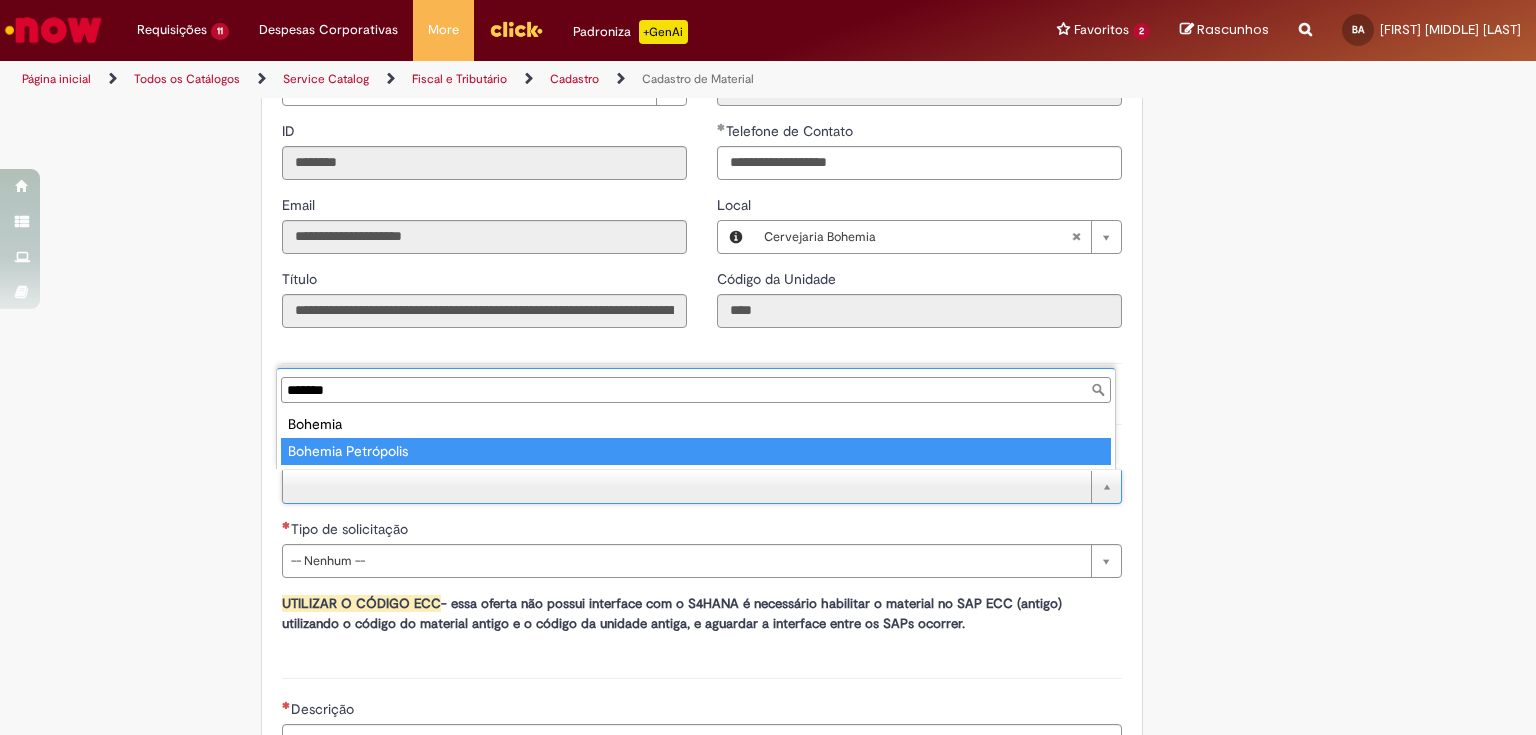 type on "*******" 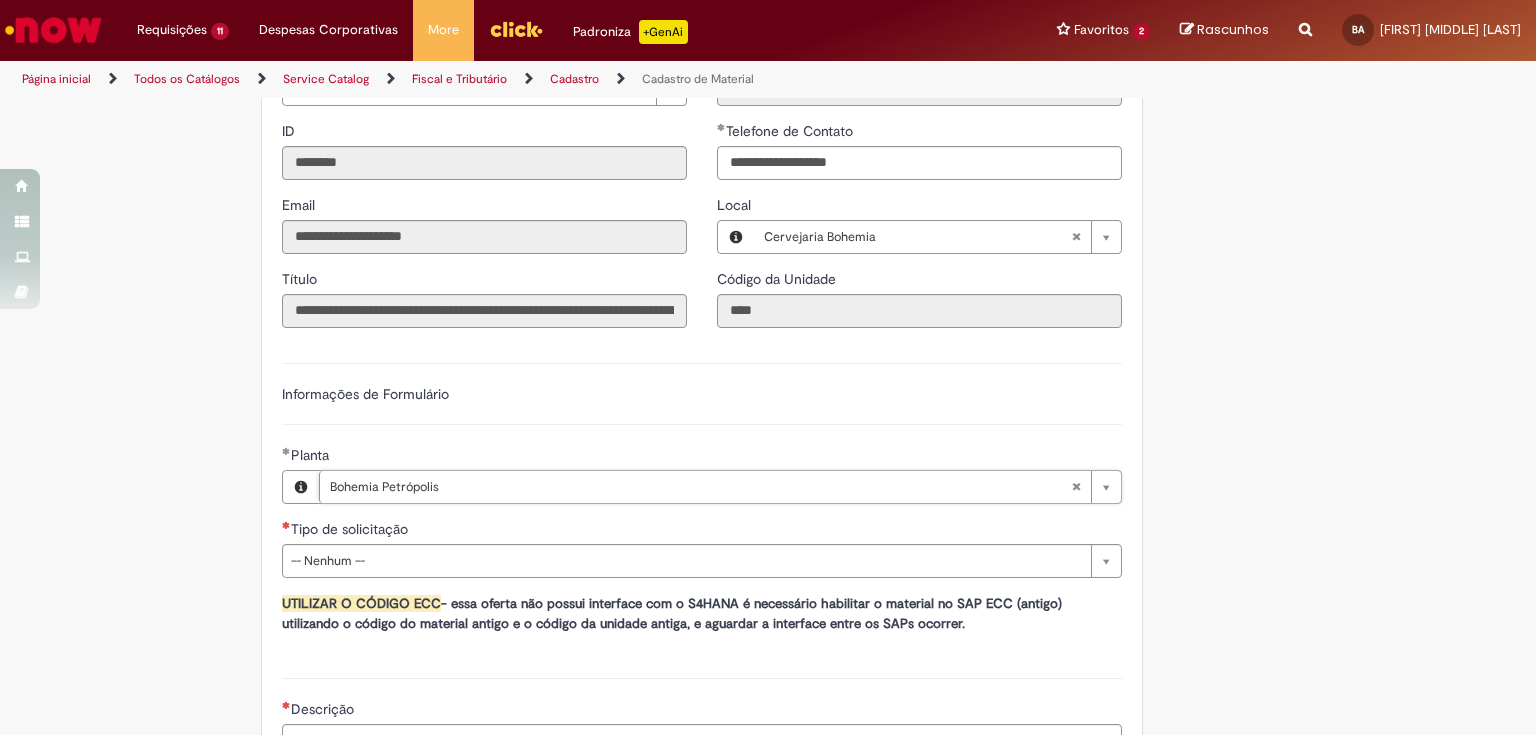 scroll, scrollTop: 960, scrollLeft: 0, axis: vertical 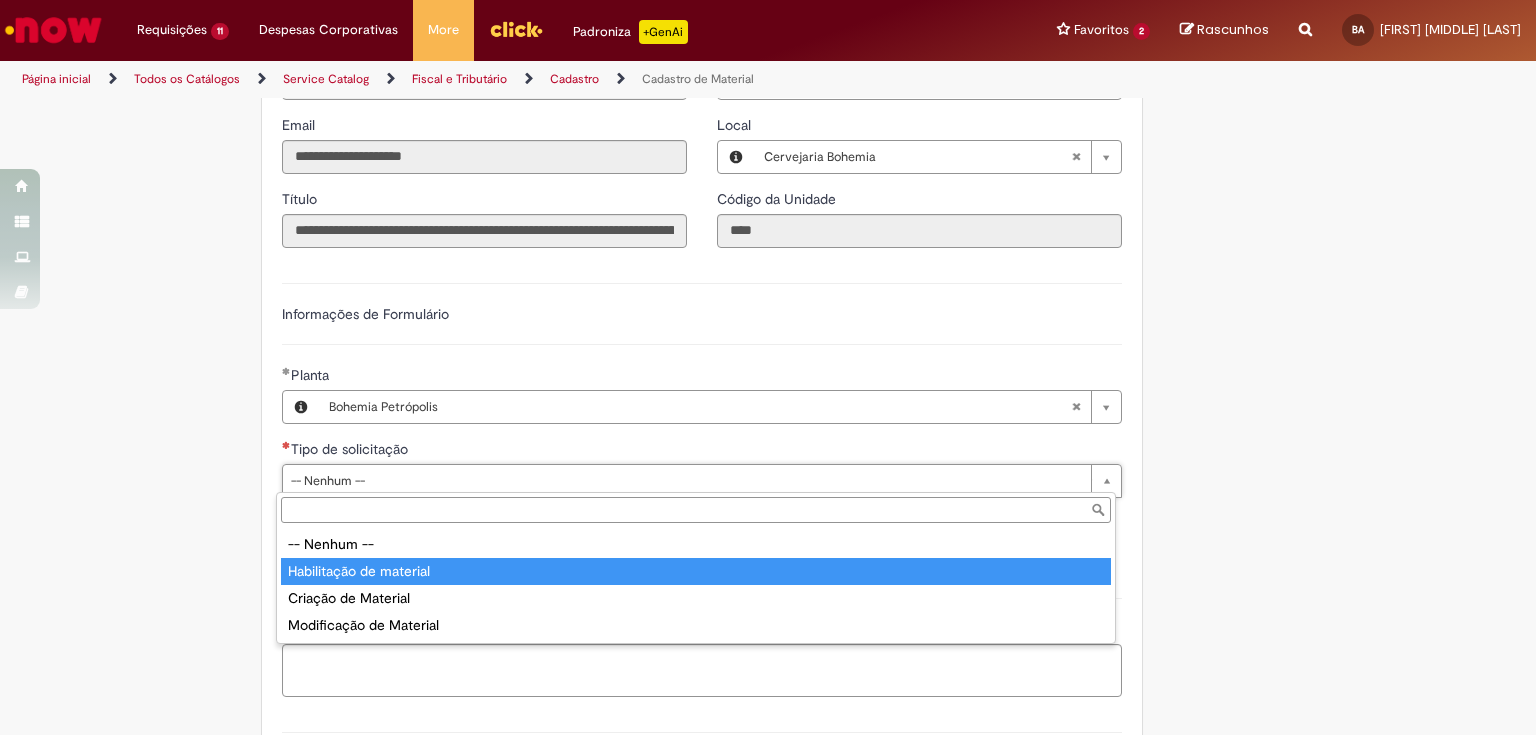 type on "**********" 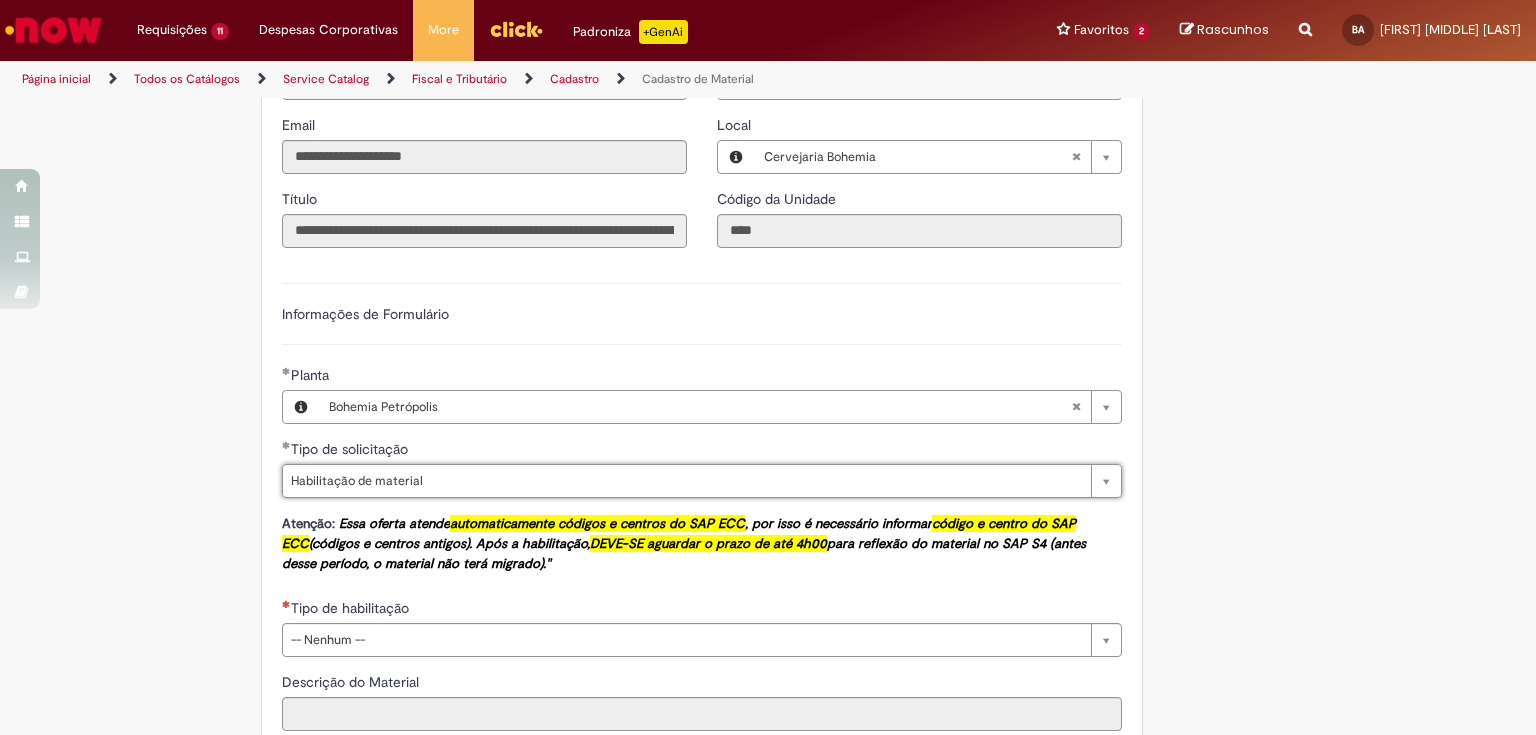 scroll, scrollTop: 1120, scrollLeft: 0, axis: vertical 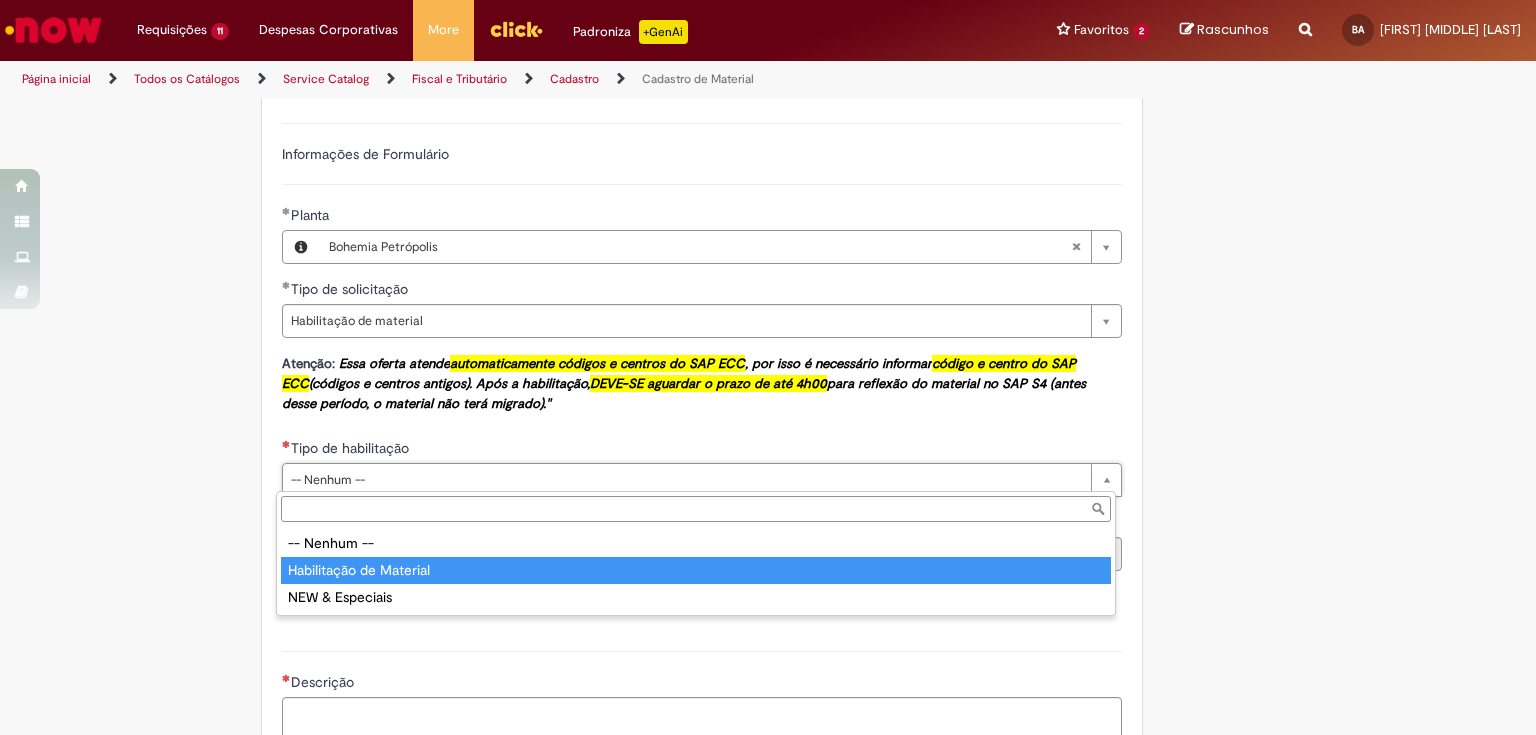 type on "**********" 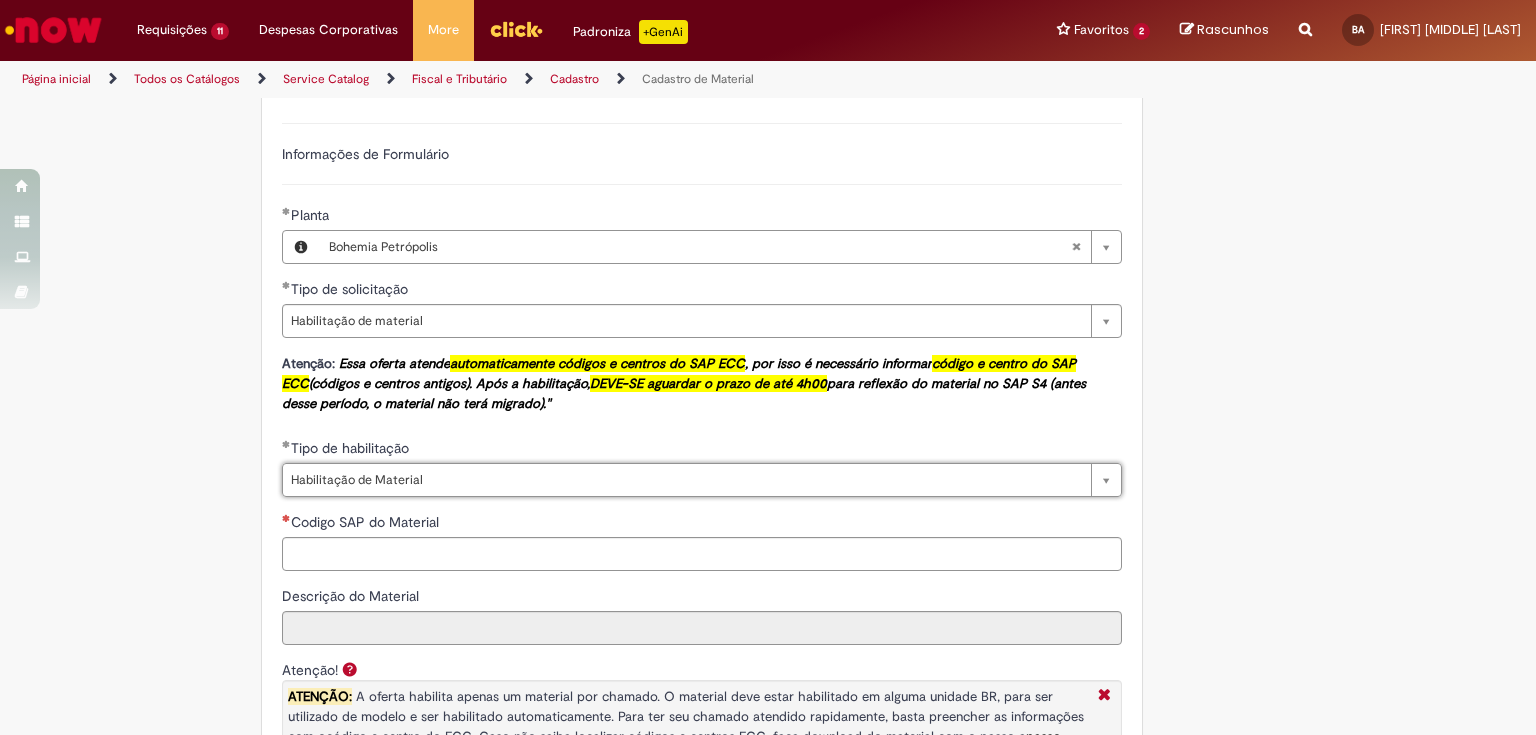 scroll, scrollTop: 1280, scrollLeft: 0, axis: vertical 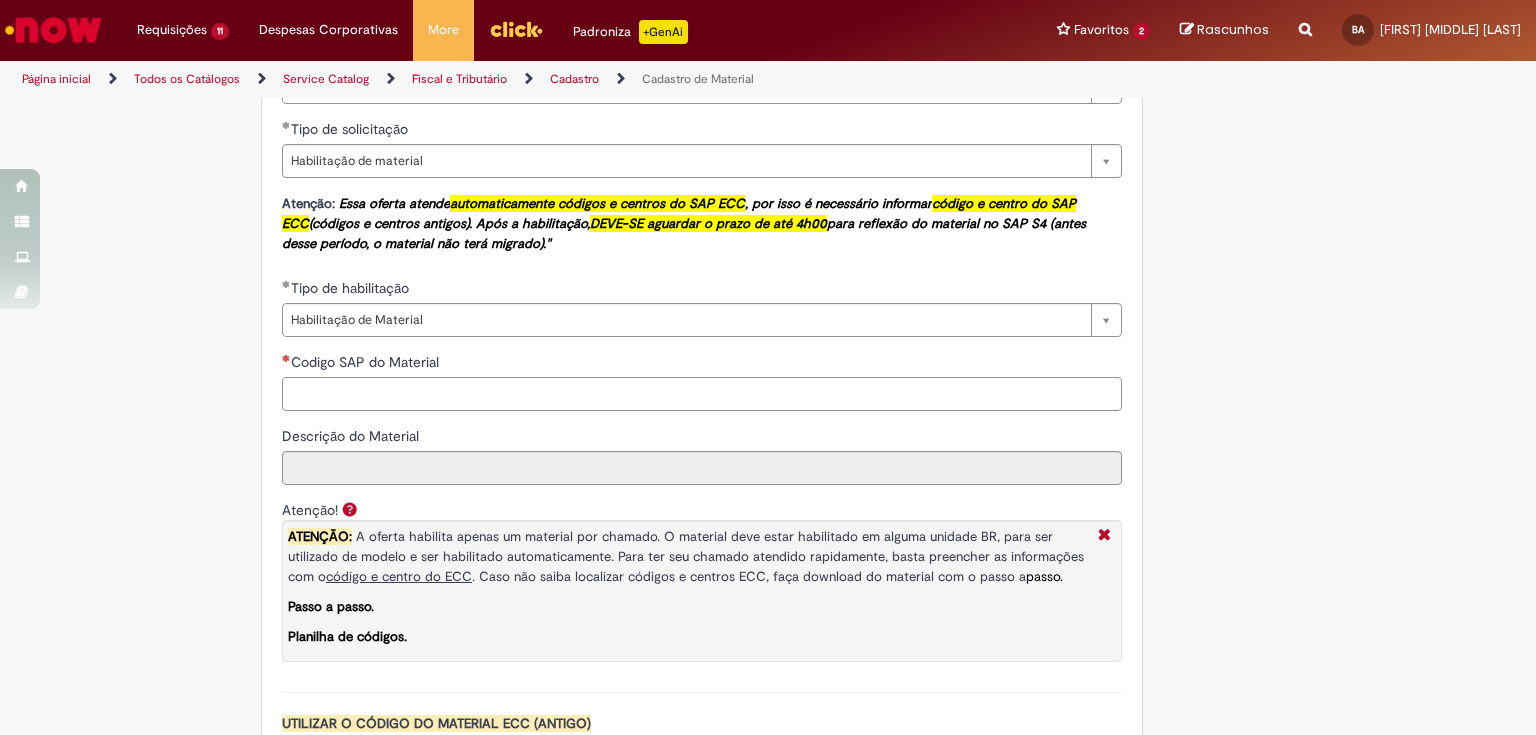 click on "Codigo SAP do Material" at bounding box center (702, 394) 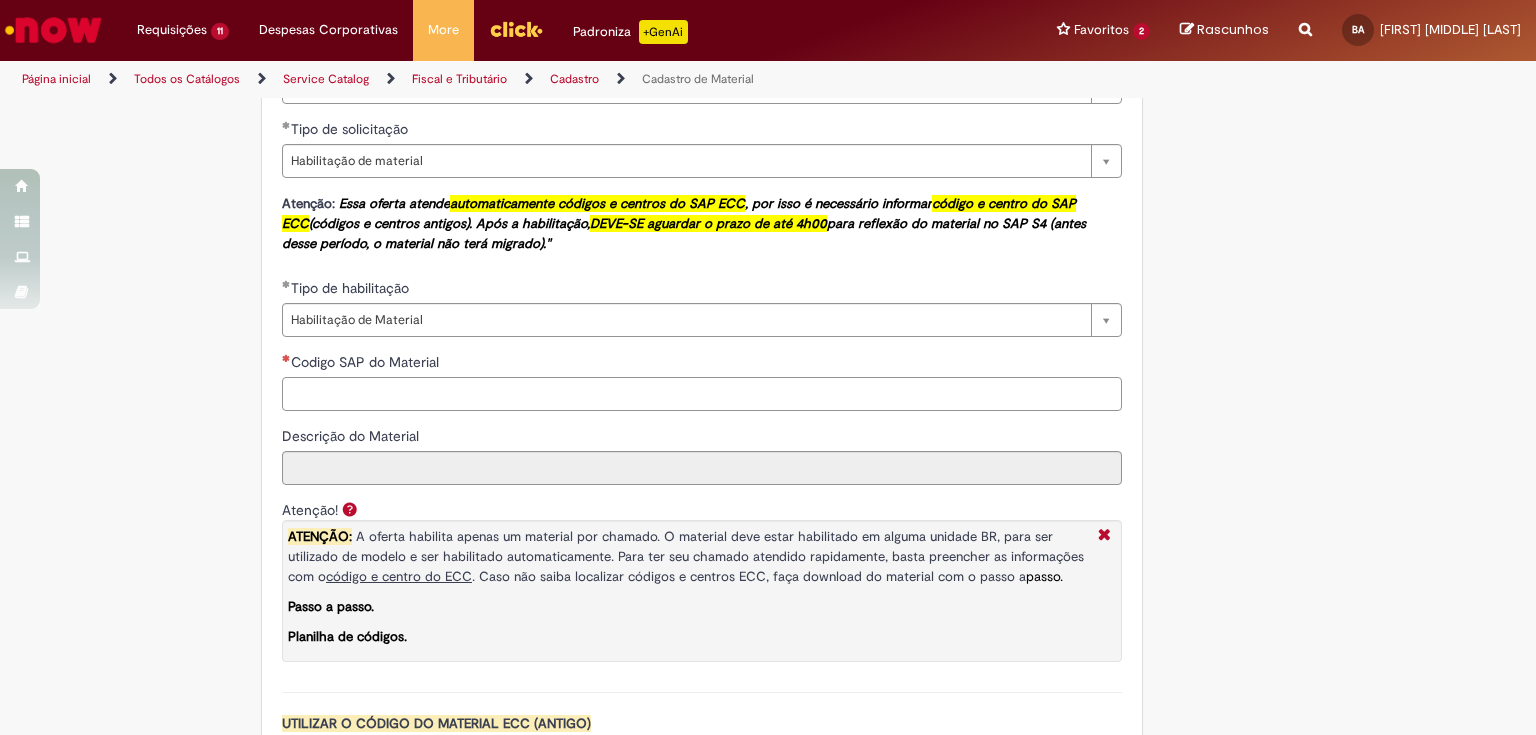 paste on "********" 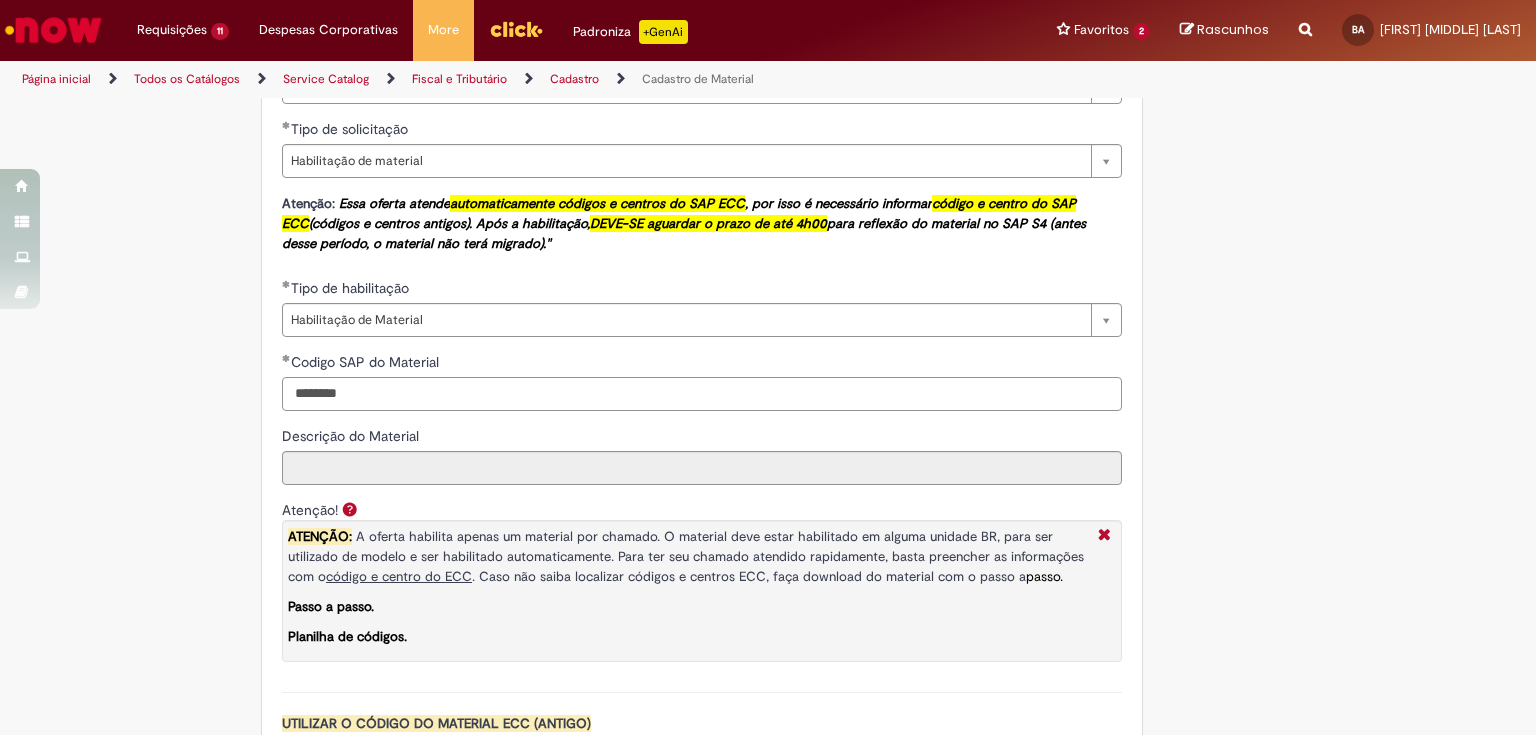 type on "********" 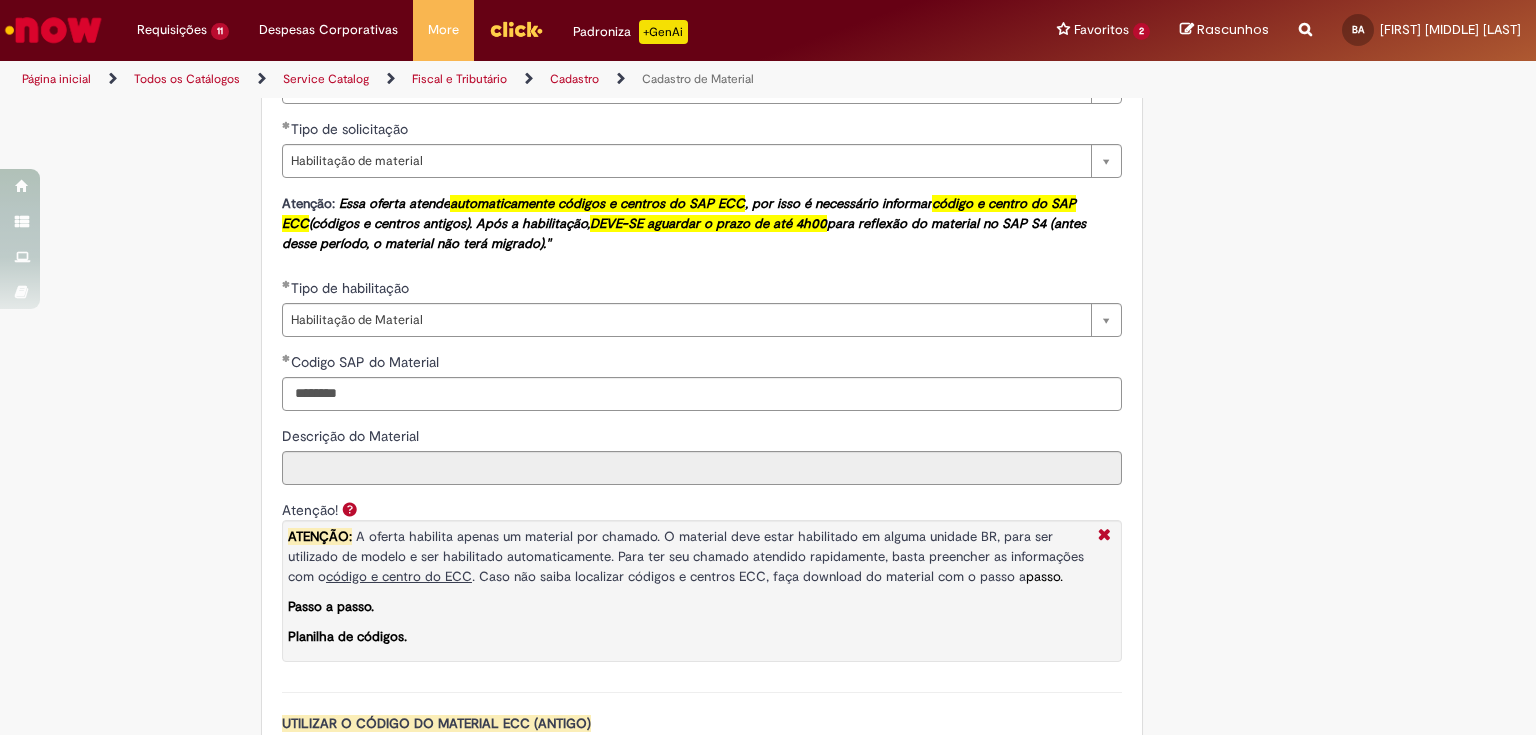 click on "Adicionar a Favoritos
Cadastro de Material
Oferta destinada à solicitações relacionadas ao cadastro de materiais.
Criação de Material  – Tipo de Solicitação destinada para criação de novos códigos dos materiais abaixo:       1.1 – Embalagem Retornável (Ativo de Giro)       1.2 – Embalagem Não Retornável        1.3 – Matéria prima       1.4 – Marketing       1.5 – Cadastro de Protótipo CIT (Cadastro exclusivo do CIT)
Habilitação  – Tipo de Solicitação destinada a Habilitação dos Materiais       2.1 – Habilitação de Material       2.2 - Habilitar Tipo de Avaliação New & Especiais
ATENÇÃO CÓDIGO ECC!   Para solicitação de  HABILITAÇÃO DE MATERIAL  É NECESSÁRIO INFORMAR O CÓDIGO DO  MATERIAL E UNIDADE DO  ECC
NÃO  ocorre.
ATENÇÃO INTERFACE!
Modificação" at bounding box center [670, 178] 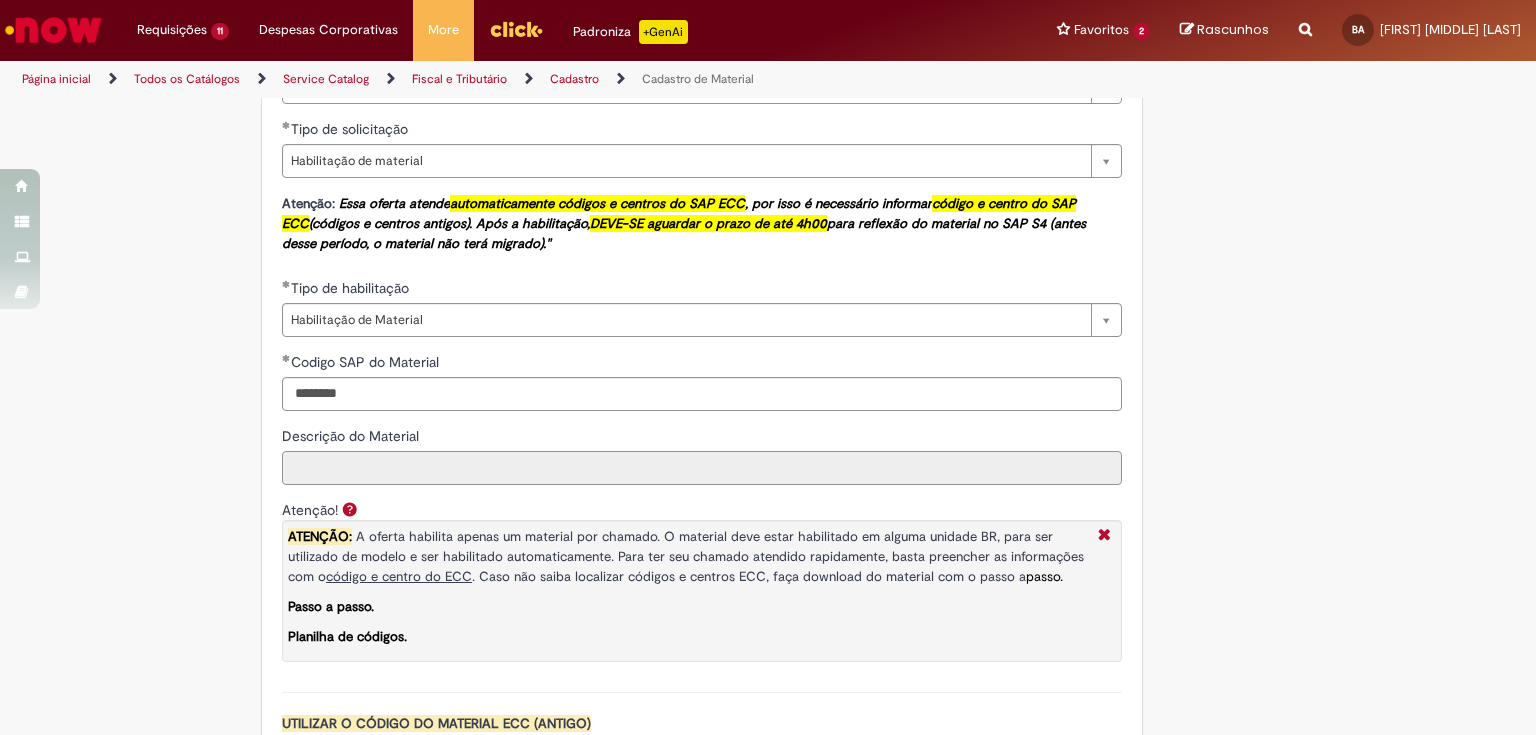 click on "Descrição do Material" at bounding box center (702, 468) 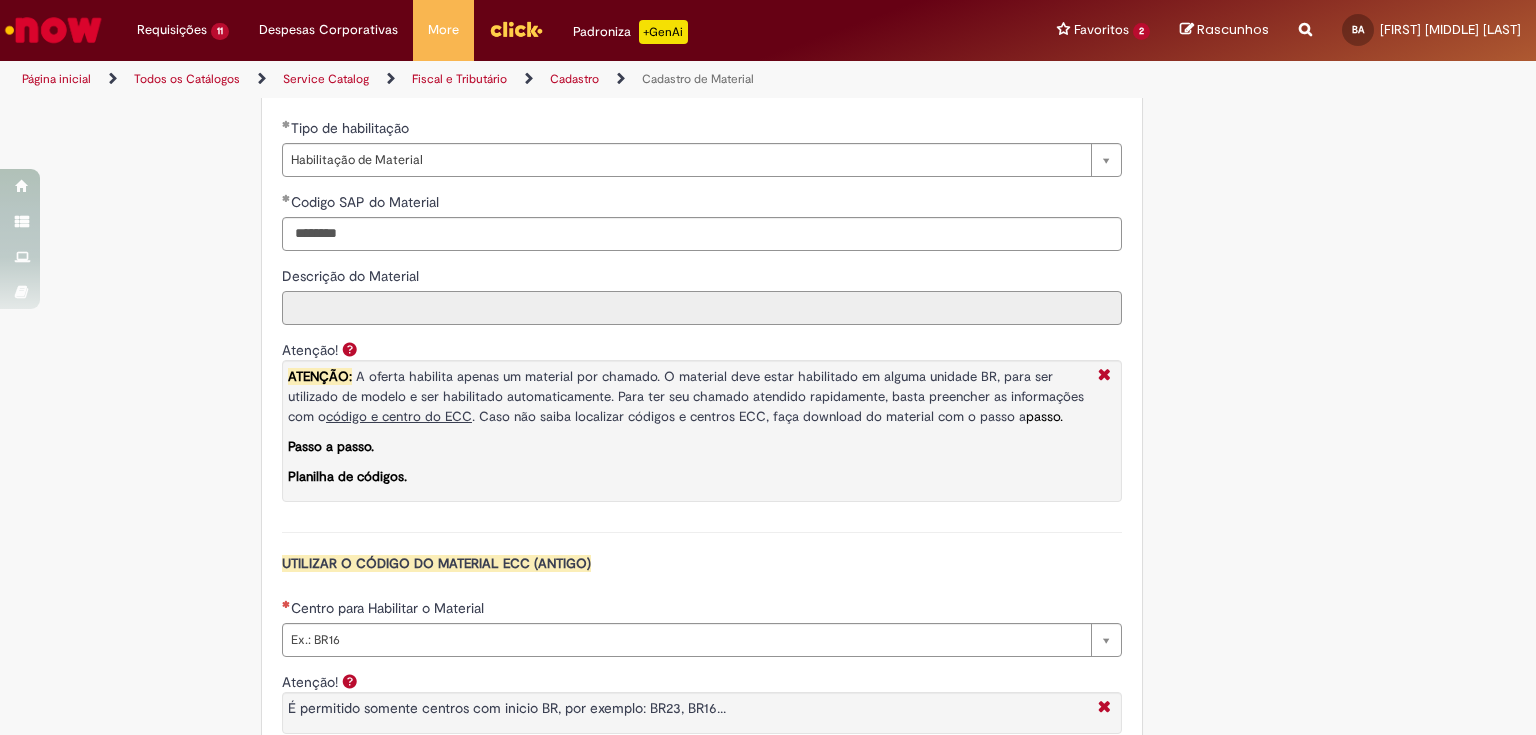 scroll, scrollTop: 1520, scrollLeft: 0, axis: vertical 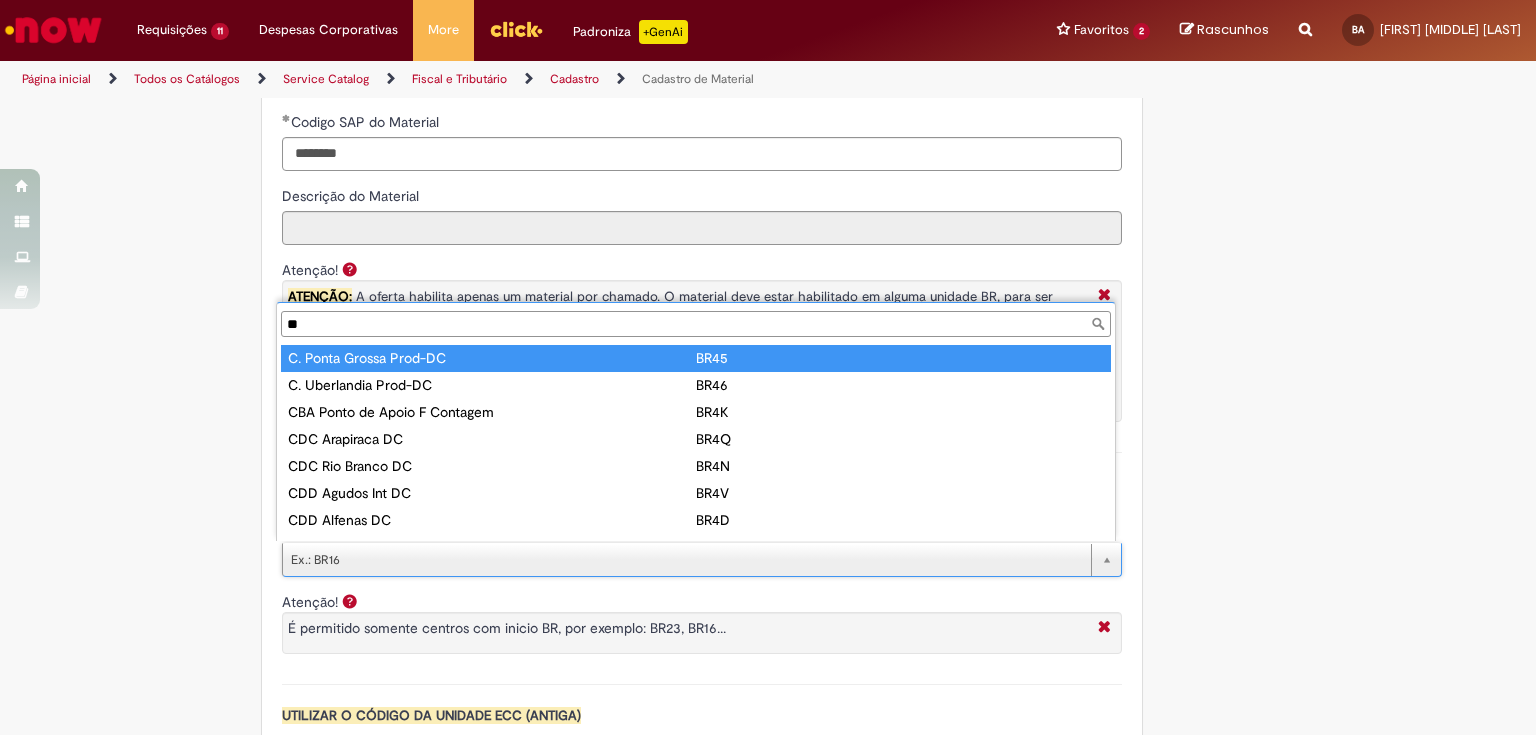 type on "*" 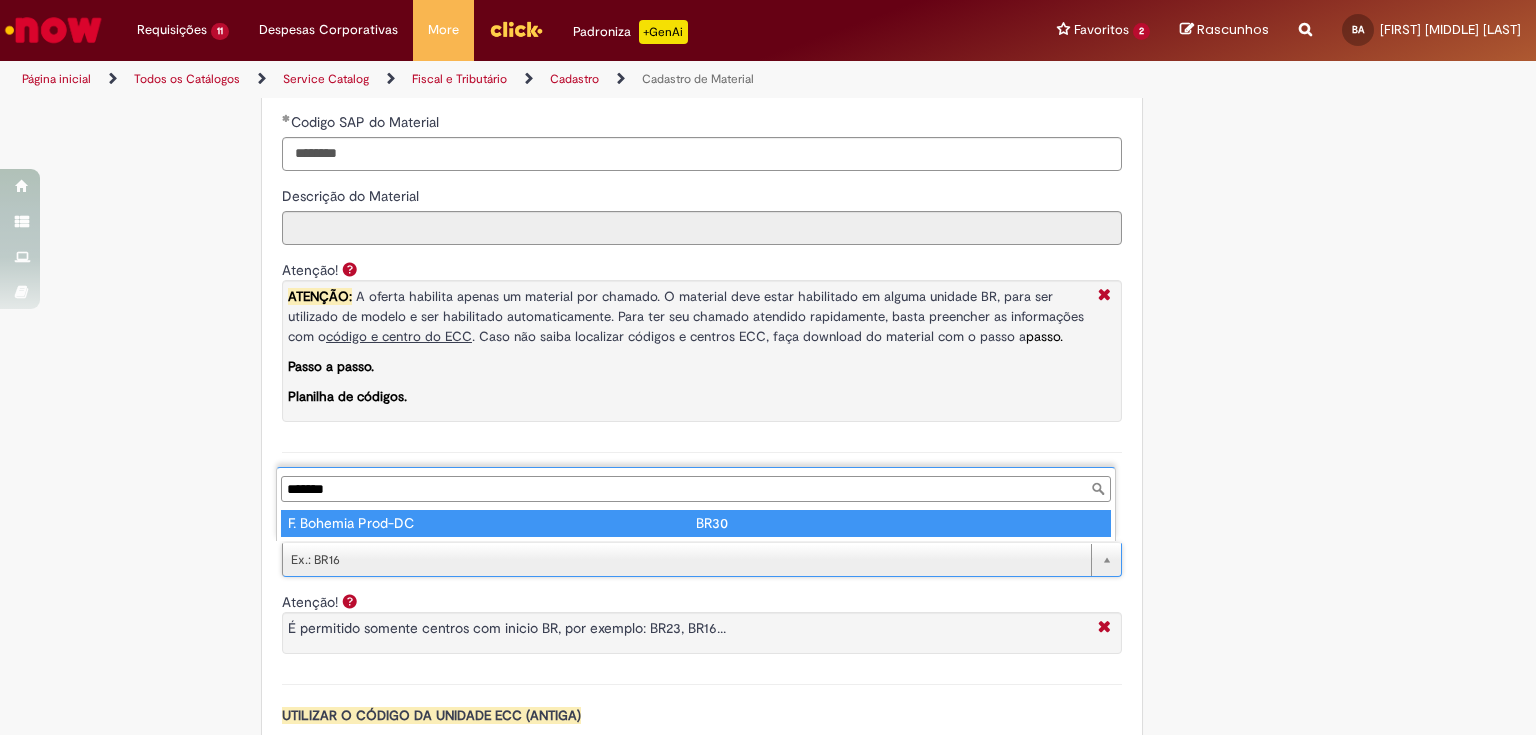 type on "*******" 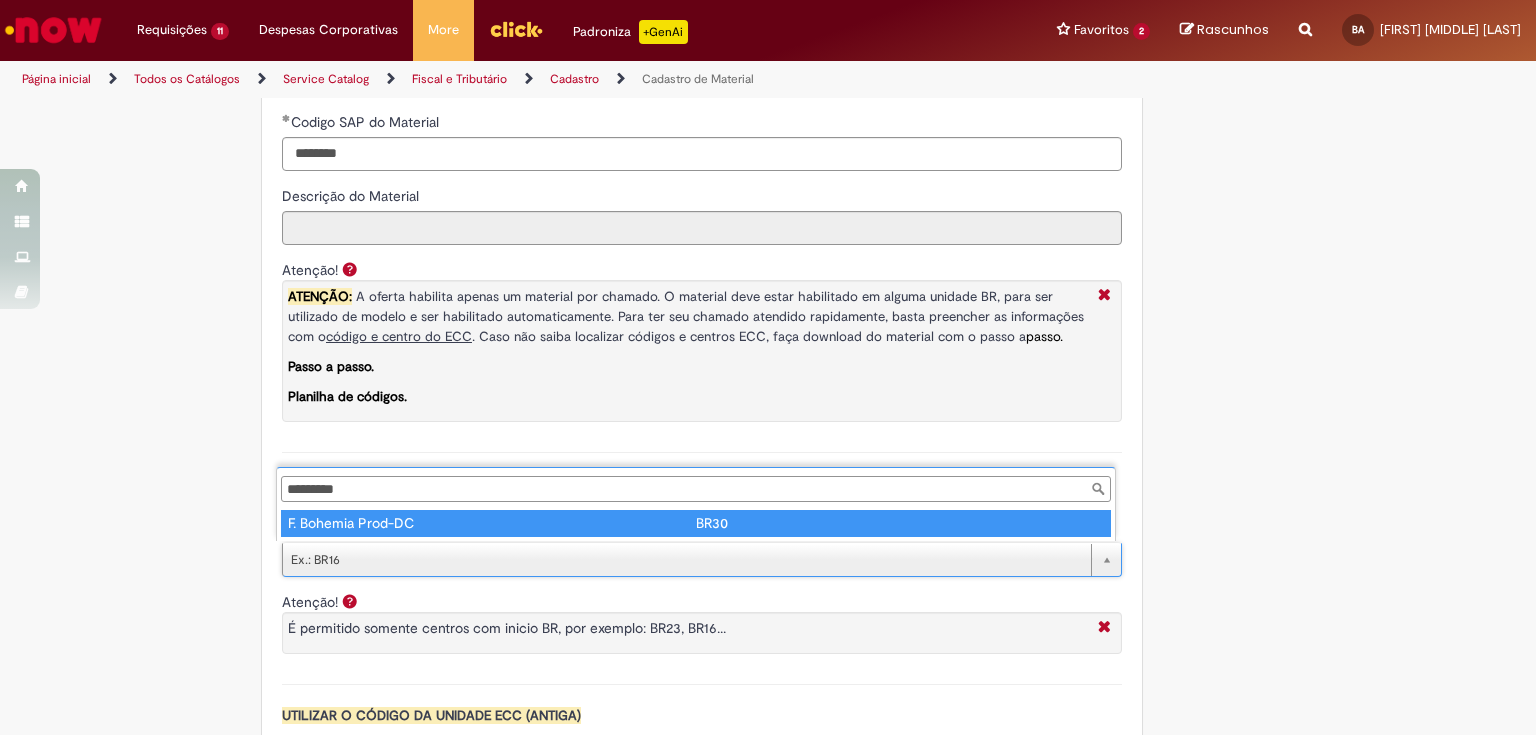 type on "****" 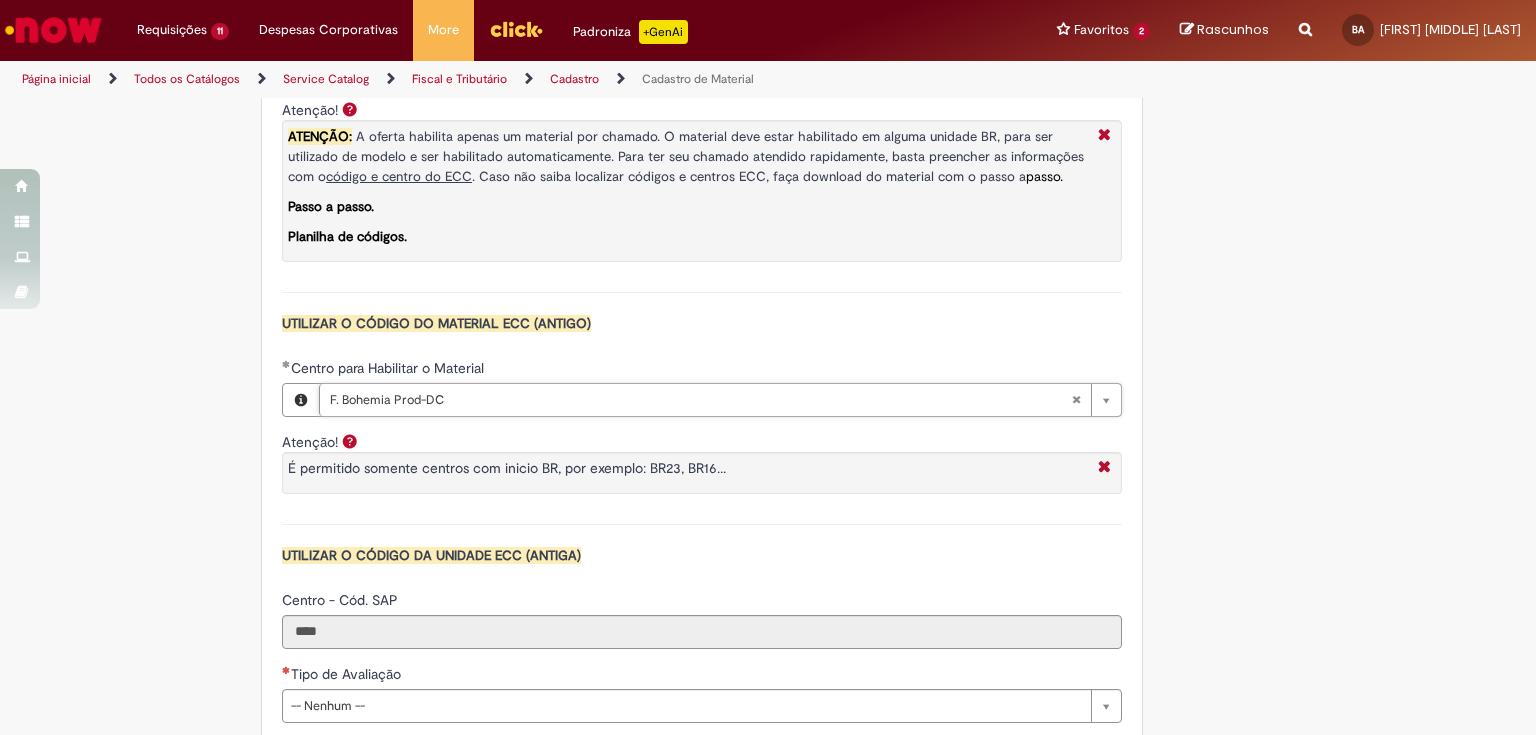 scroll, scrollTop: 1760, scrollLeft: 0, axis: vertical 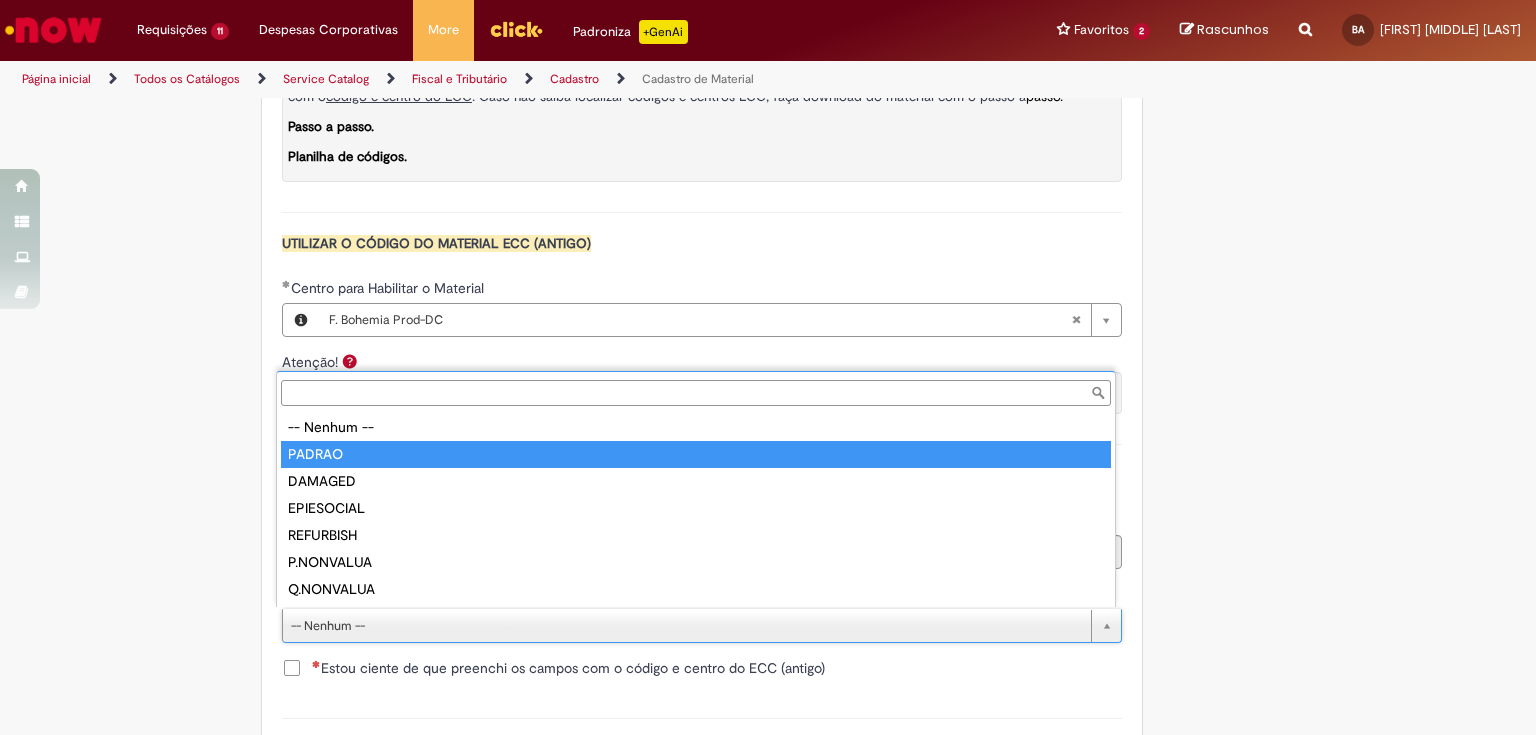 type on "******" 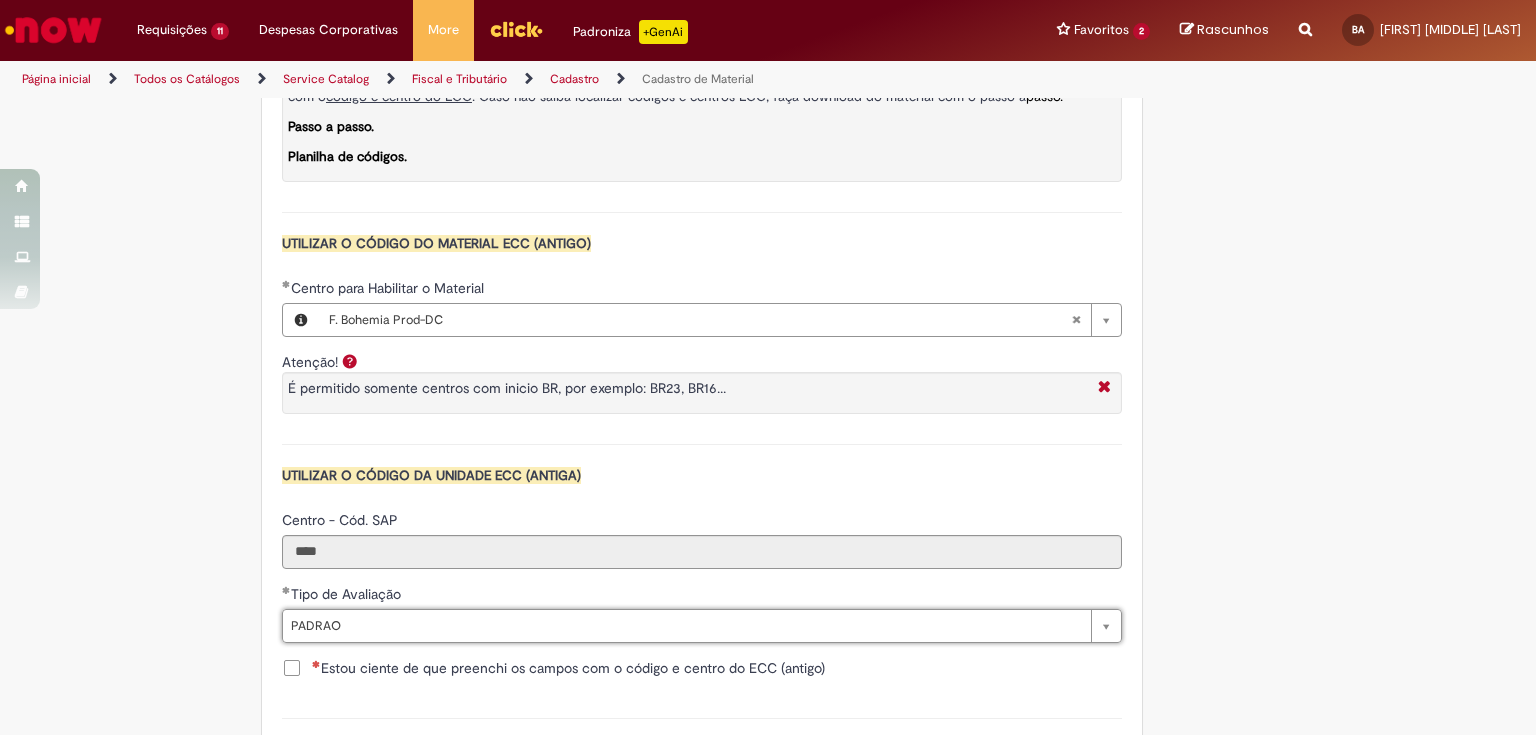 click on "Estou ciente de que preenchi os campos com o código e centro do ECC  (antigo)" at bounding box center (568, 668) 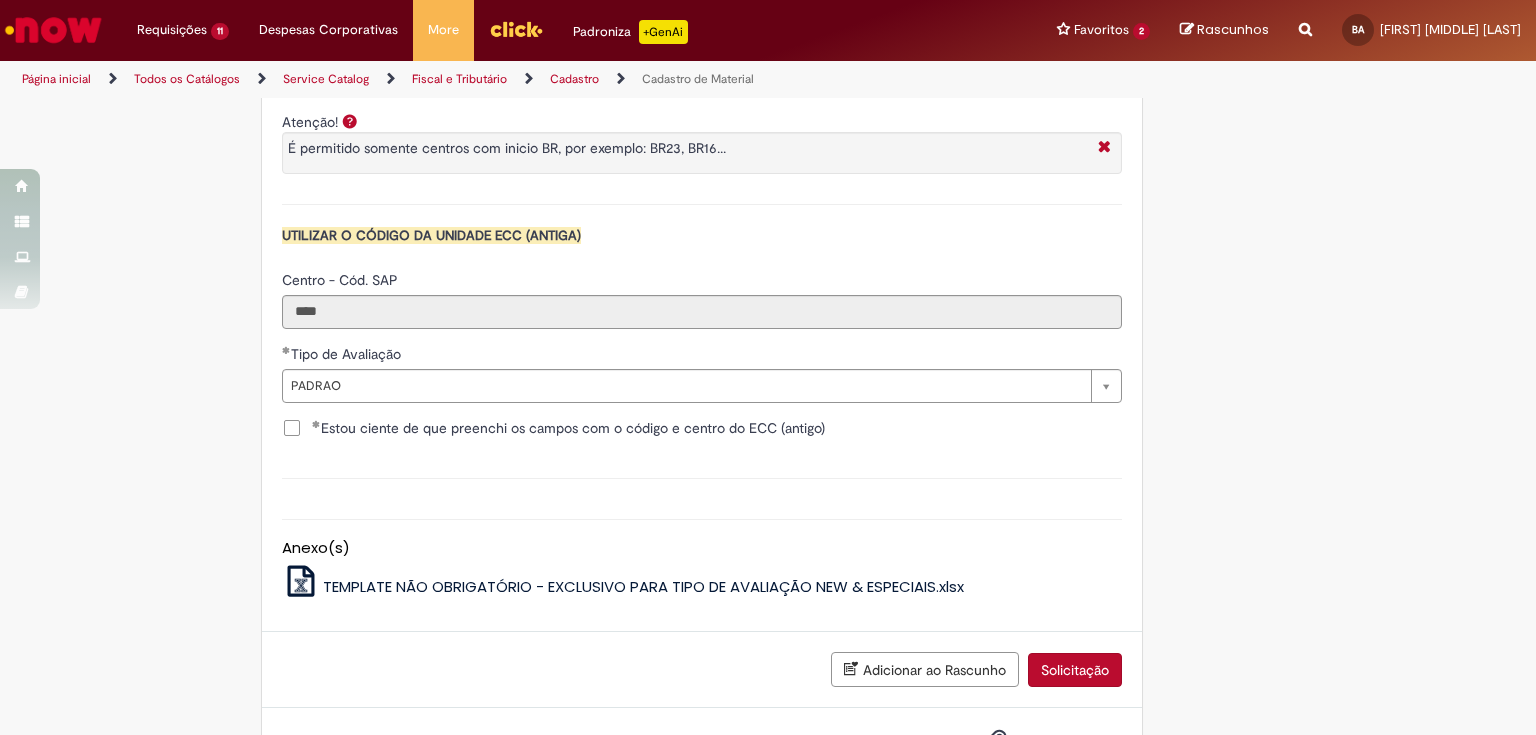 scroll, scrollTop: 2077, scrollLeft: 0, axis: vertical 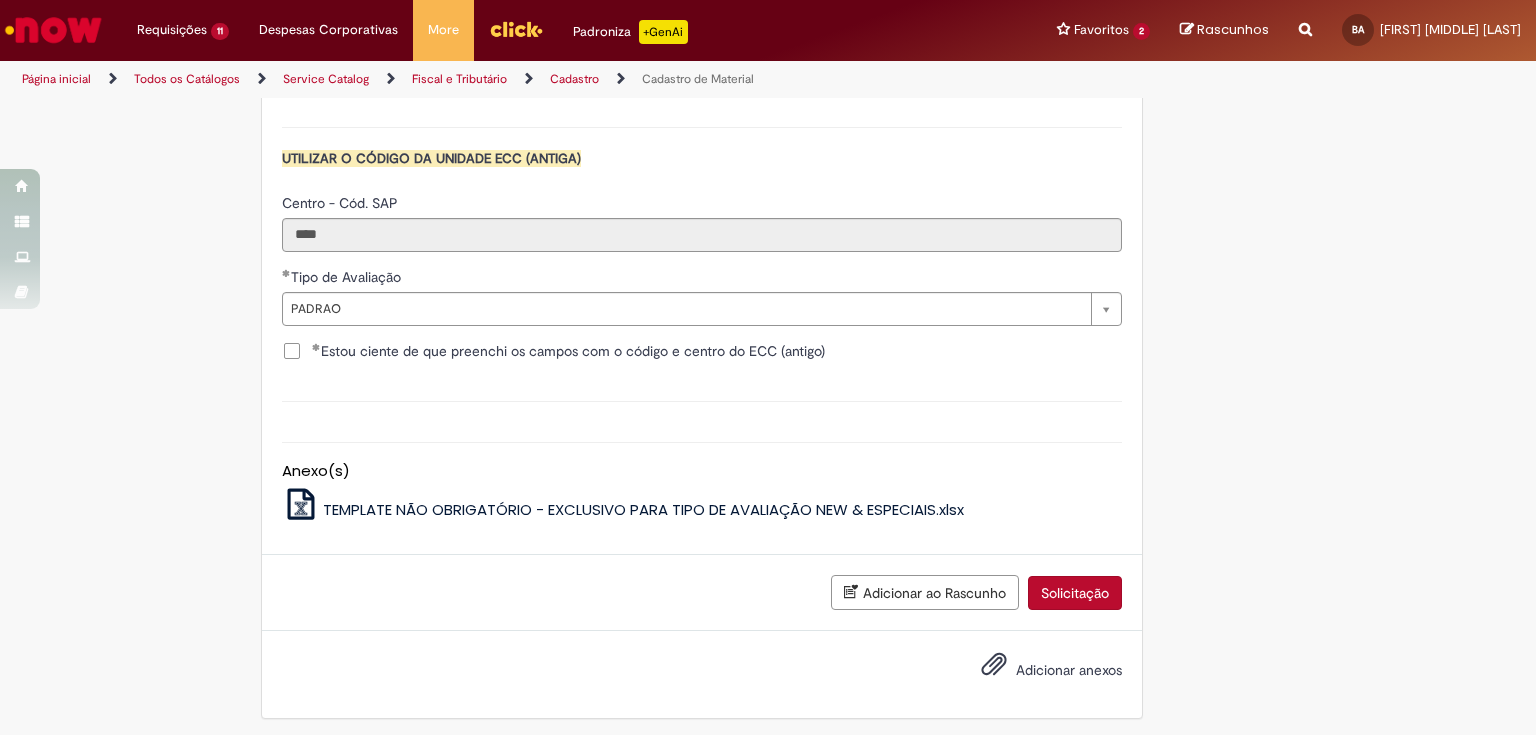 click on "Solicitação" at bounding box center (1075, 593) 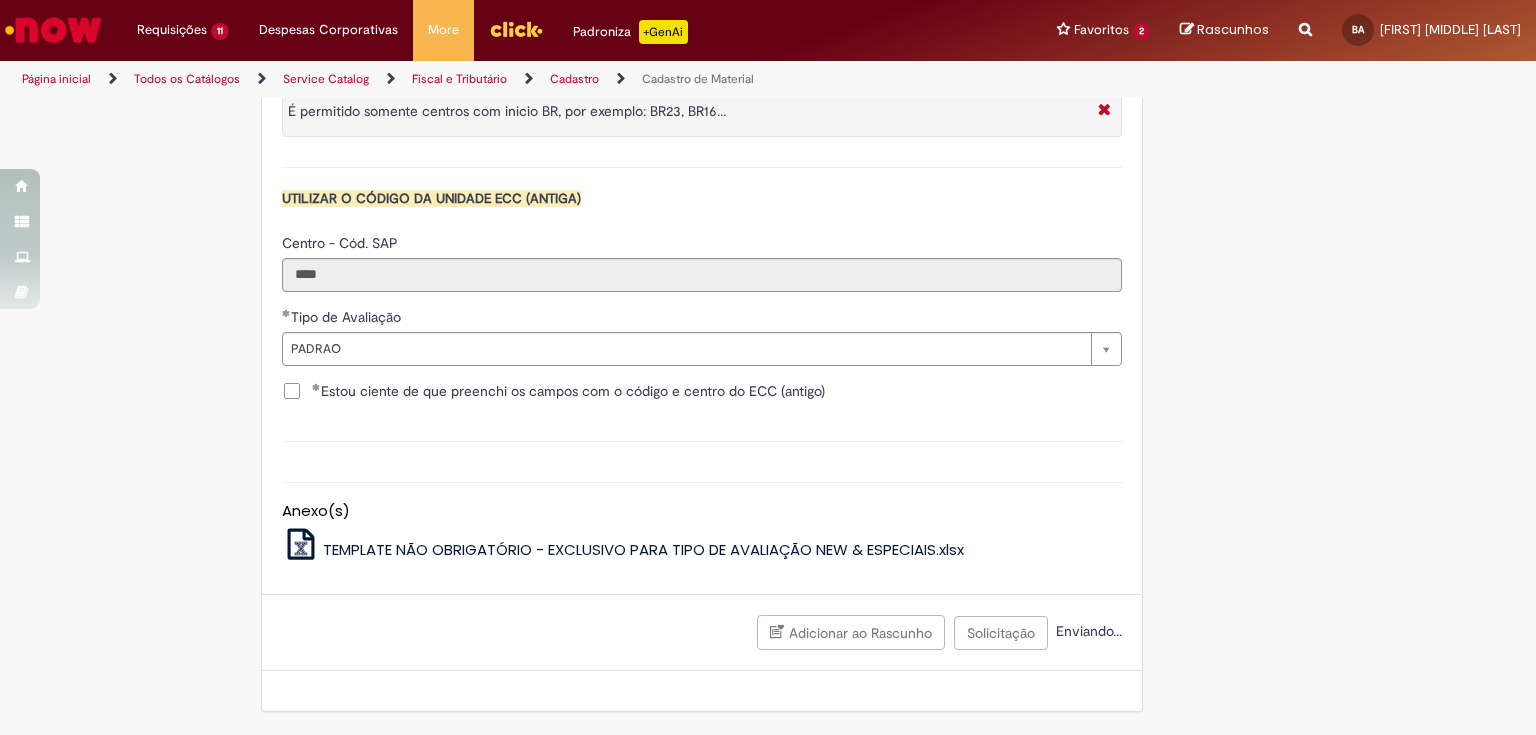 scroll, scrollTop: 2031, scrollLeft: 0, axis: vertical 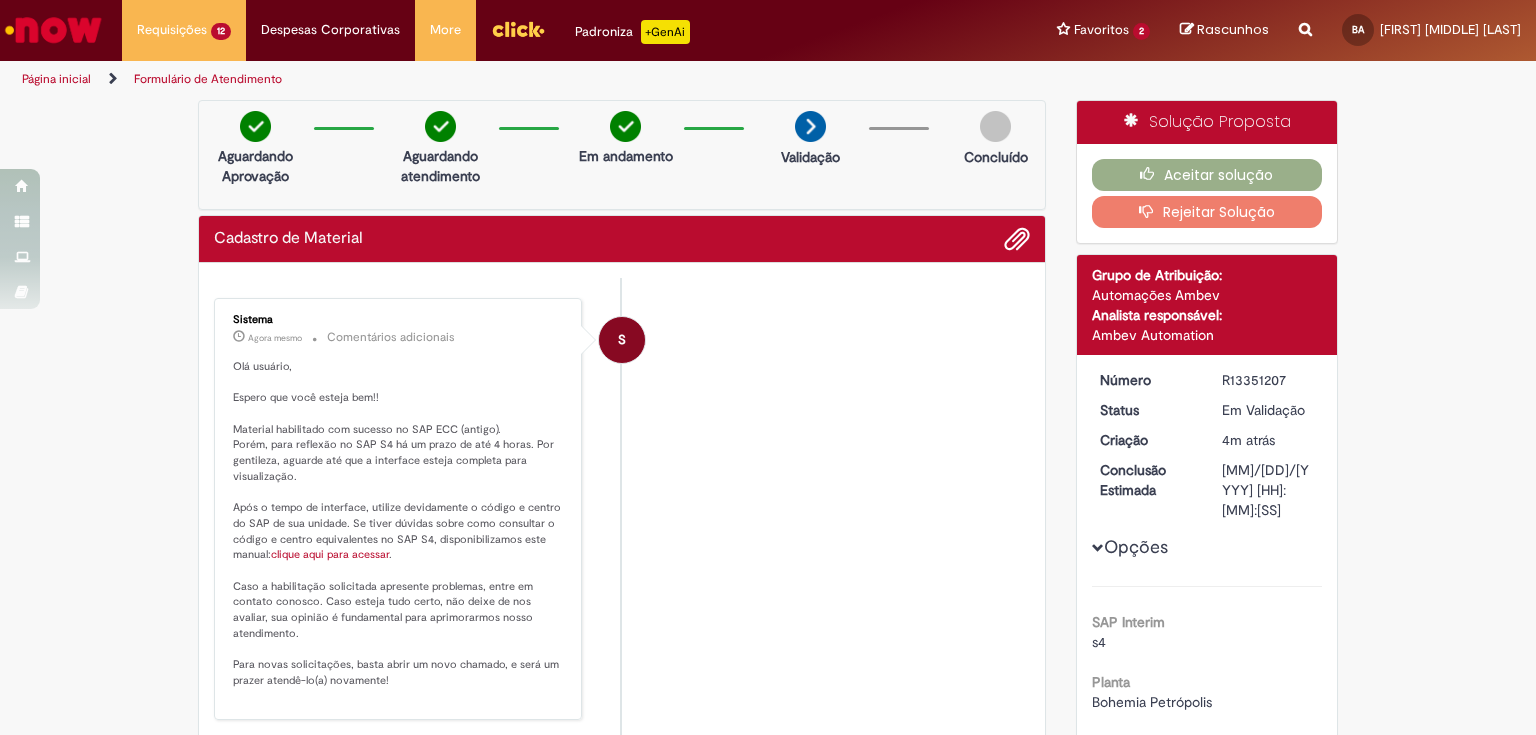 click at bounding box center (53, 30) 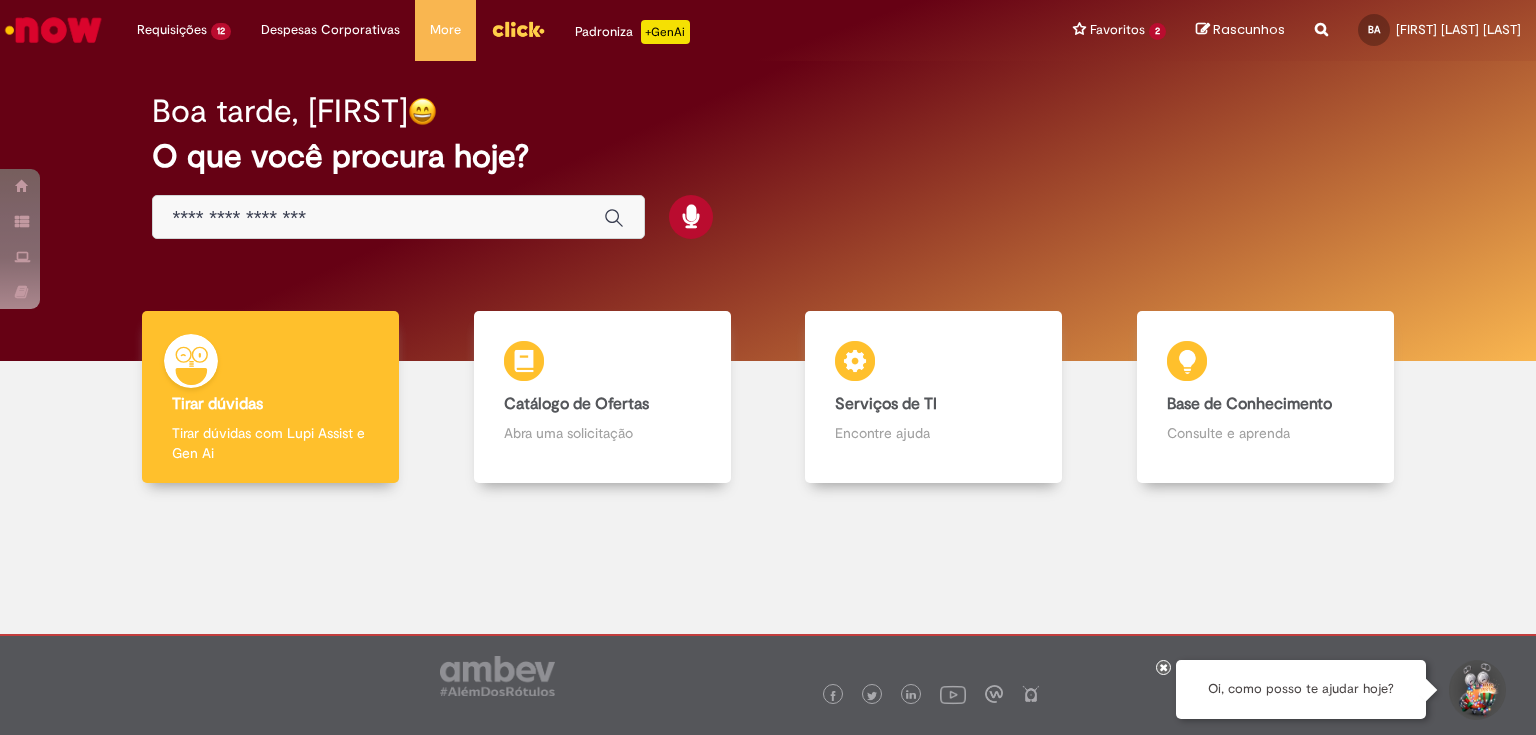 scroll, scrollTop: 0, scrollLeft: 0, axis: both 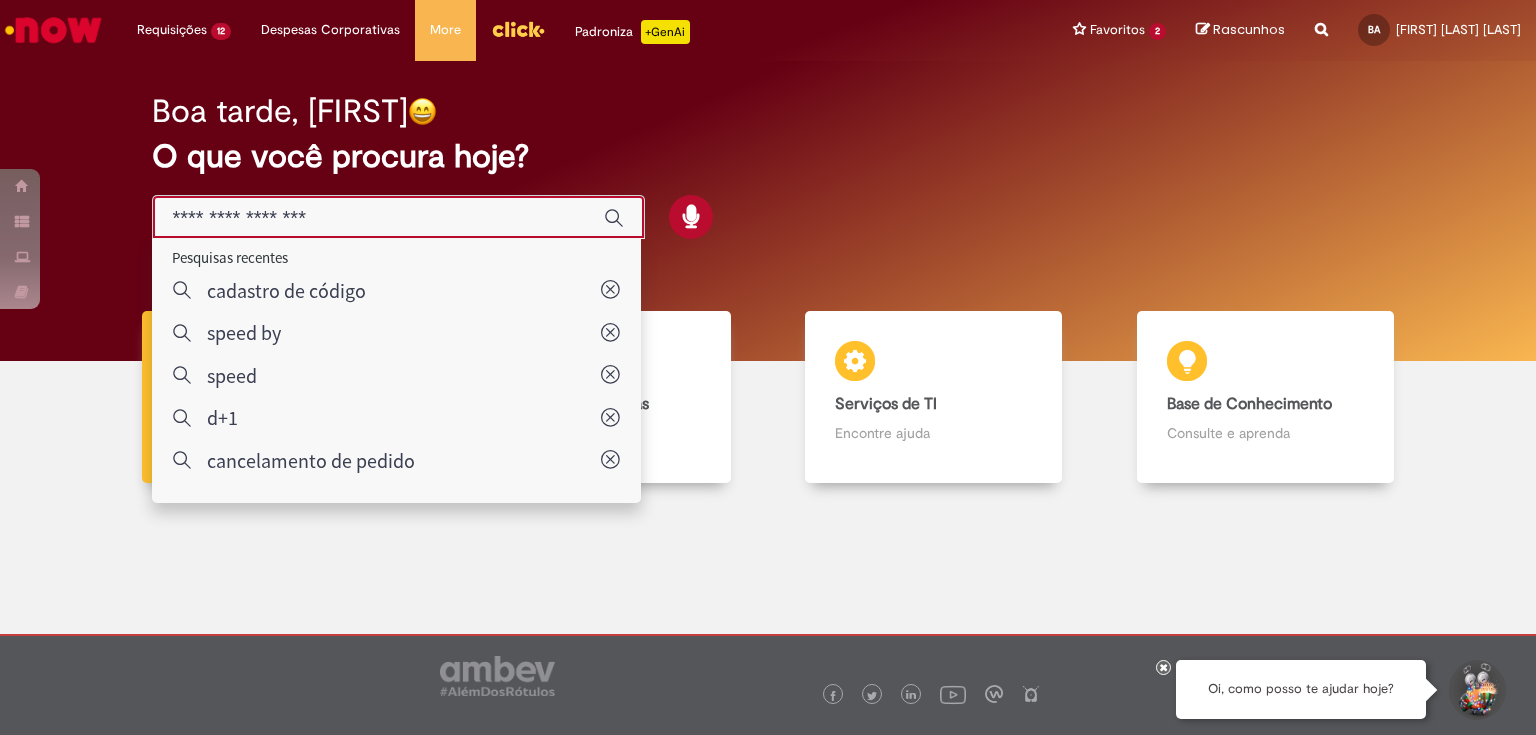 click at bounding box center (378, 218) 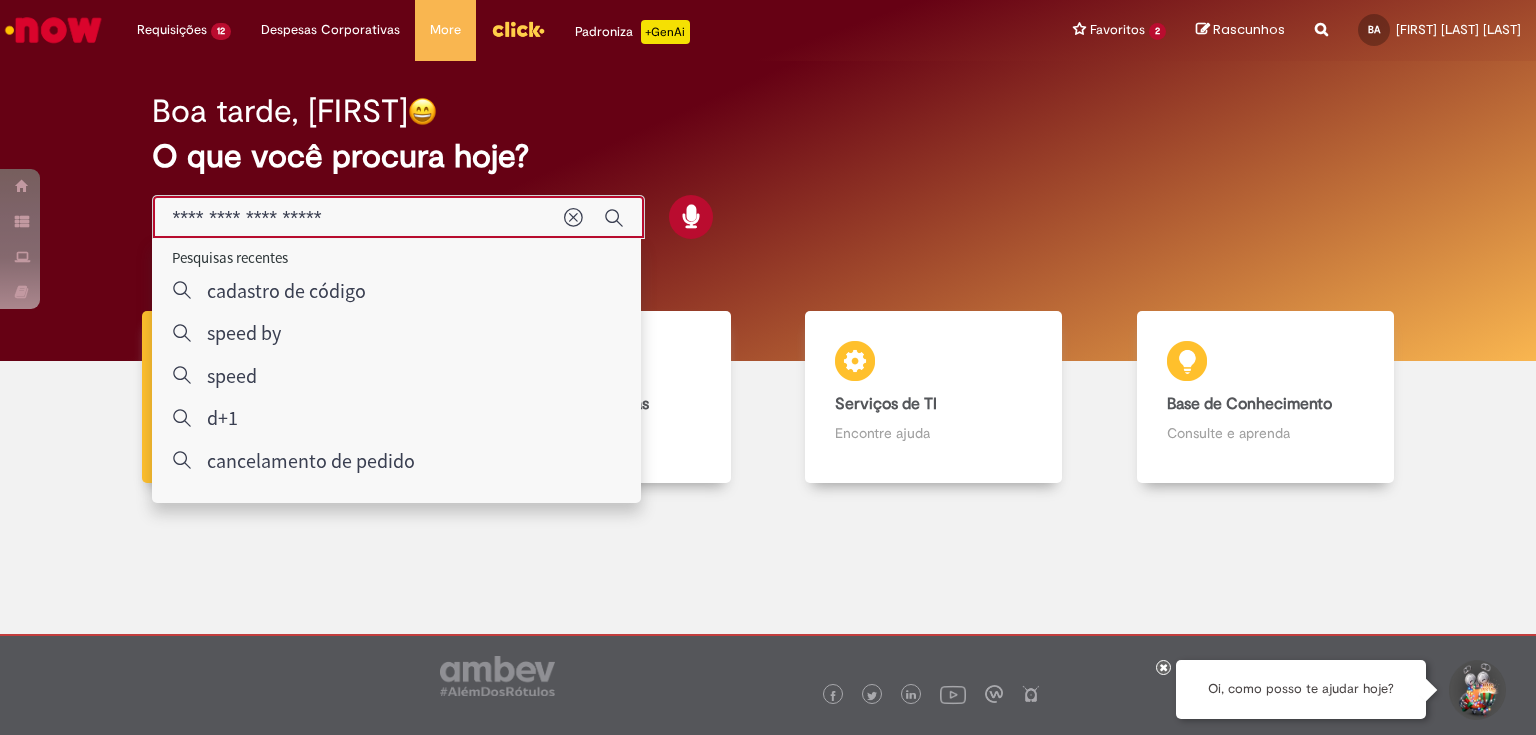 type on "**********" 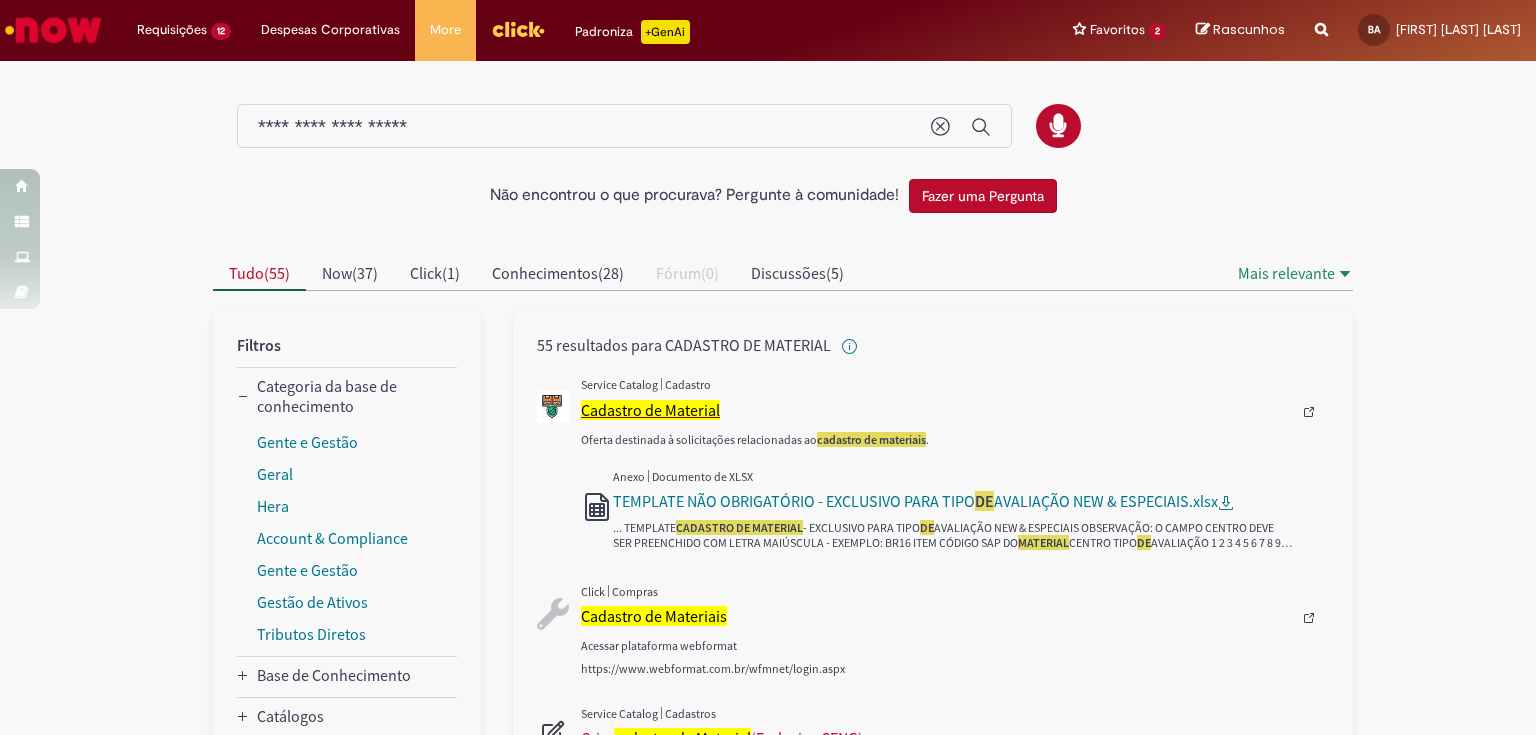 click on "Cadastro de Material" at bounding box center (650, 410) 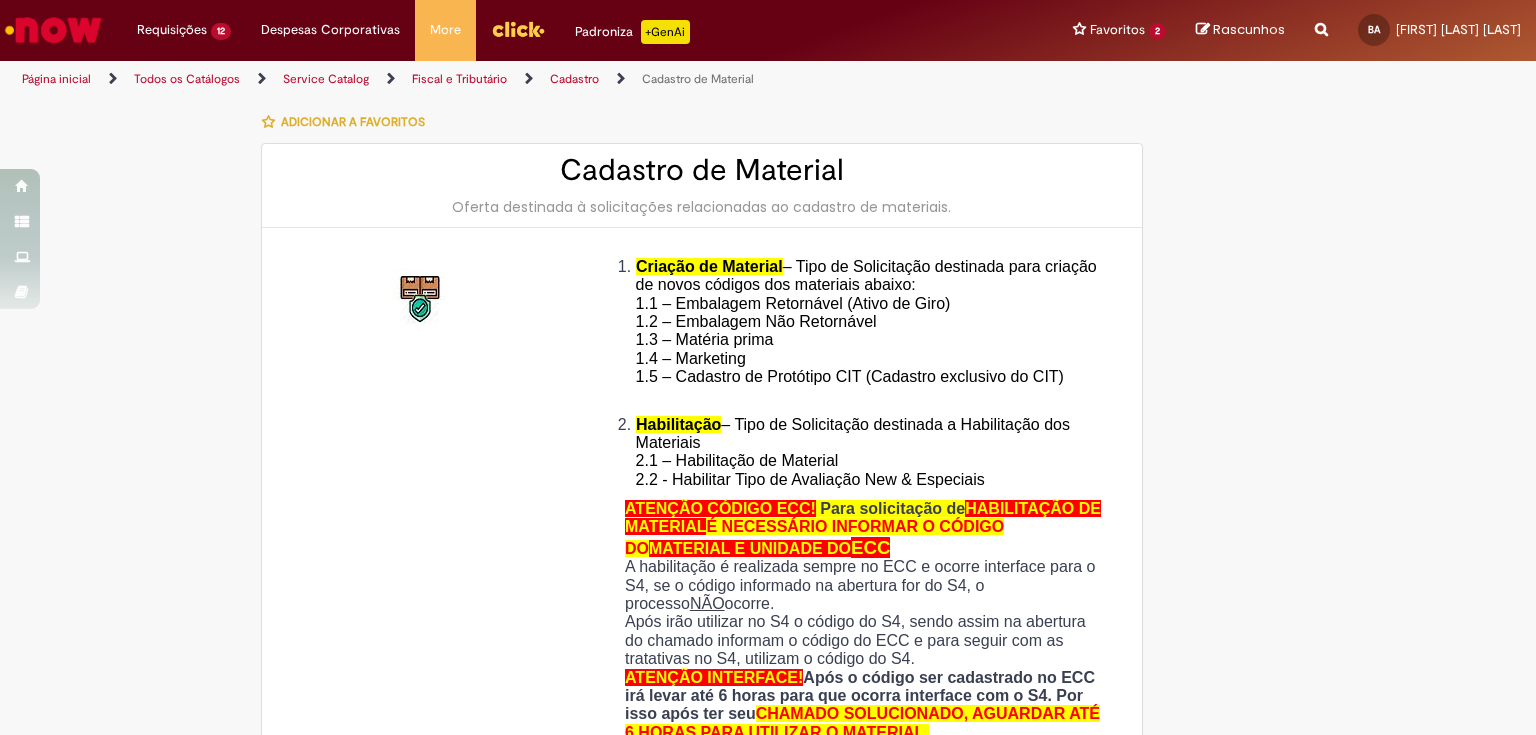 type on "********" 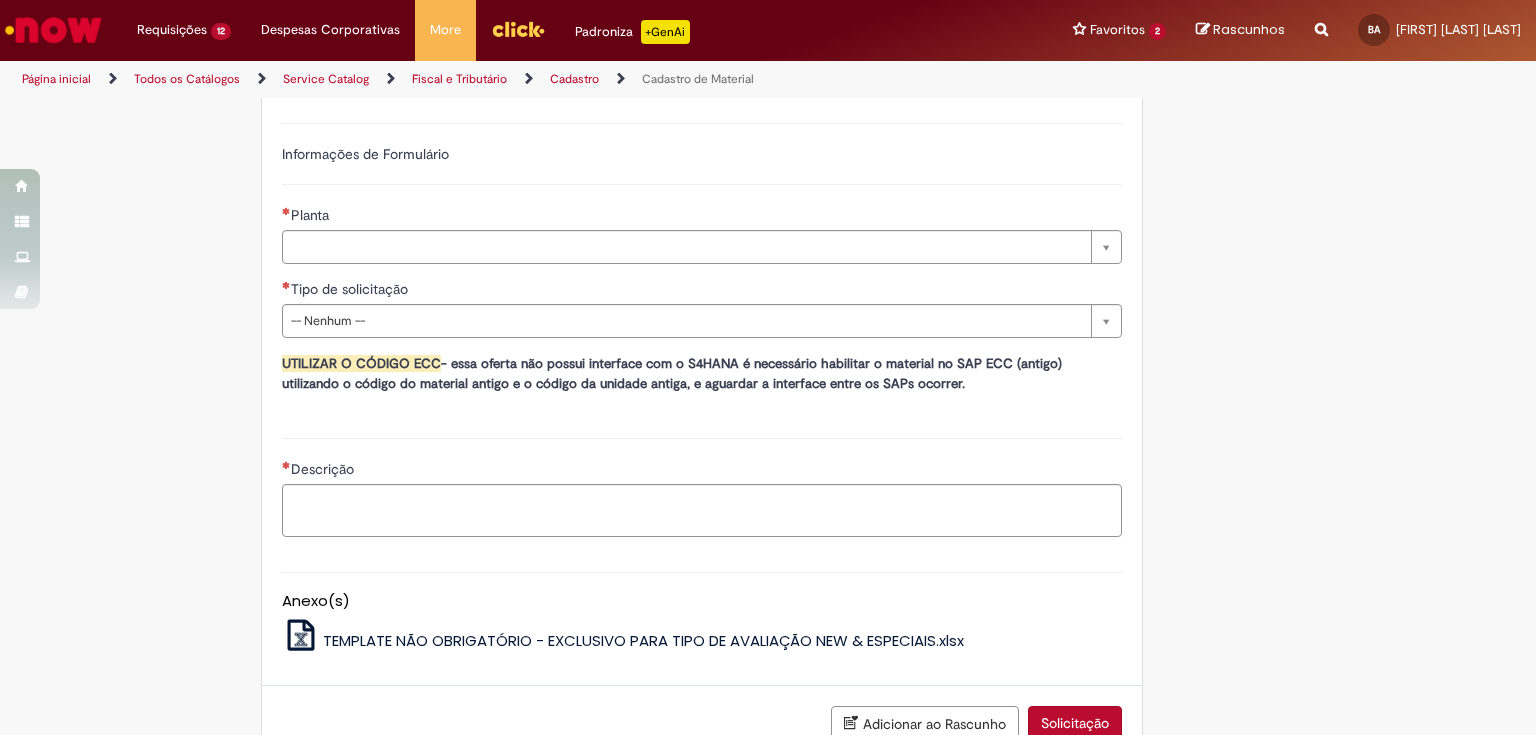 scroll, scrollTop: 1200, scrollLeft: 0, axis: vertical 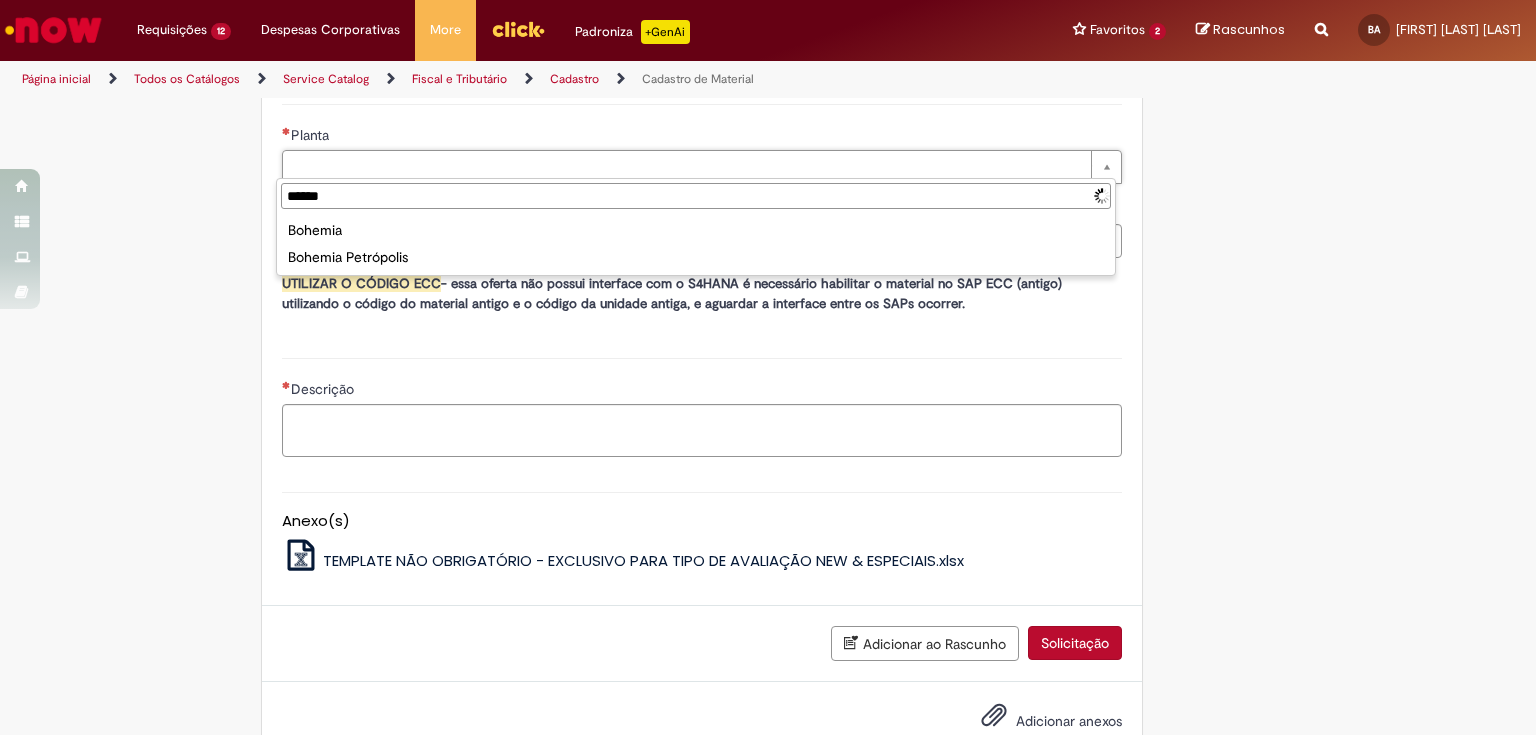 type on "*******" 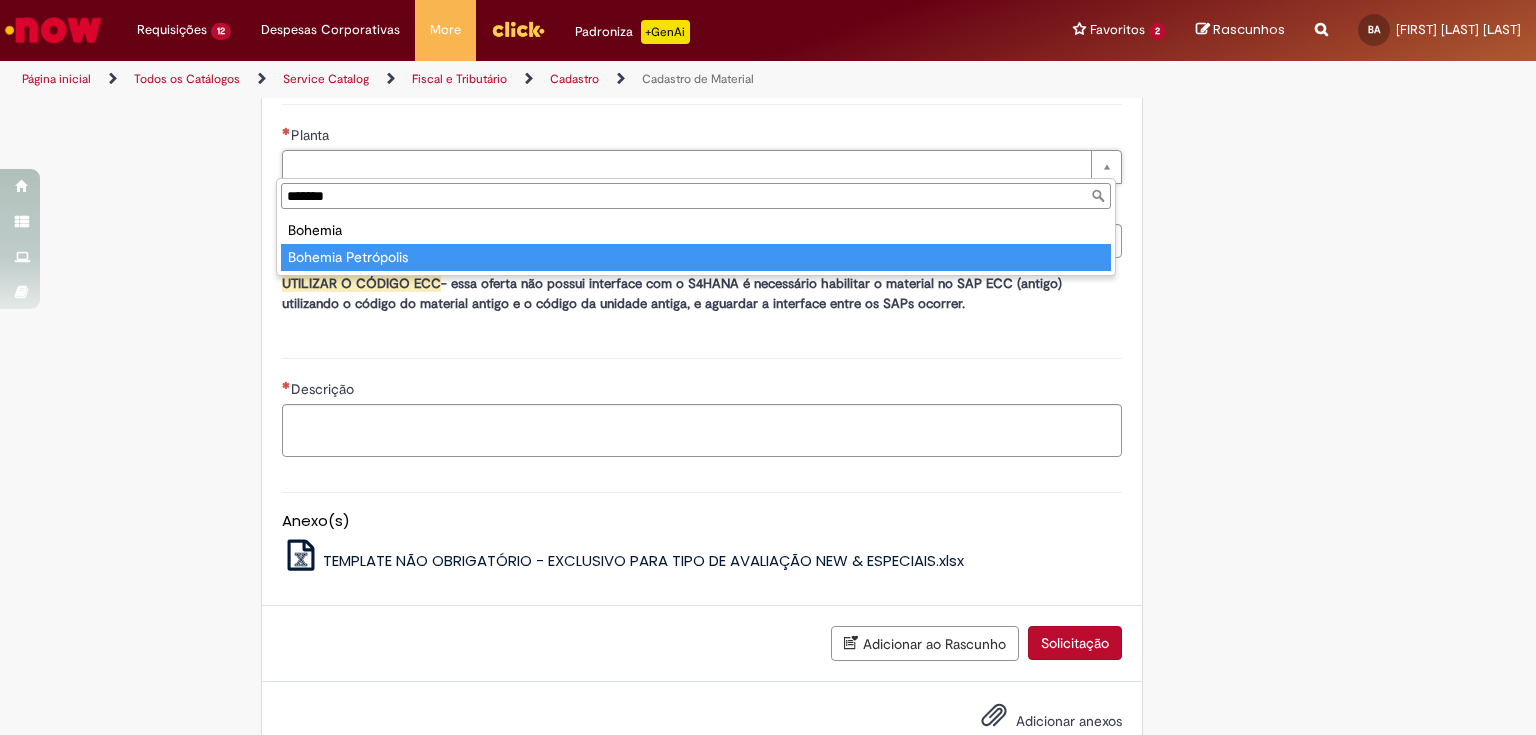 type on "**********" 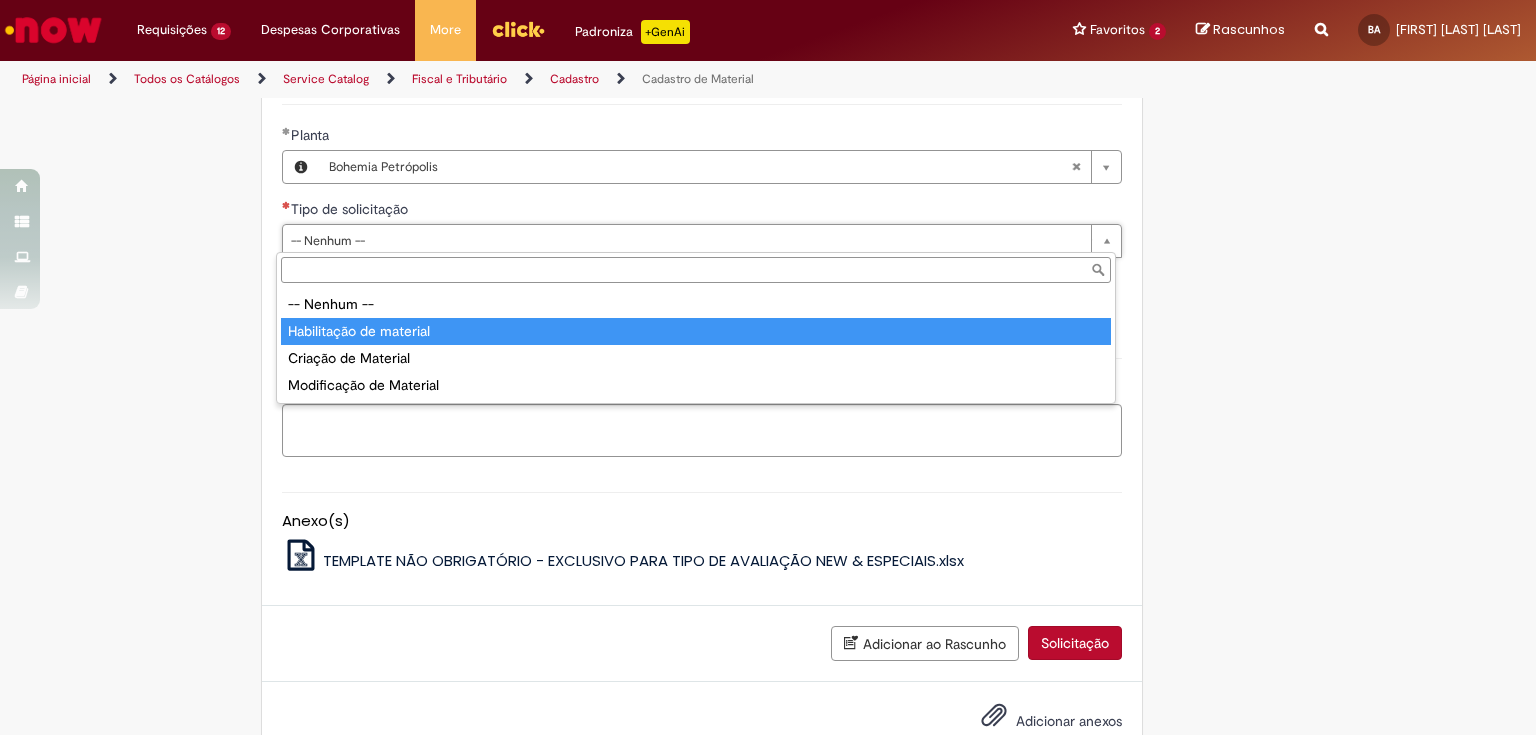 type on "**********" 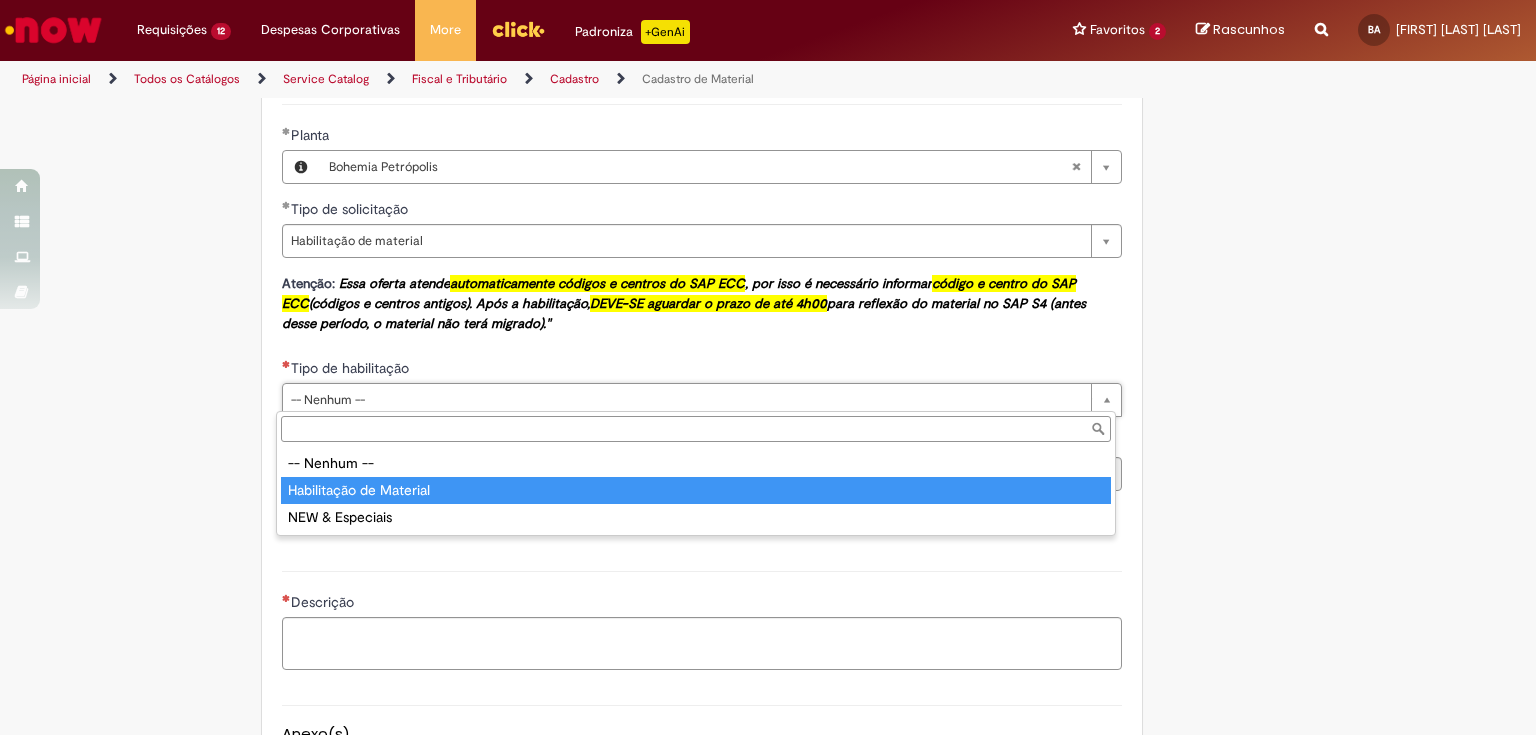type on "**********" 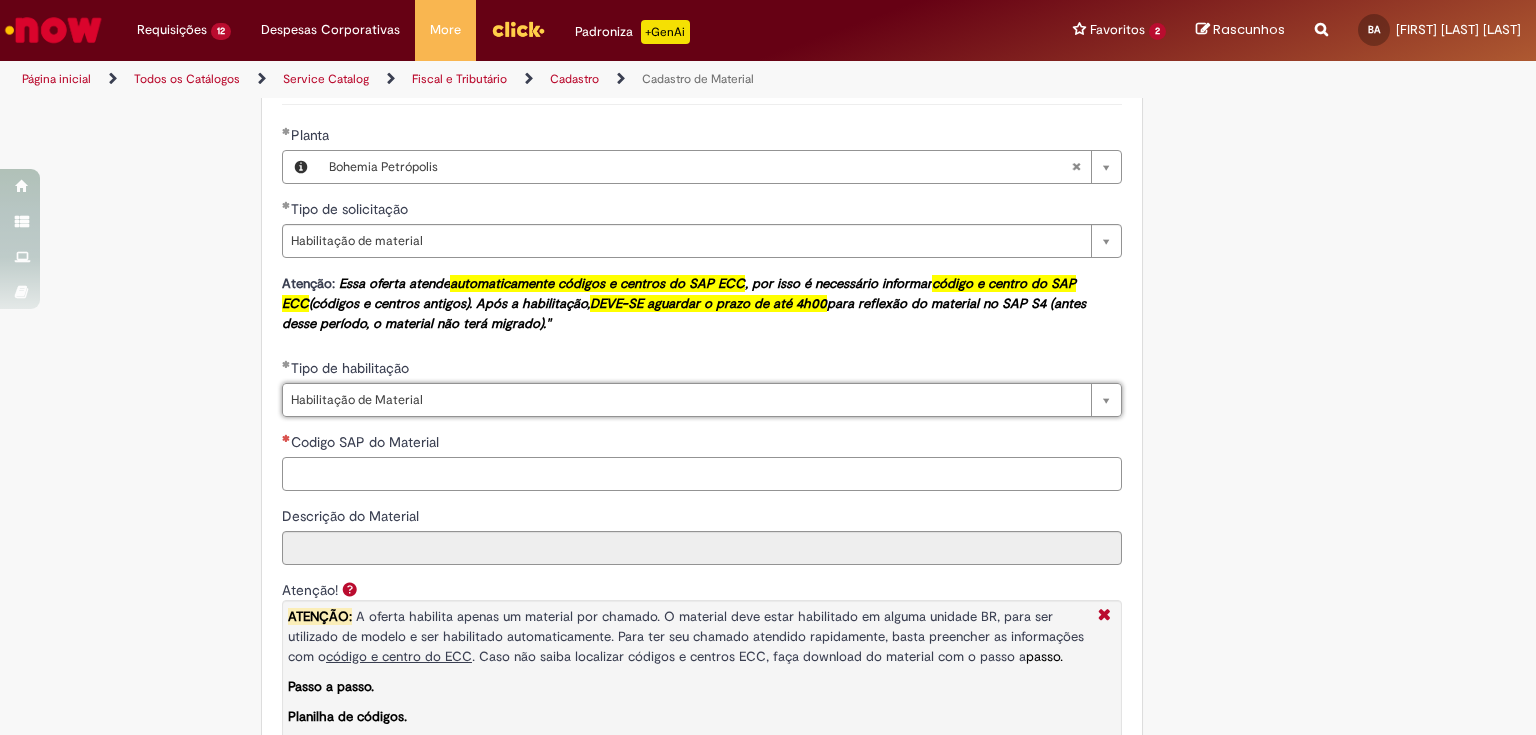 click on "Codigo SAP do Material" at bounding box center (702, 474) 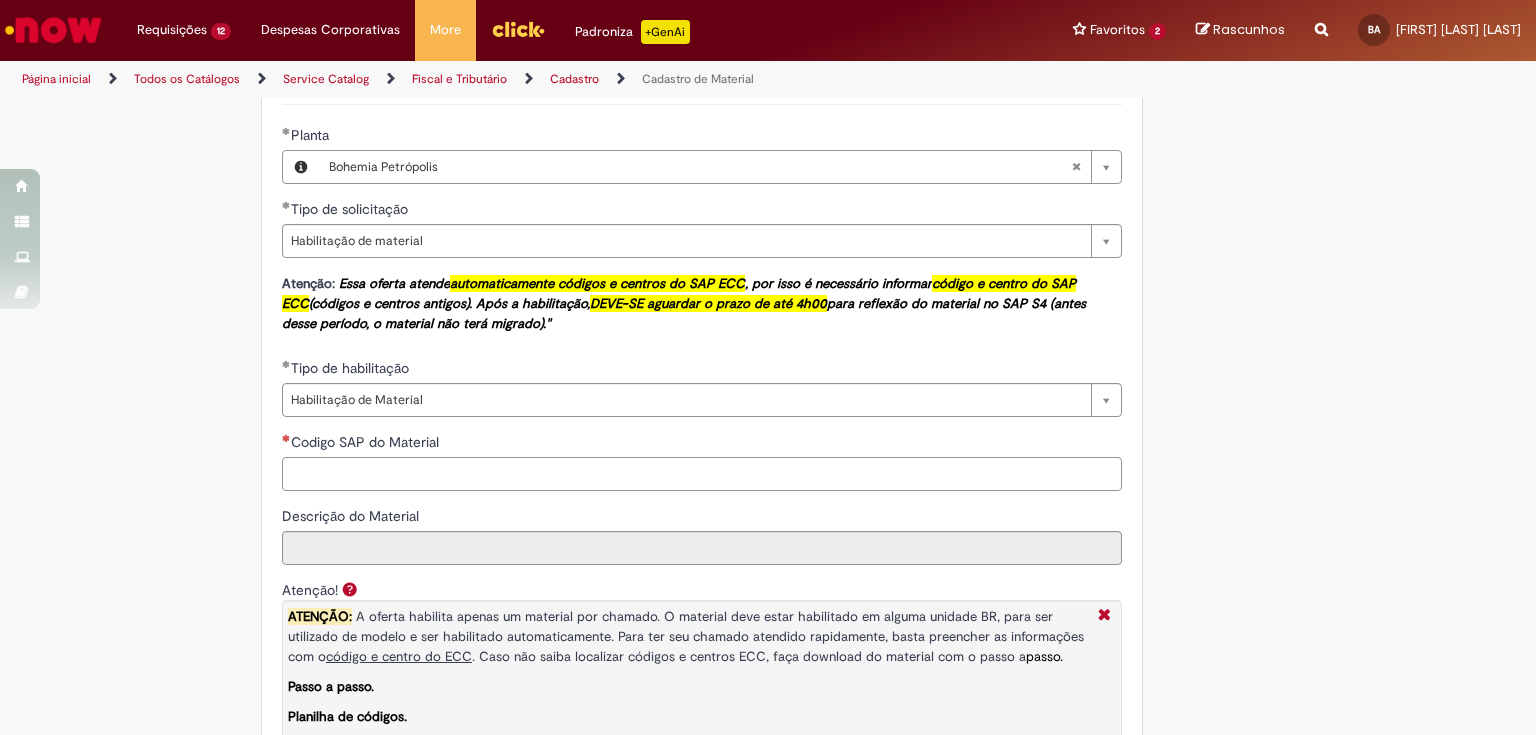 paste on "********" 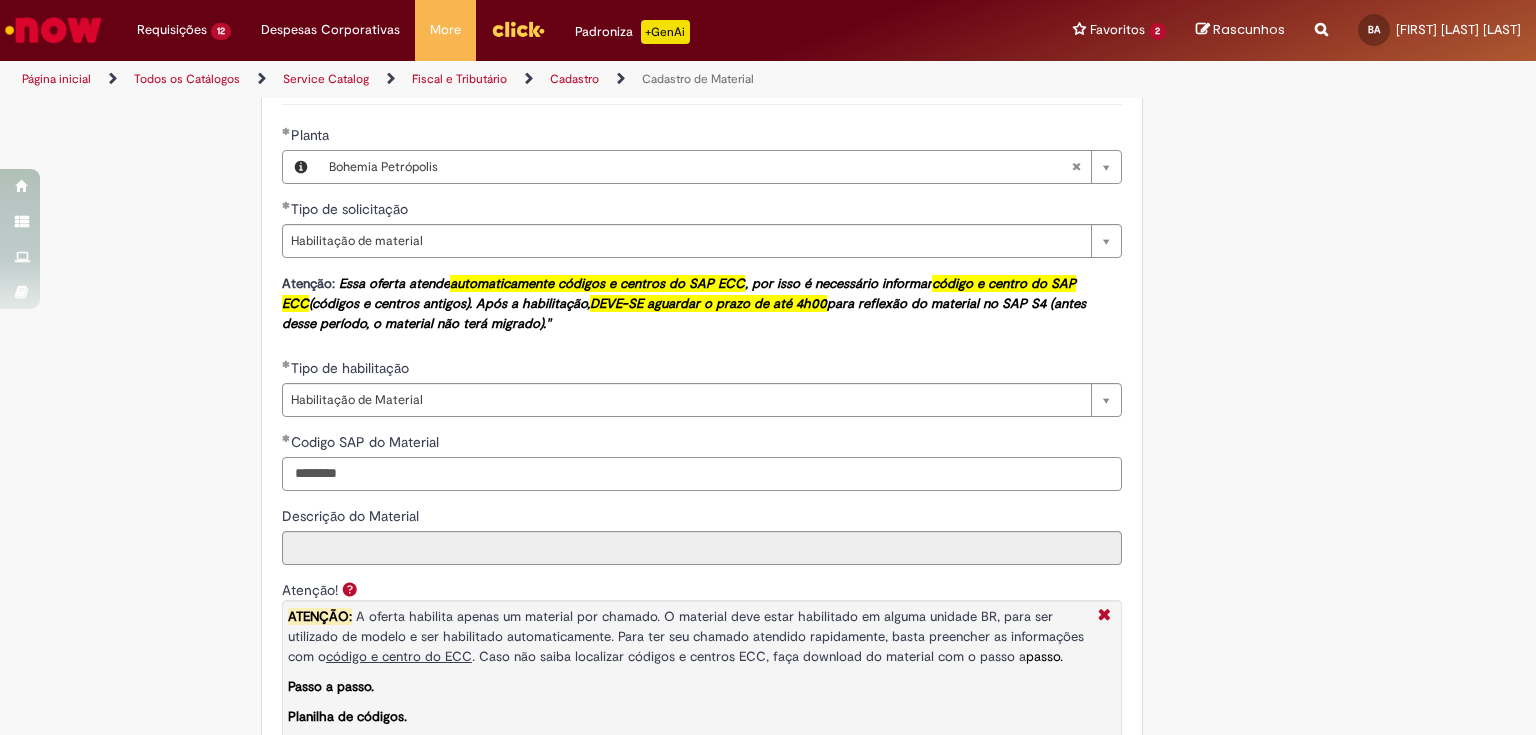 click on "********" at bounding box center (702, 474) 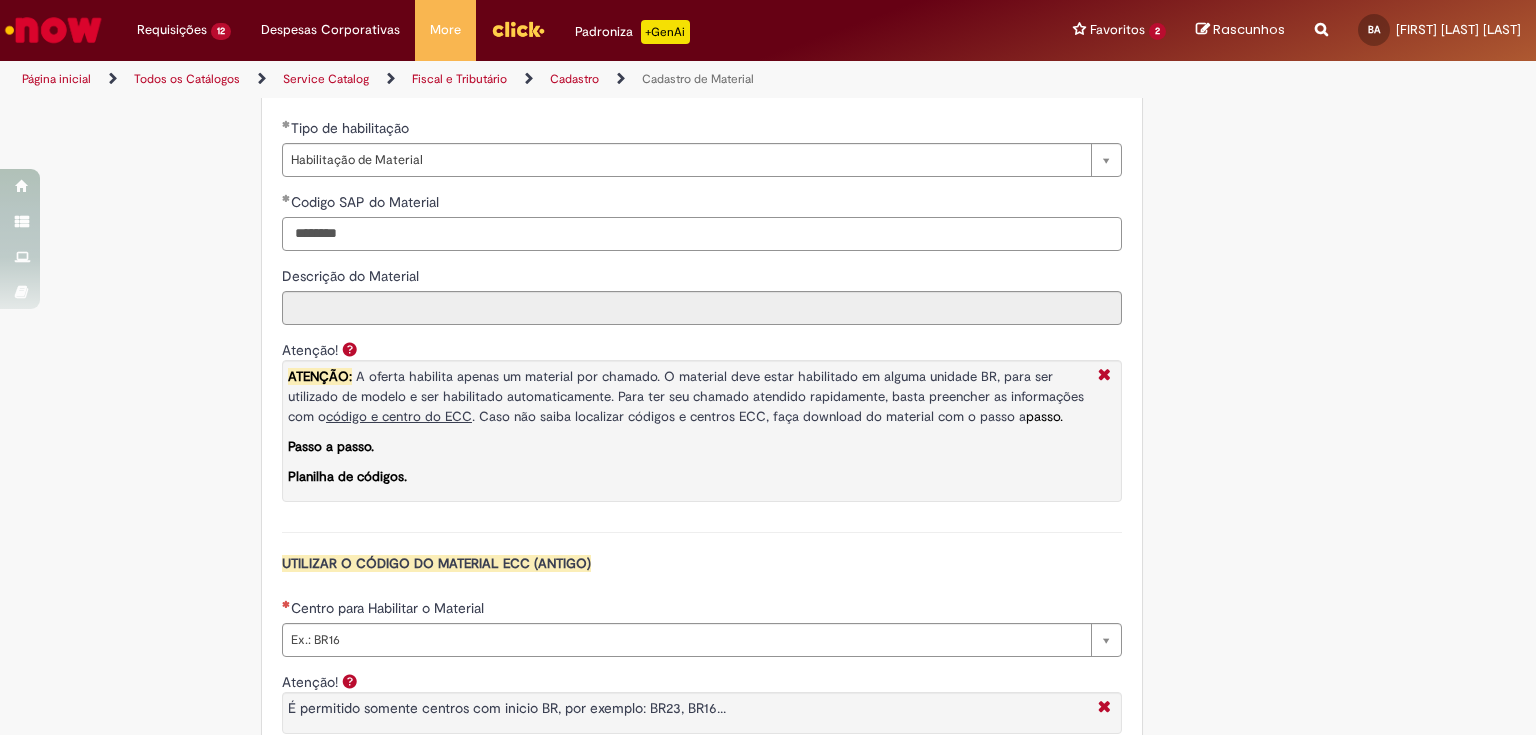 scroll, scrollTop: 1520, scrollLeft: 0, axis: vertical 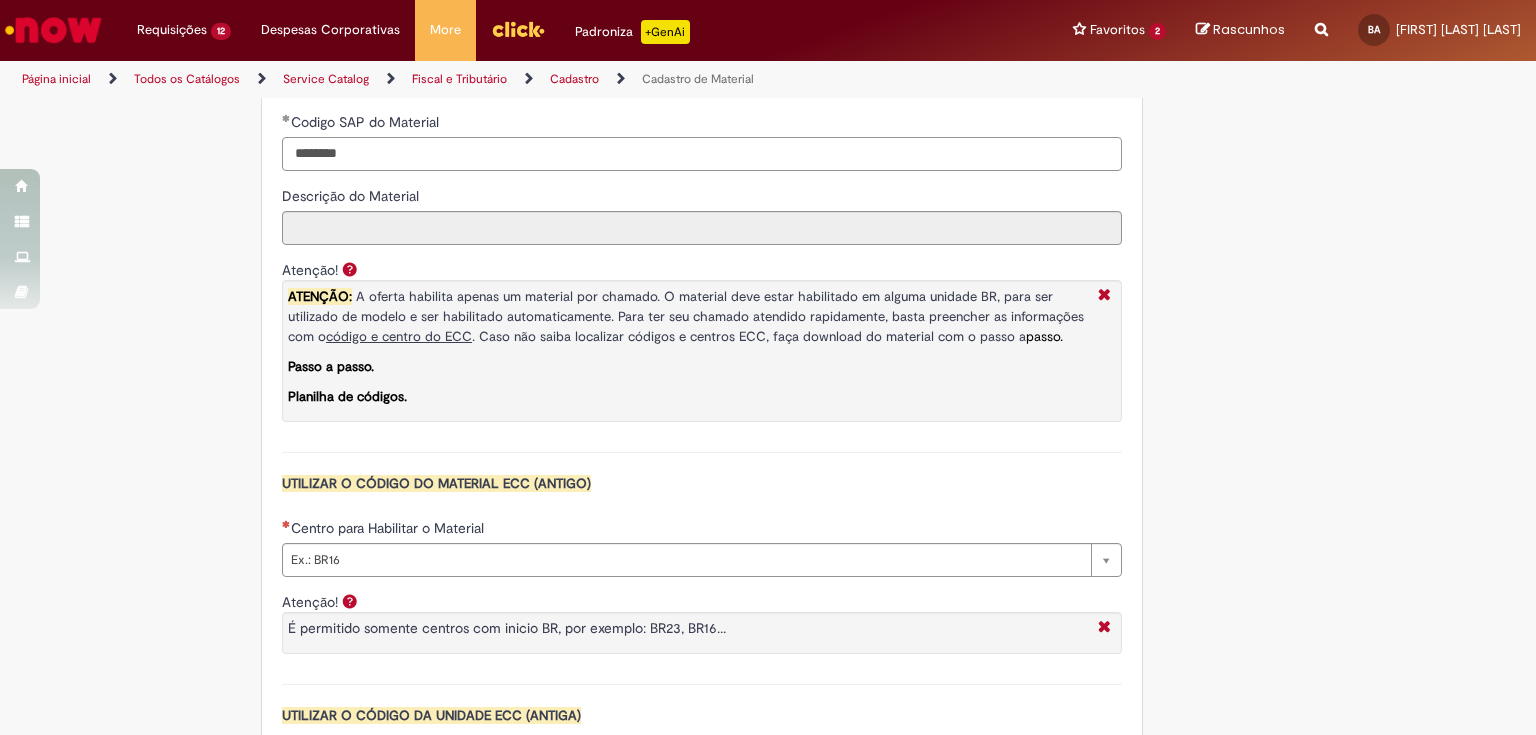 type on "********" 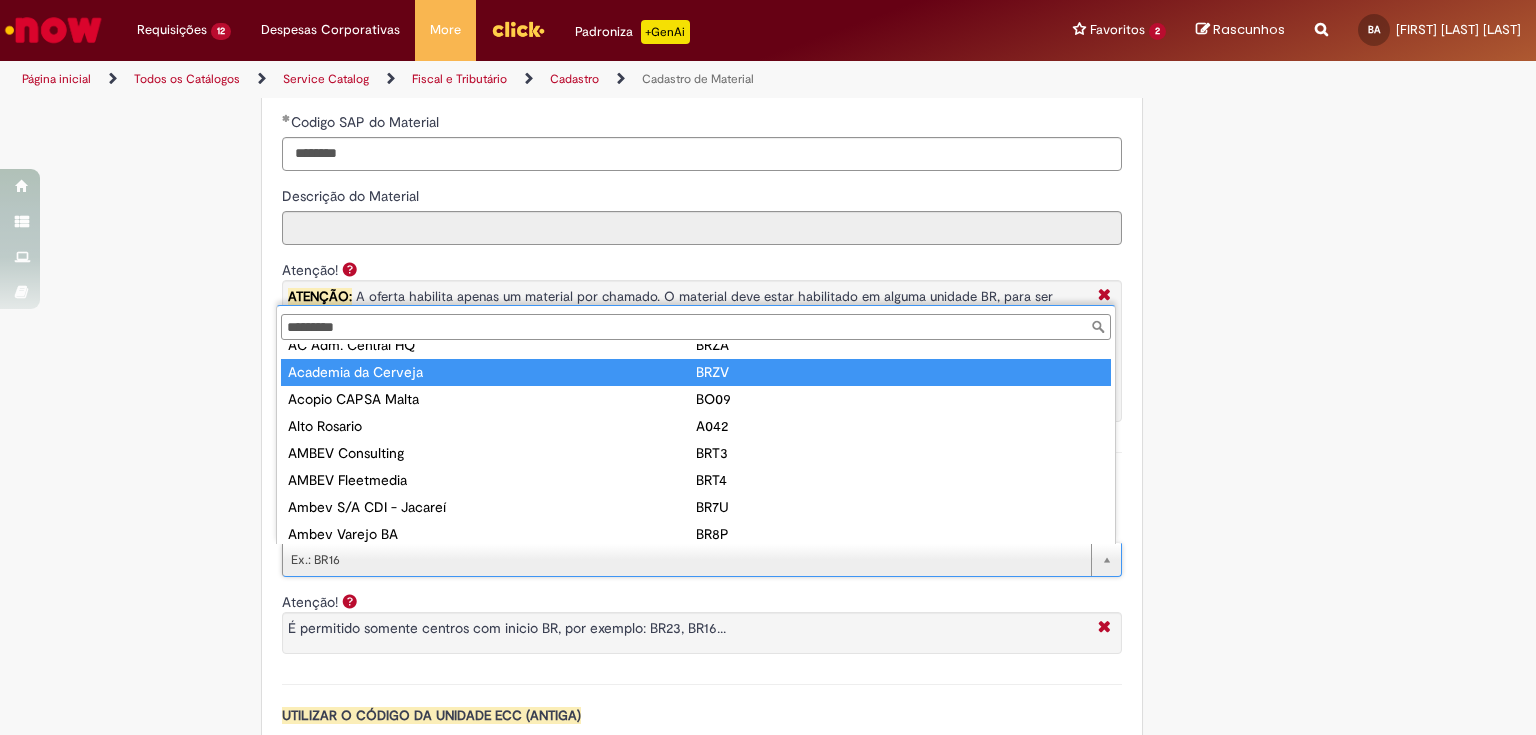 scroll, scrollTop: 0, scrollLeft: 0, axis: both 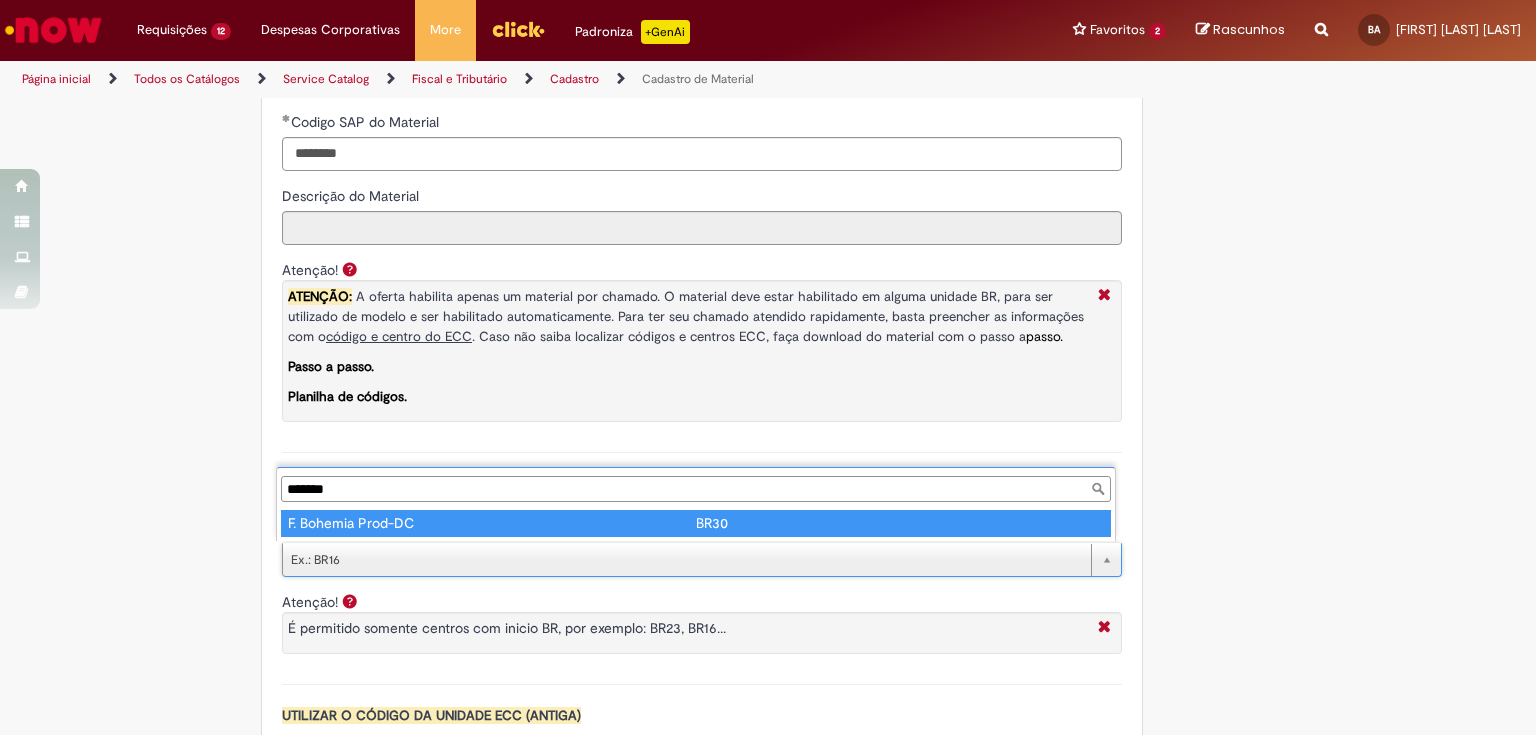 type on "*******" 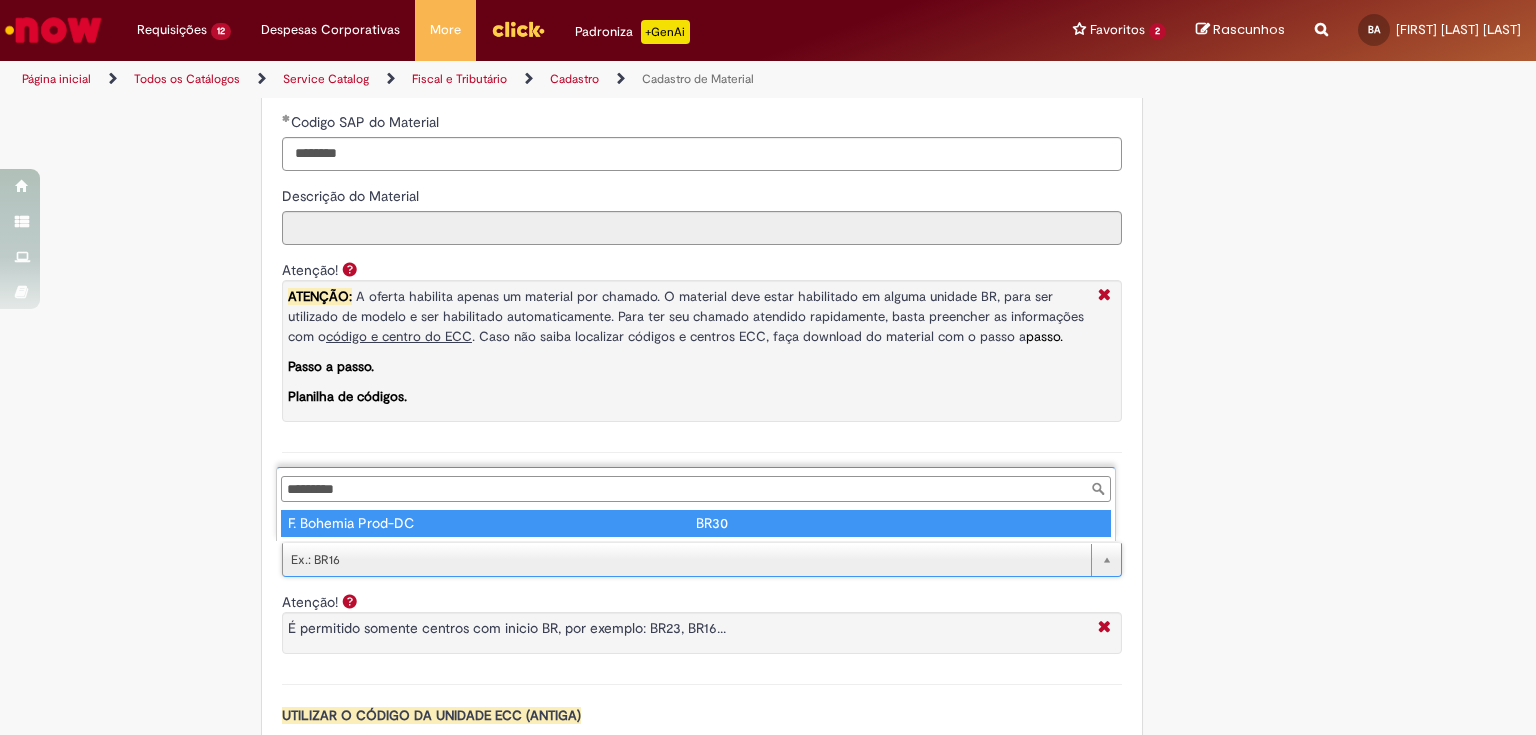 type on "****" 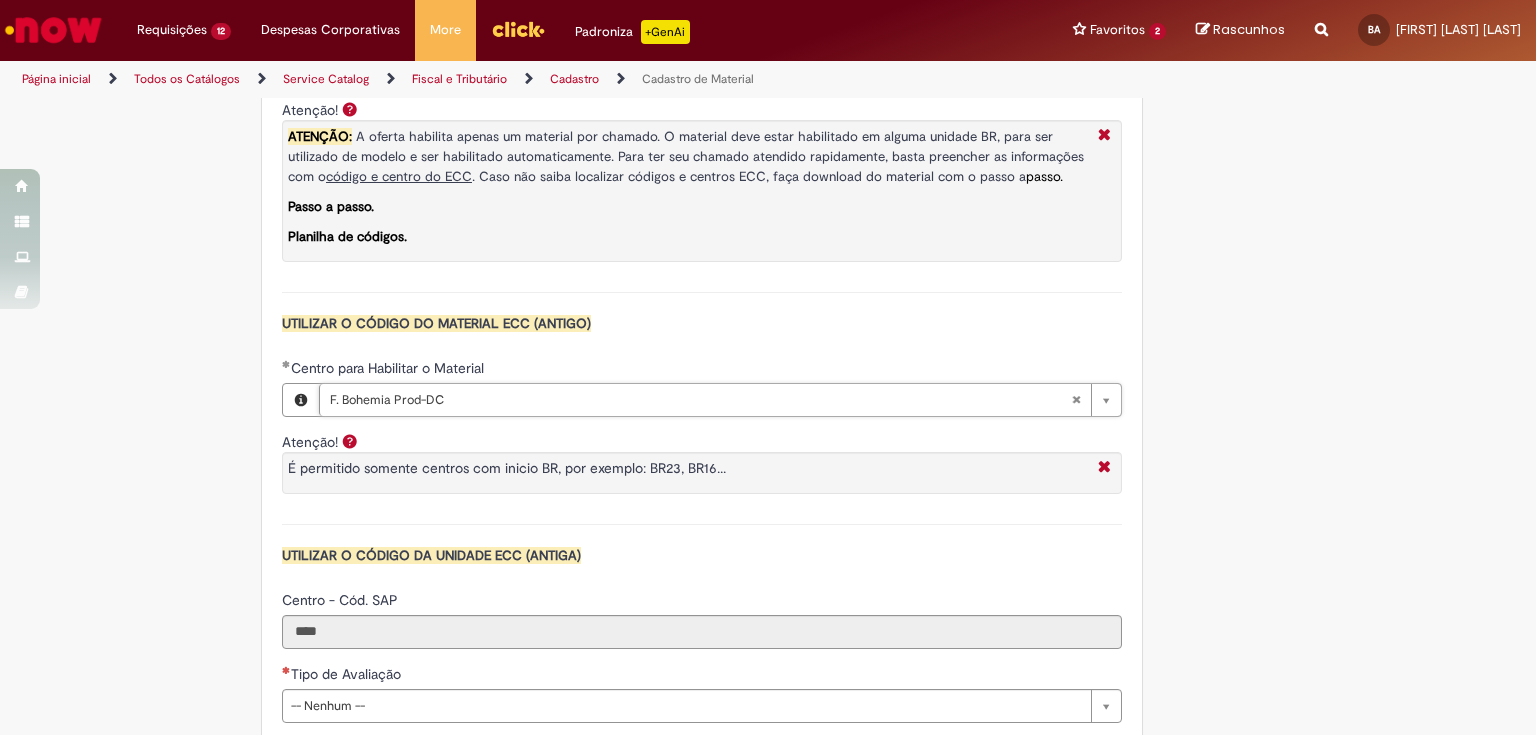 scroll, scrollTop: 1840, scrollLeft: 0, axis: vertical 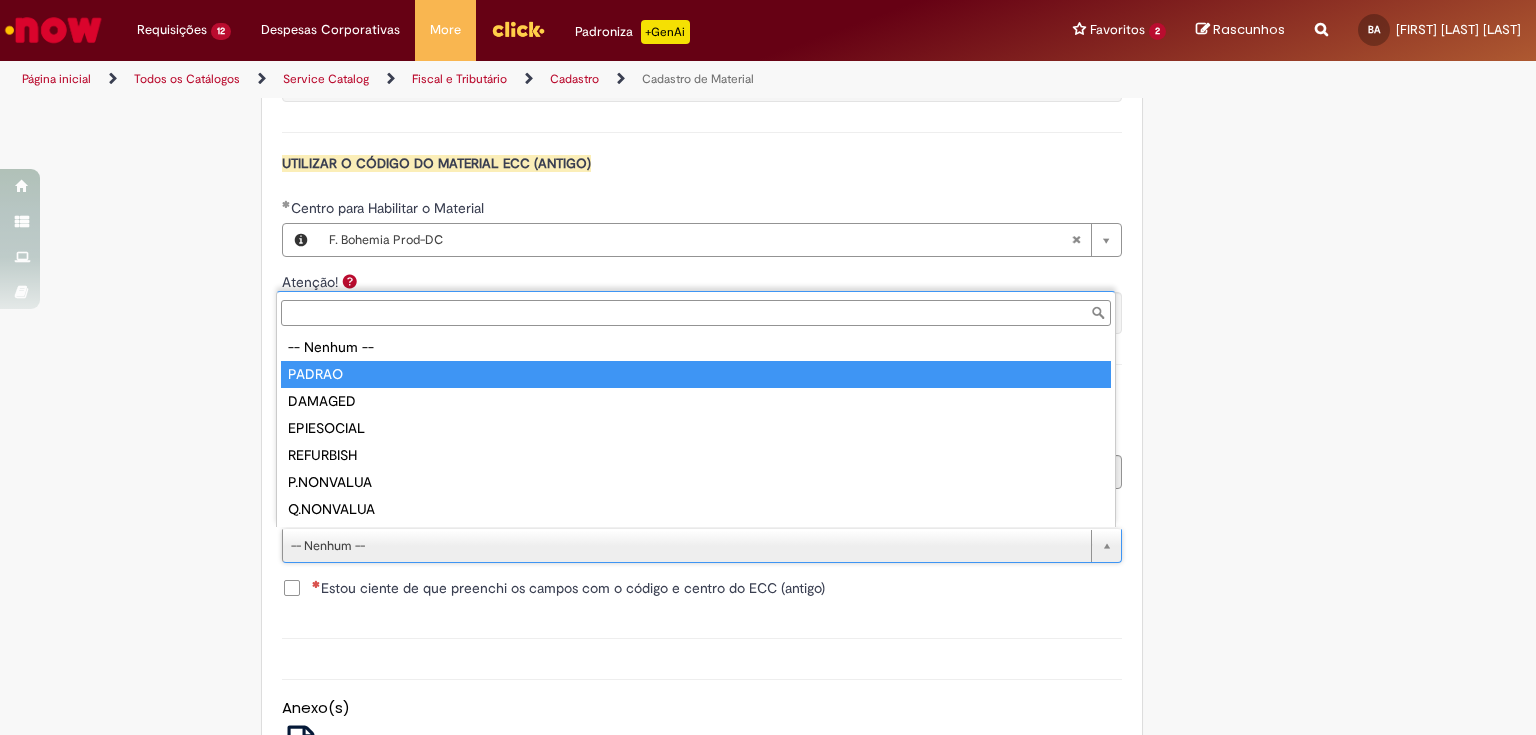 type on "******" 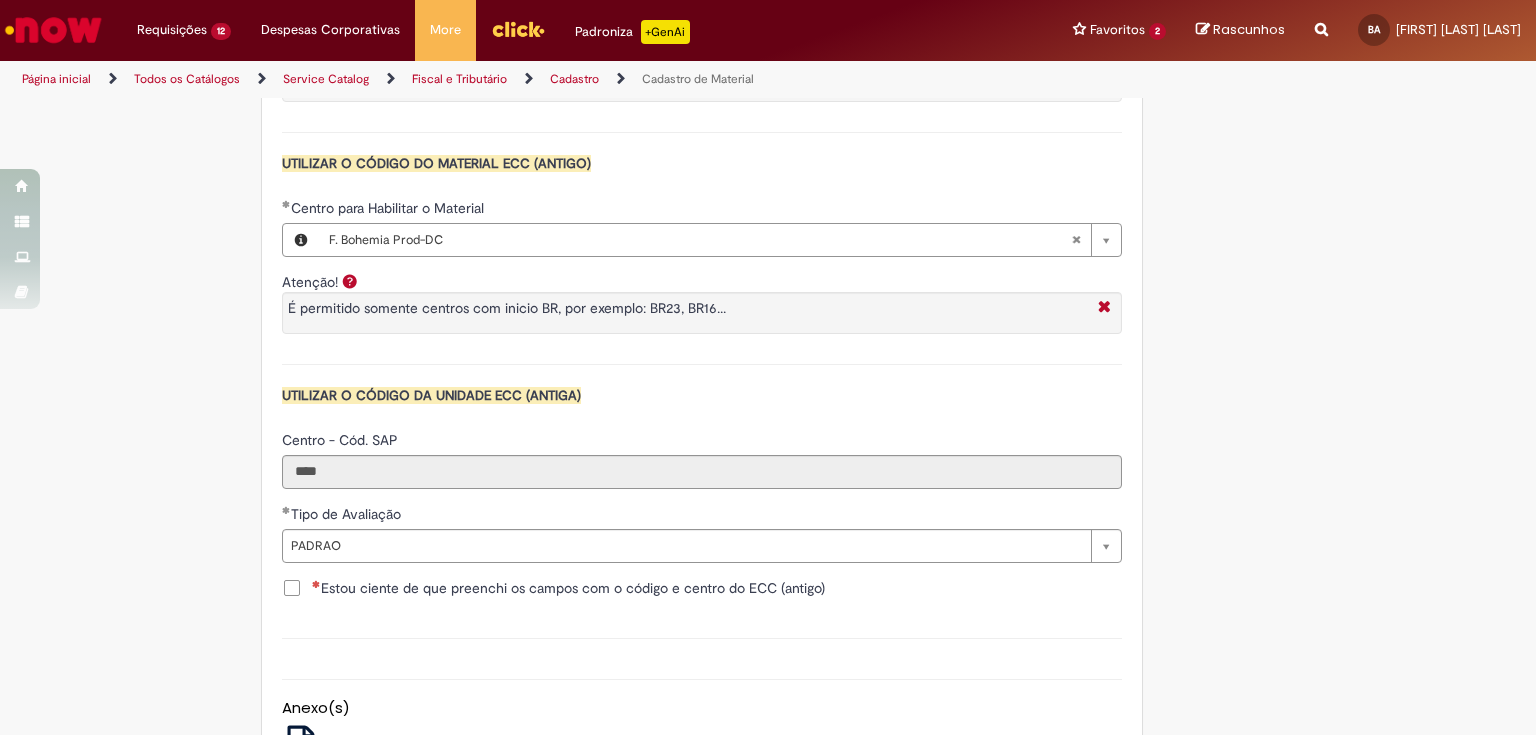 click on "Estou ciente de que preenchi os campos com o código e centro do ECC  (antigo)" at bounding box center (568, 588) 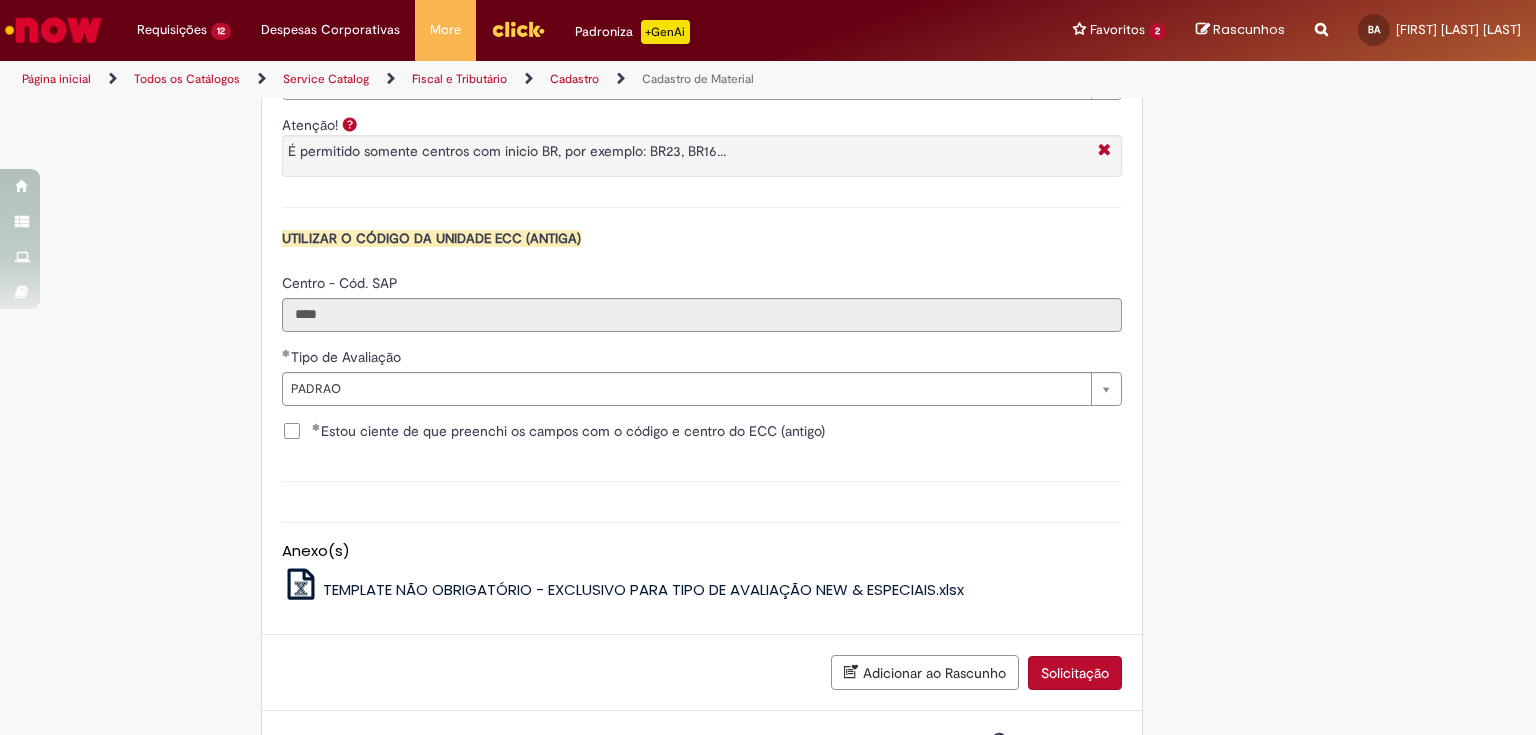 scroll, scrollTop: 2077, scrollLeft: 0, axis: vertical 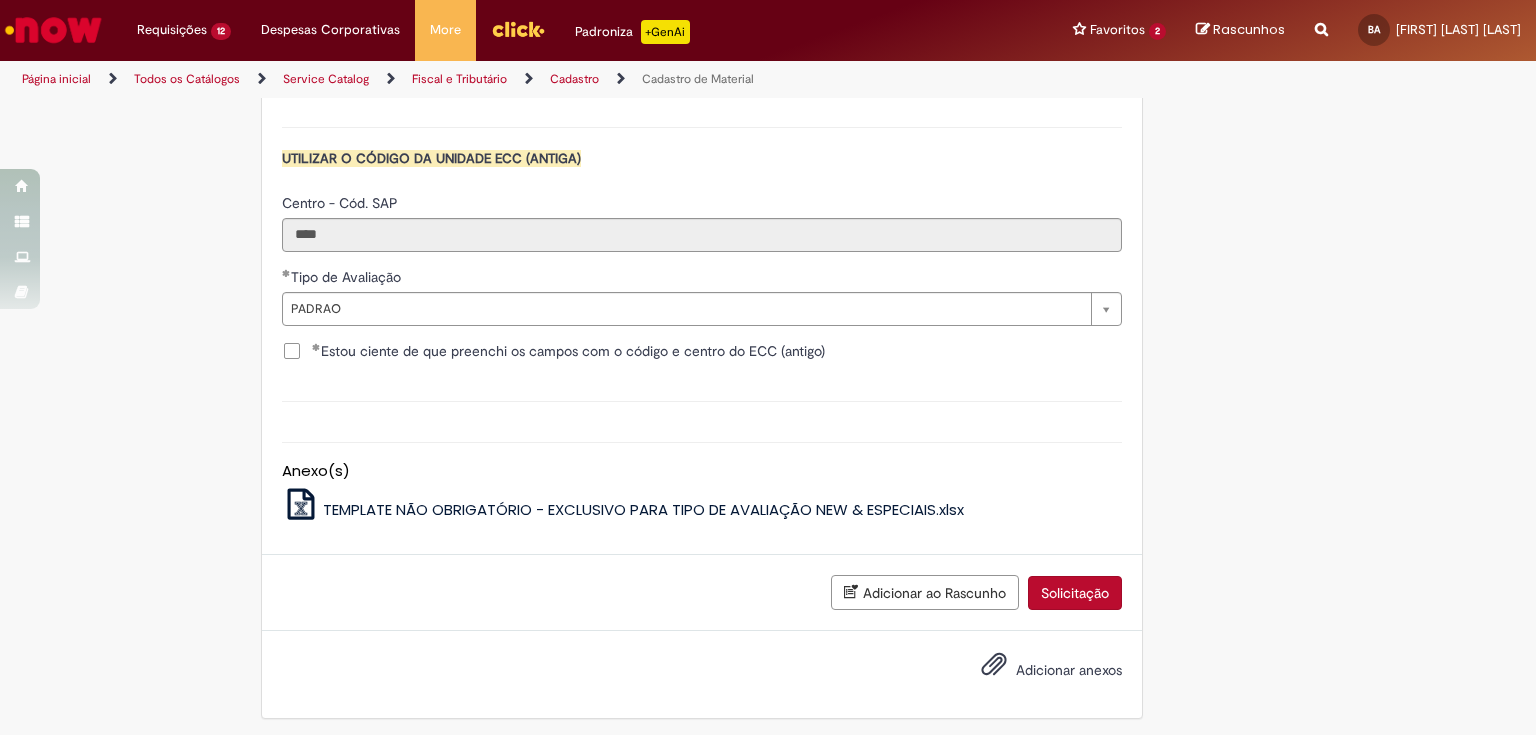 click on "Solicitação" at bounding box center (1075, 593) 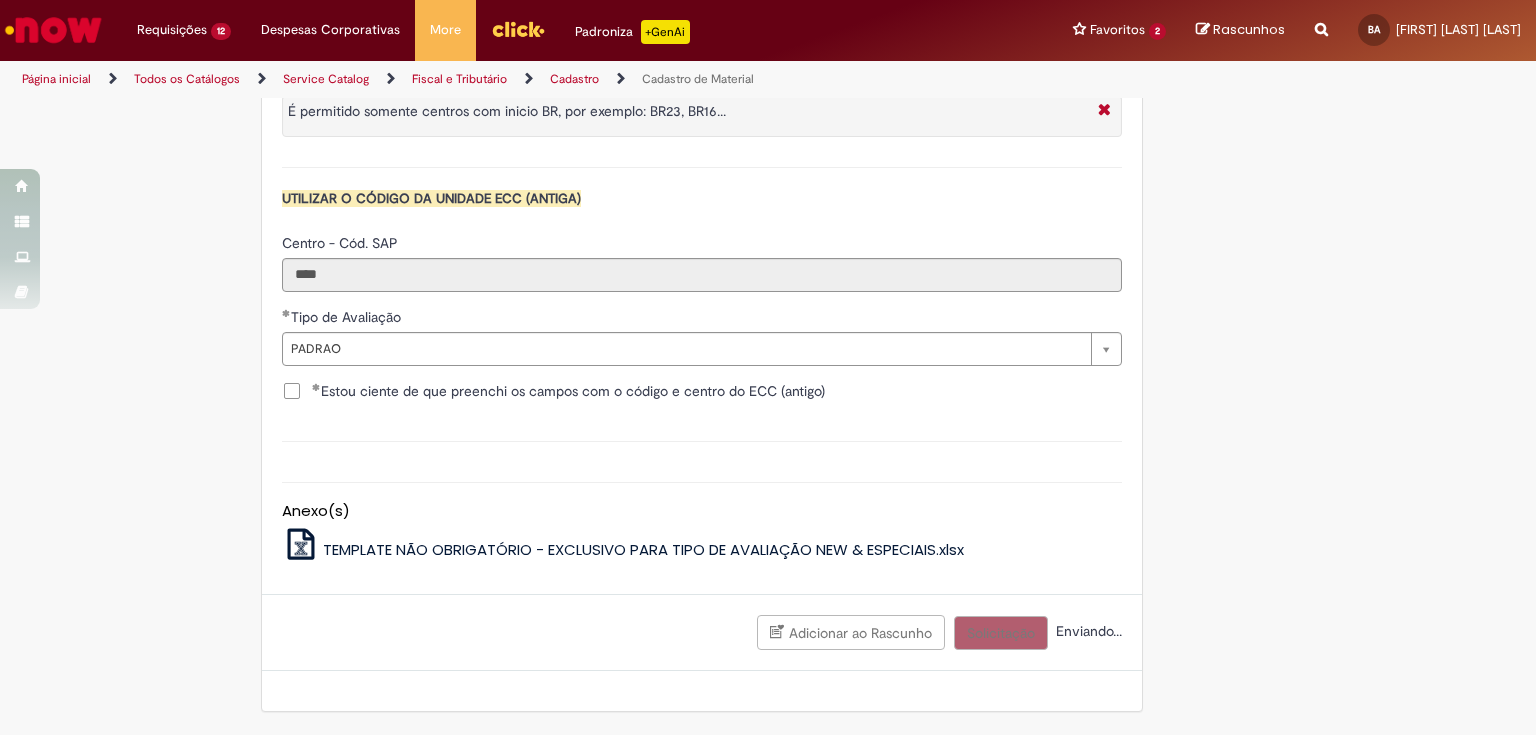 scroll, scrollTop: 2031, scrollLeft: 0, axis: vertical 